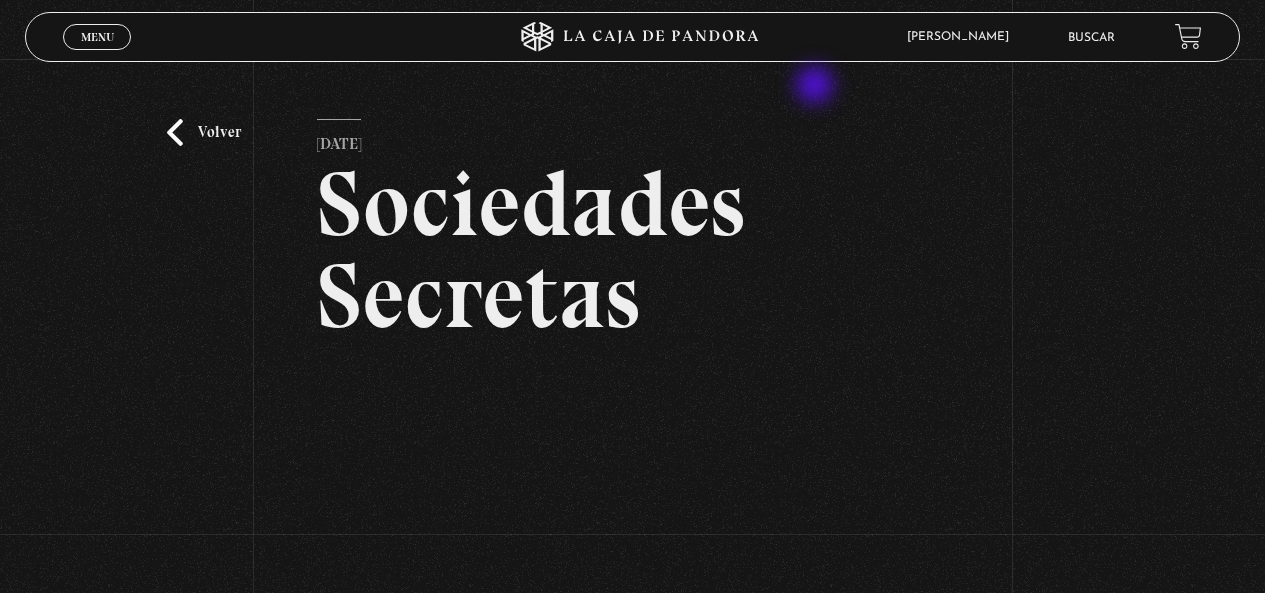 scroll, scrollTop: 253, scrollLeft: 0, axis: vertical 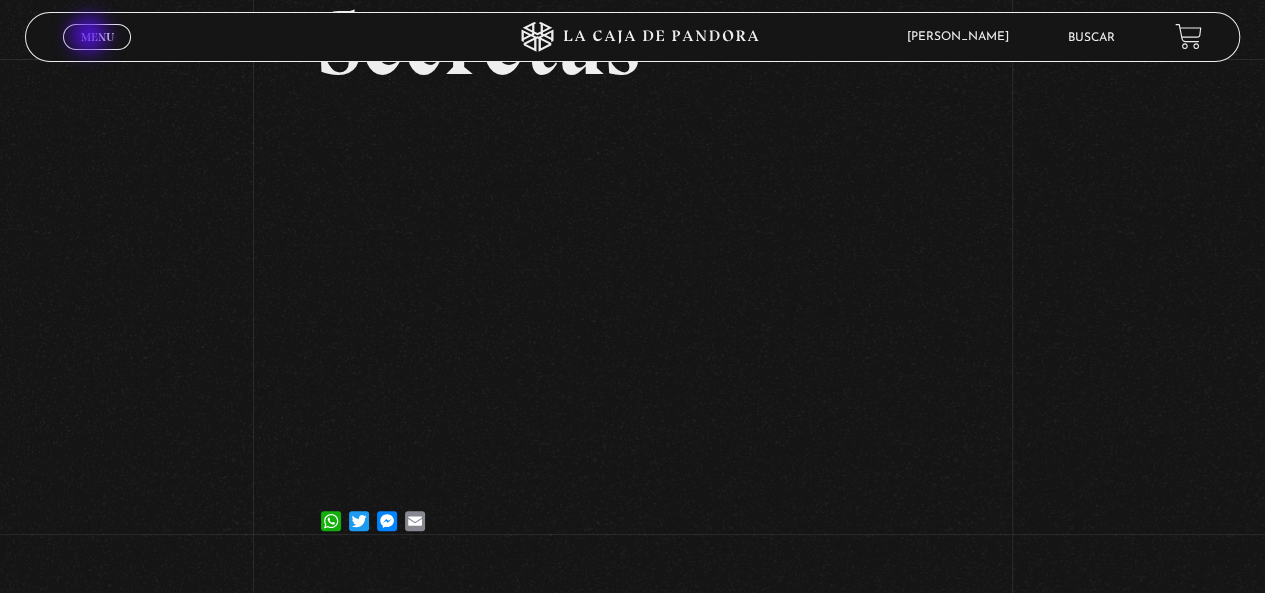 click on "Menu" at bounding box center [97, 37] 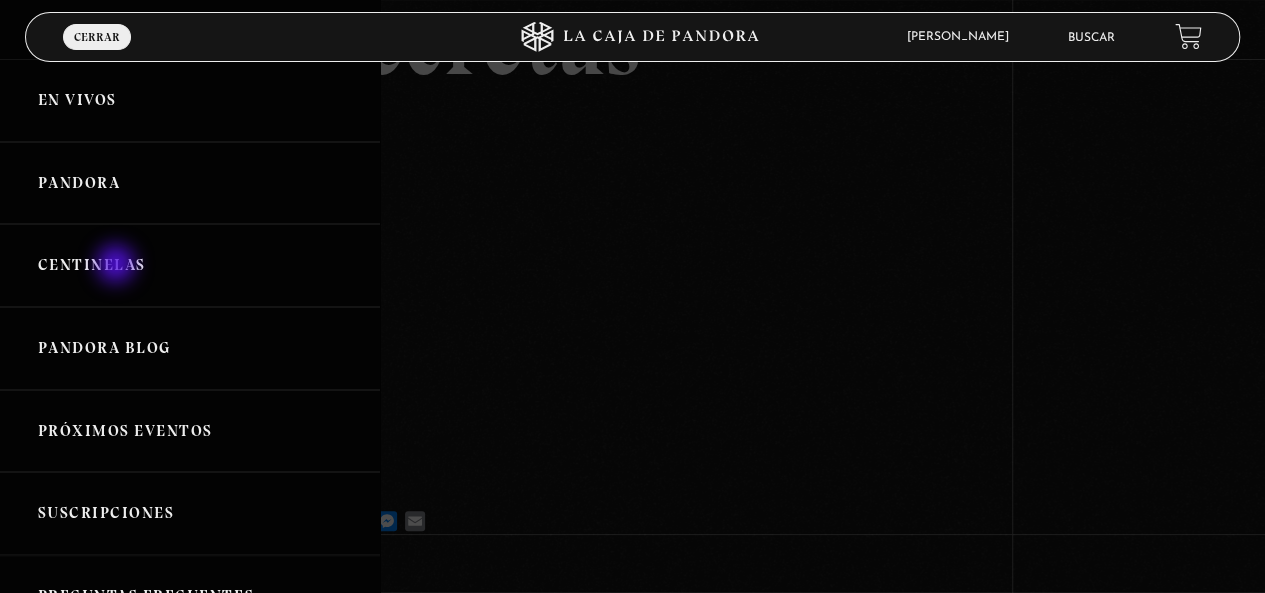 click on "Centinelas" at bounding box center (190, 265) 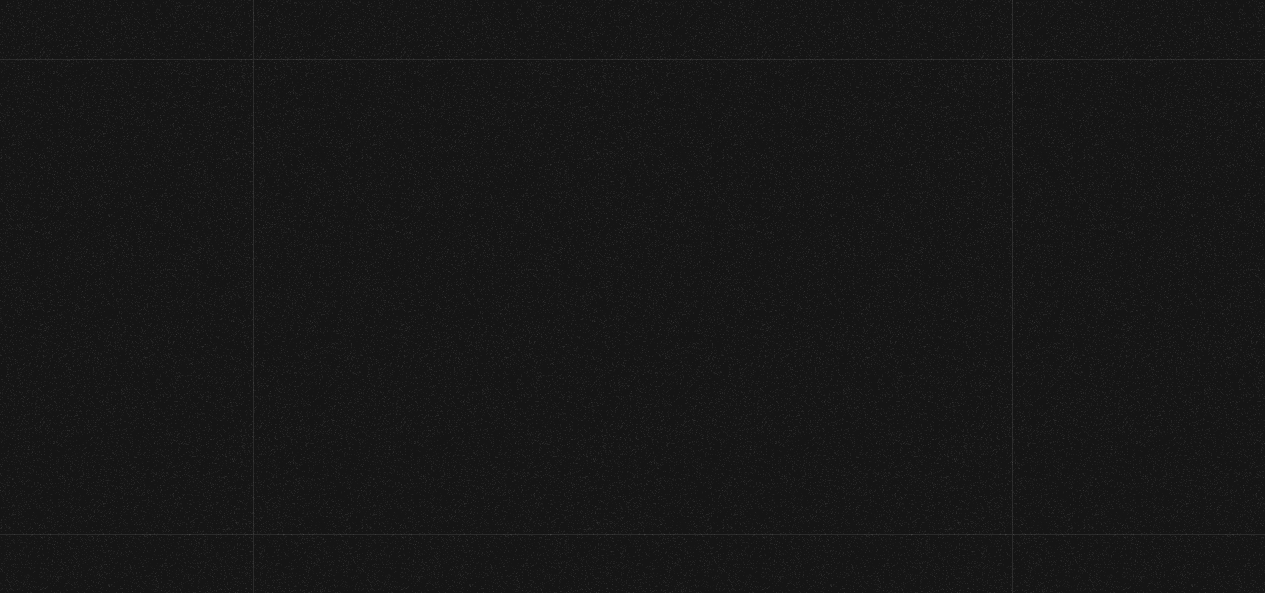 scroll, scrollTop: 0, scrollLeft: 0, axis: both 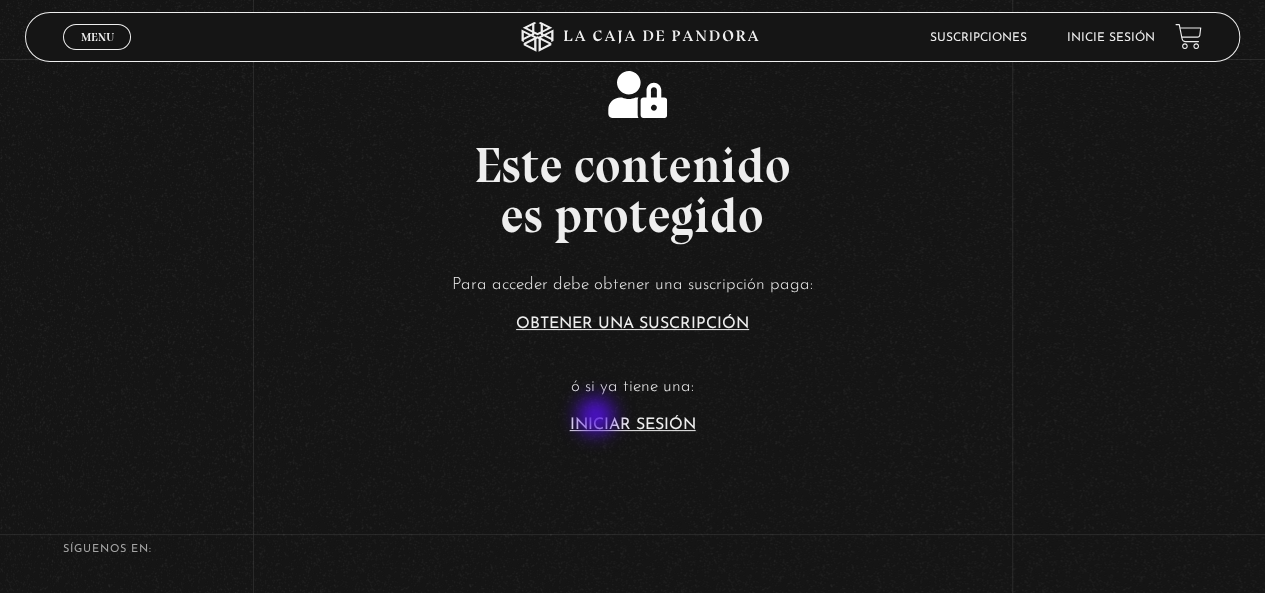 click on "Iniciar Sesión" at bounding box center (633, 425) 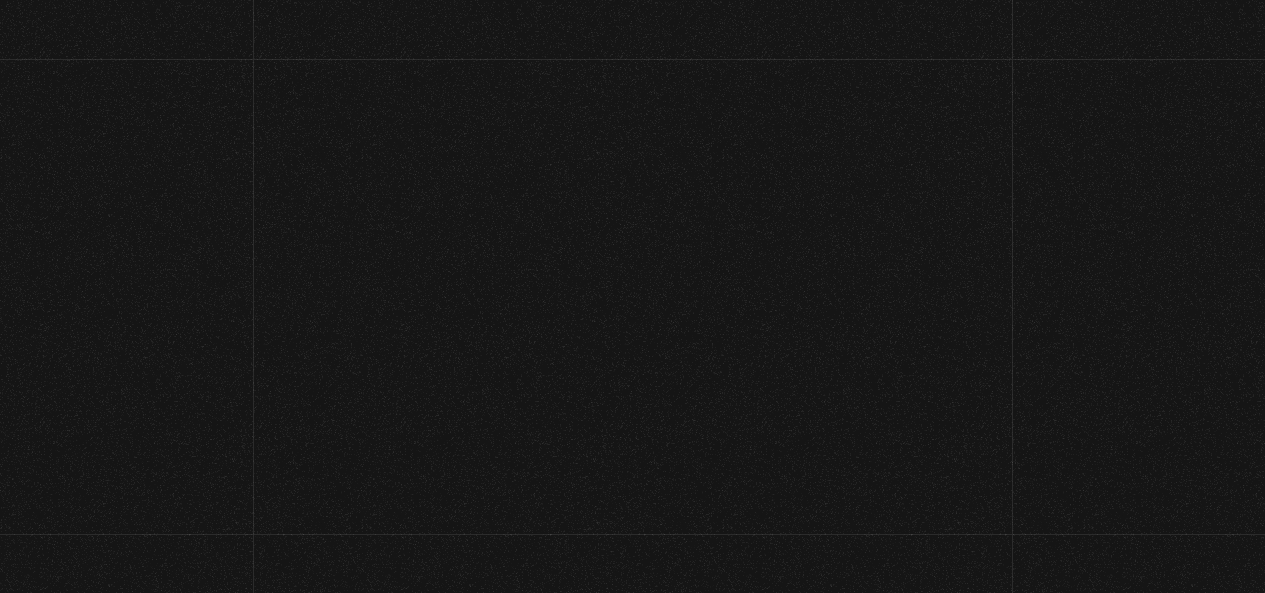 scroll, scrollTop: 0, scrollLeft: 0, axis: both 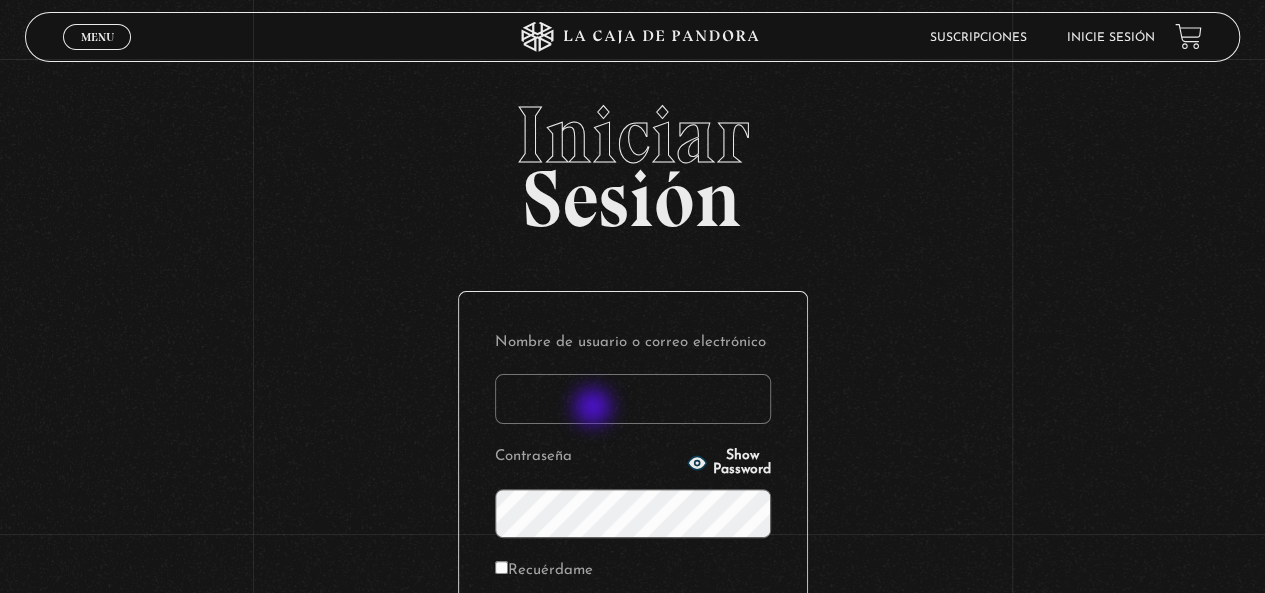 click on "Nombre de usuario o correo electrónico" at bounding box center [633, 399] 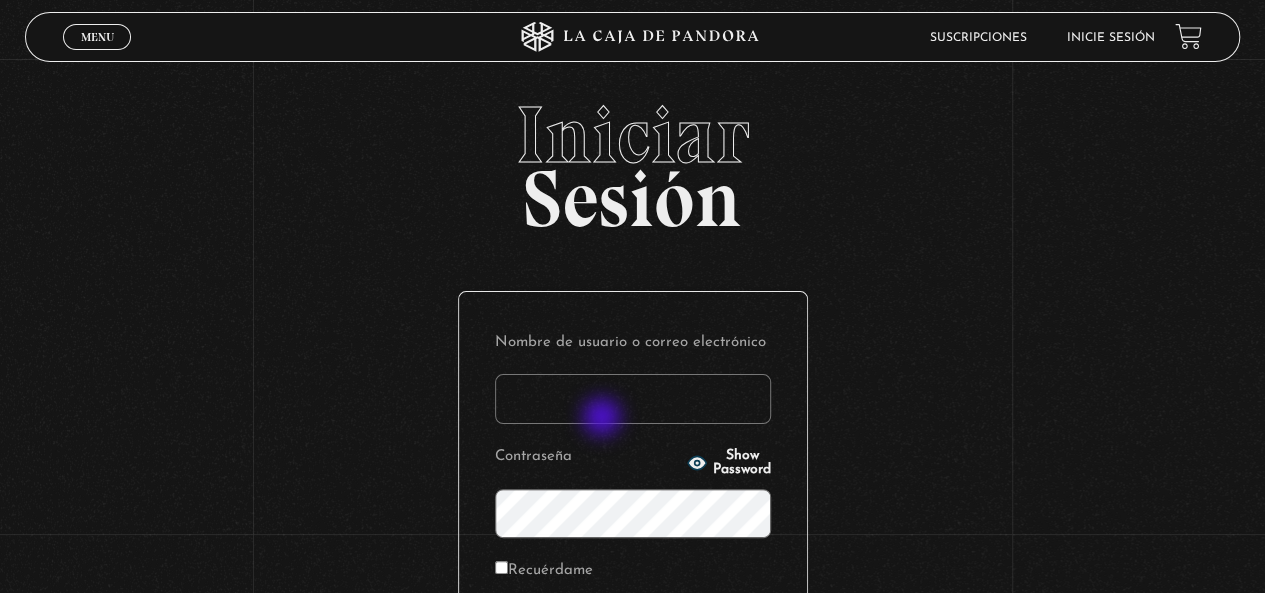 type on "Raner0707" 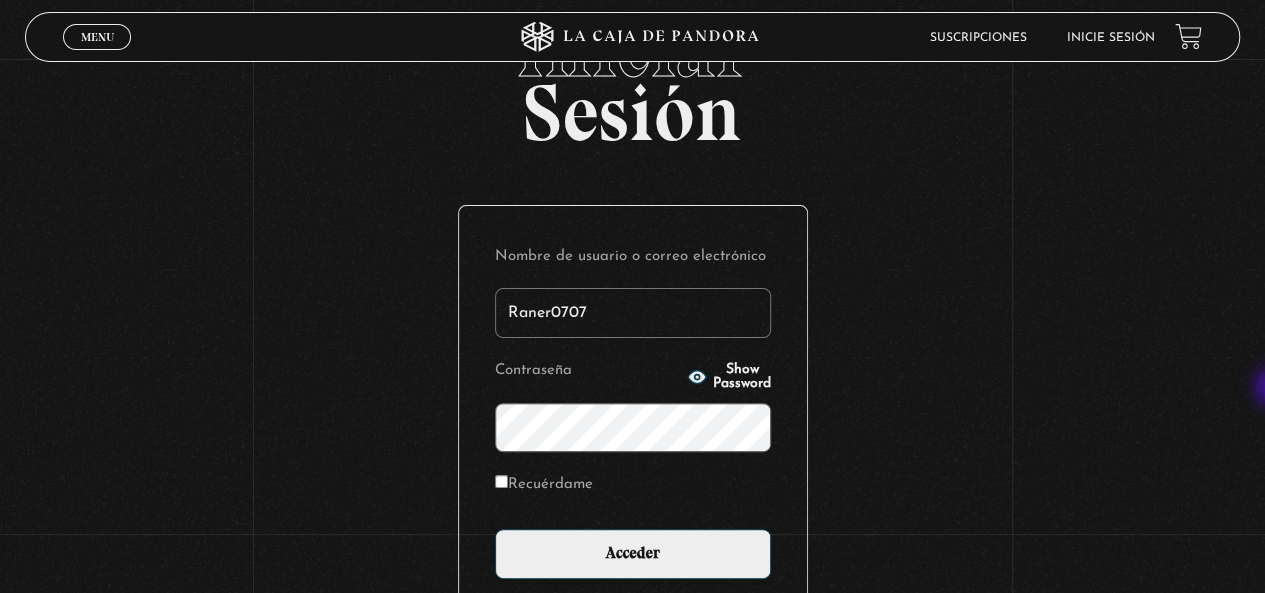 scroll, scrollTop: 94, scrollLeft: 0, axis: vertical 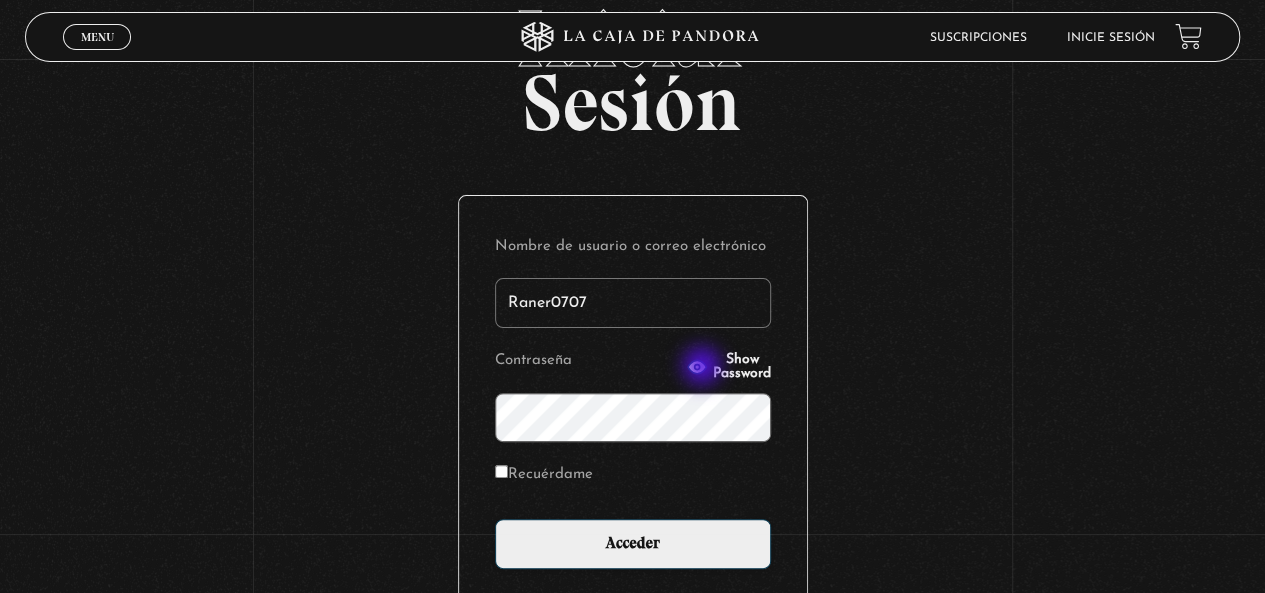 click on "Show Password" at bounding box center [742, 367] 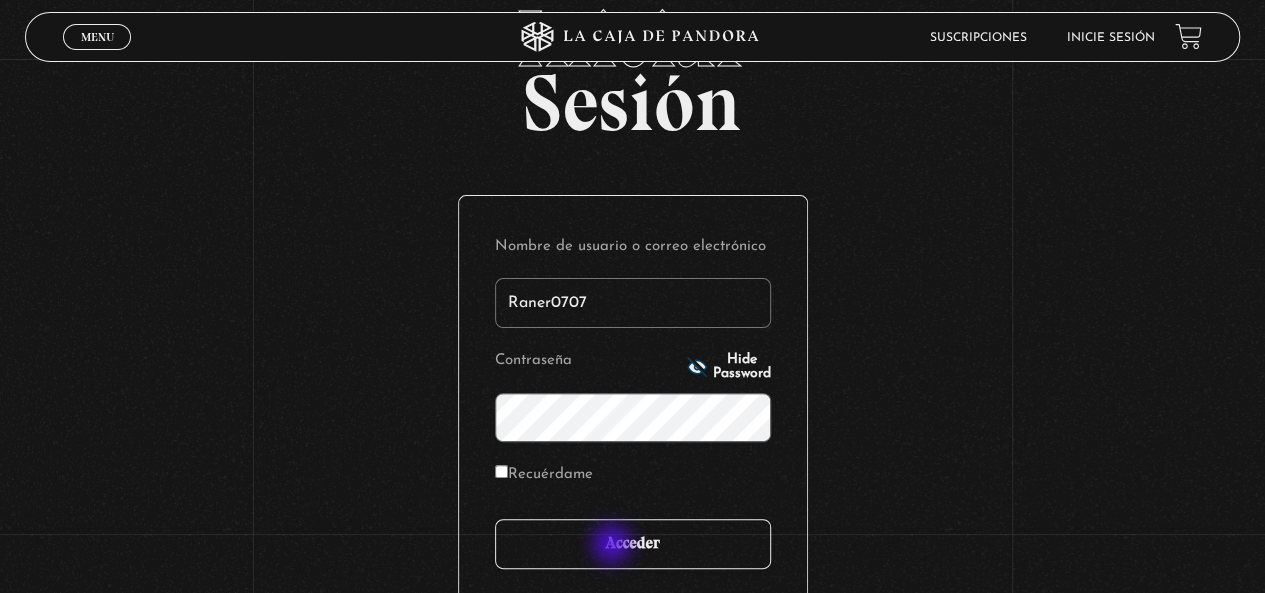 click on "Acceder" at bounding box center [633, 544] 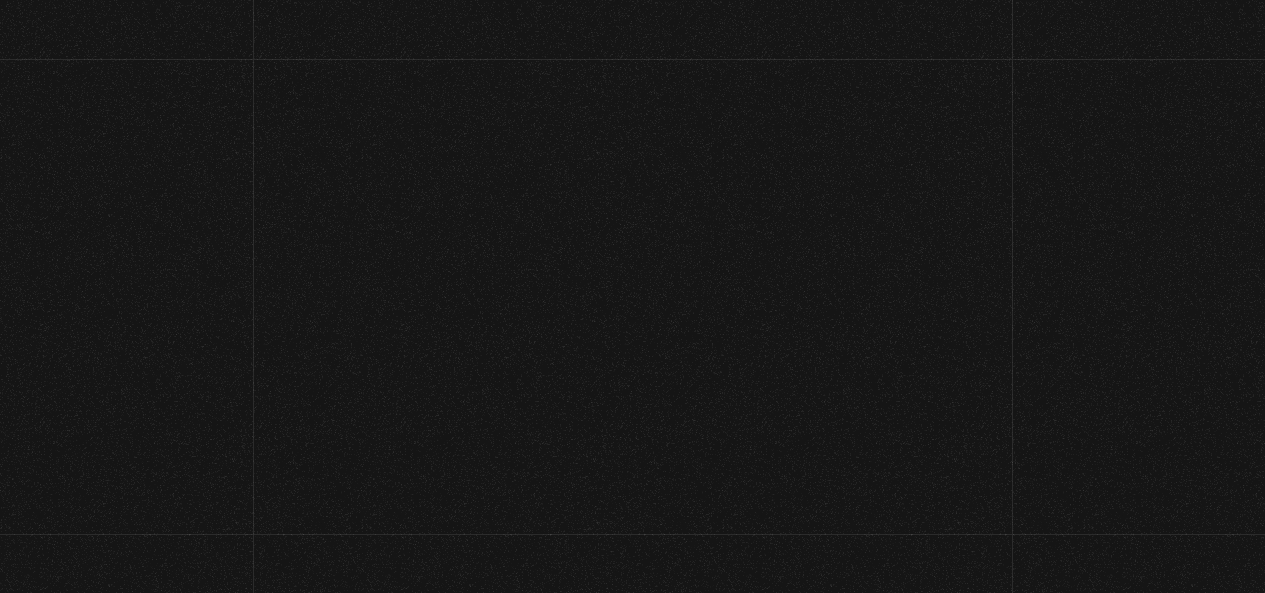scroll, scrollTop: 0, scrollLeft: 0, axis: both 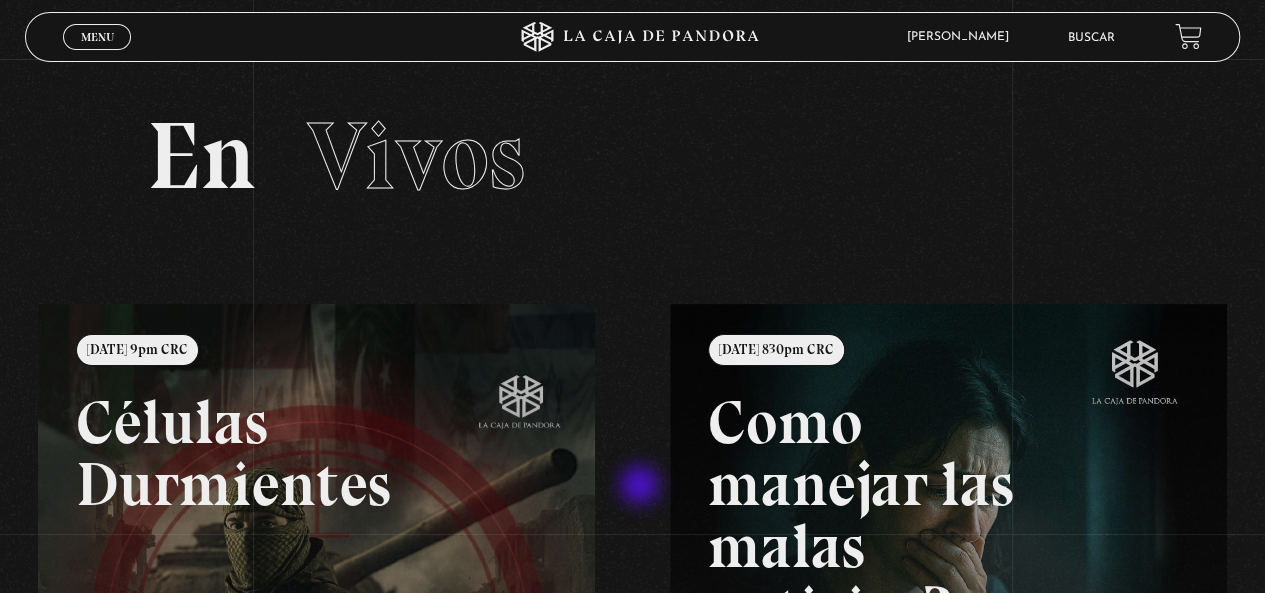 drag, startPoint x: 0, startPoint y: 0, endPoint x: 1059, endPoint y: 456, distance: 1153.0034 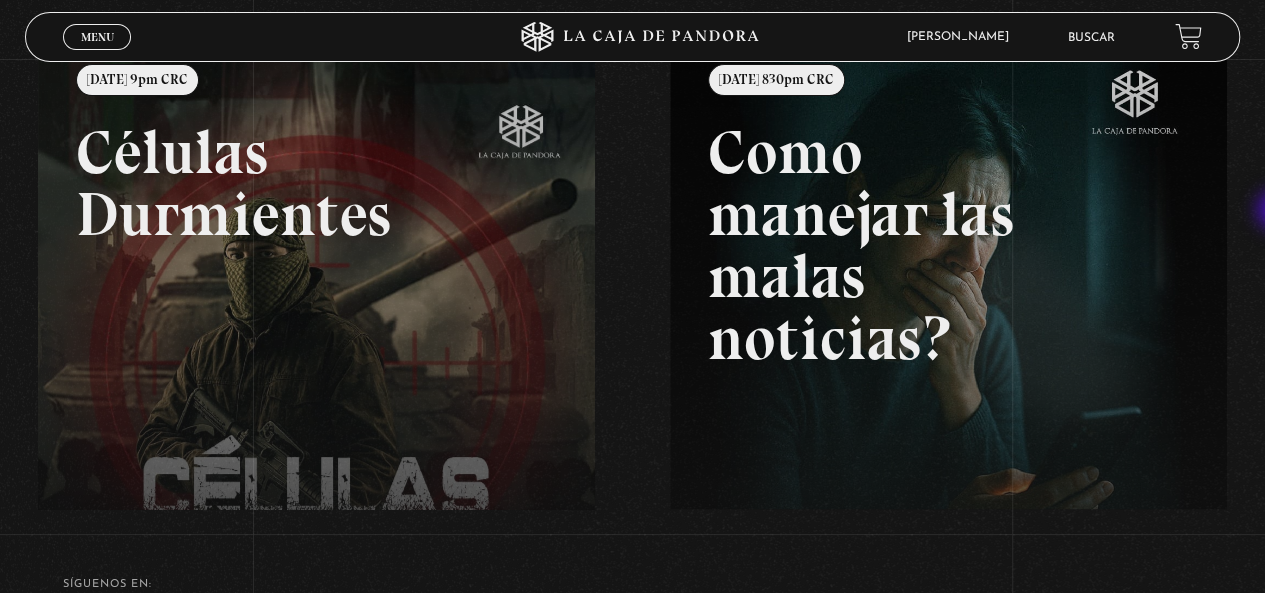 scroll, scrollTop: 256, scrollLeft: 0, axis: vertical 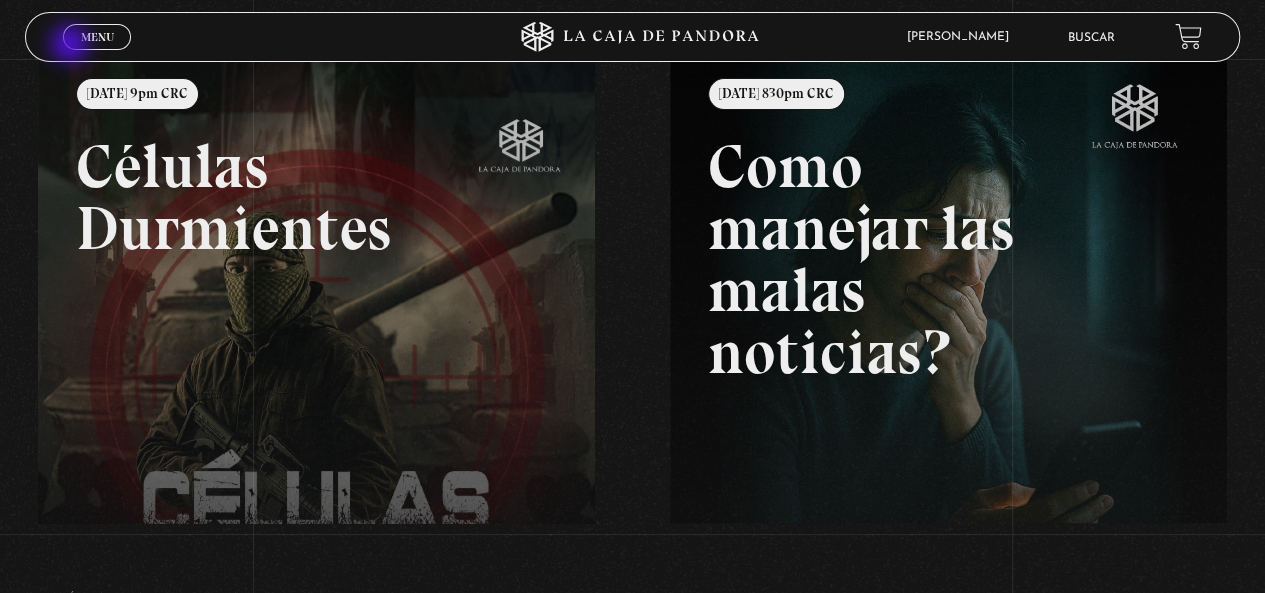 click on "Menu Cerrar" at bounding box center (97, 37) 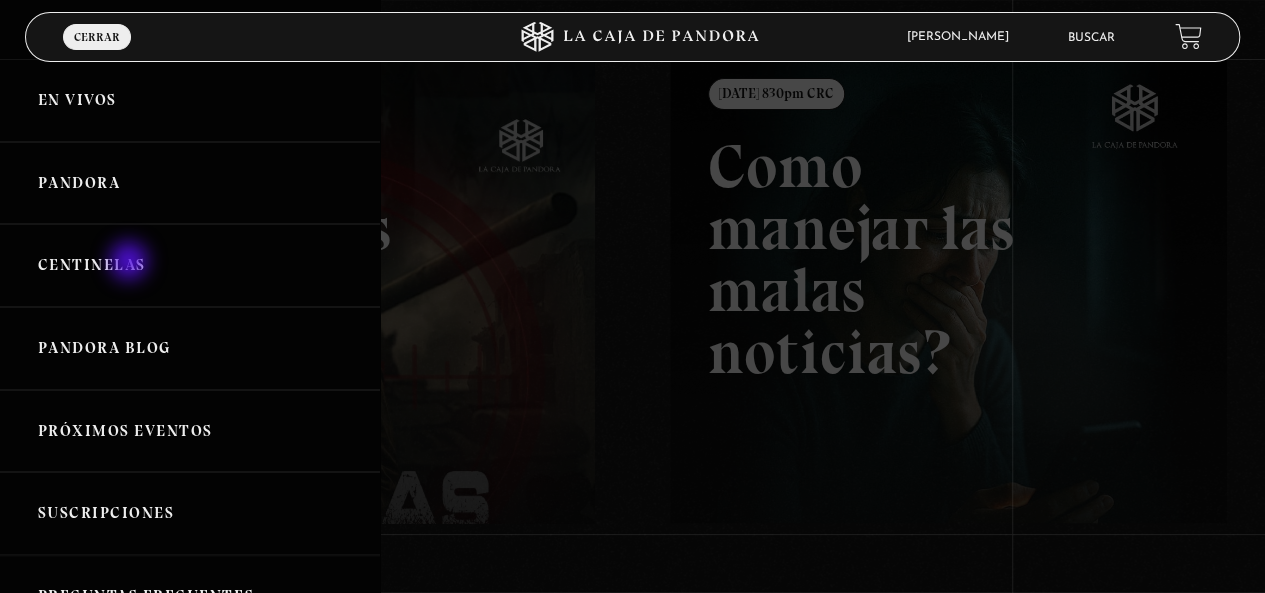 click on "Centinelas" at bounding box center (190, 265) 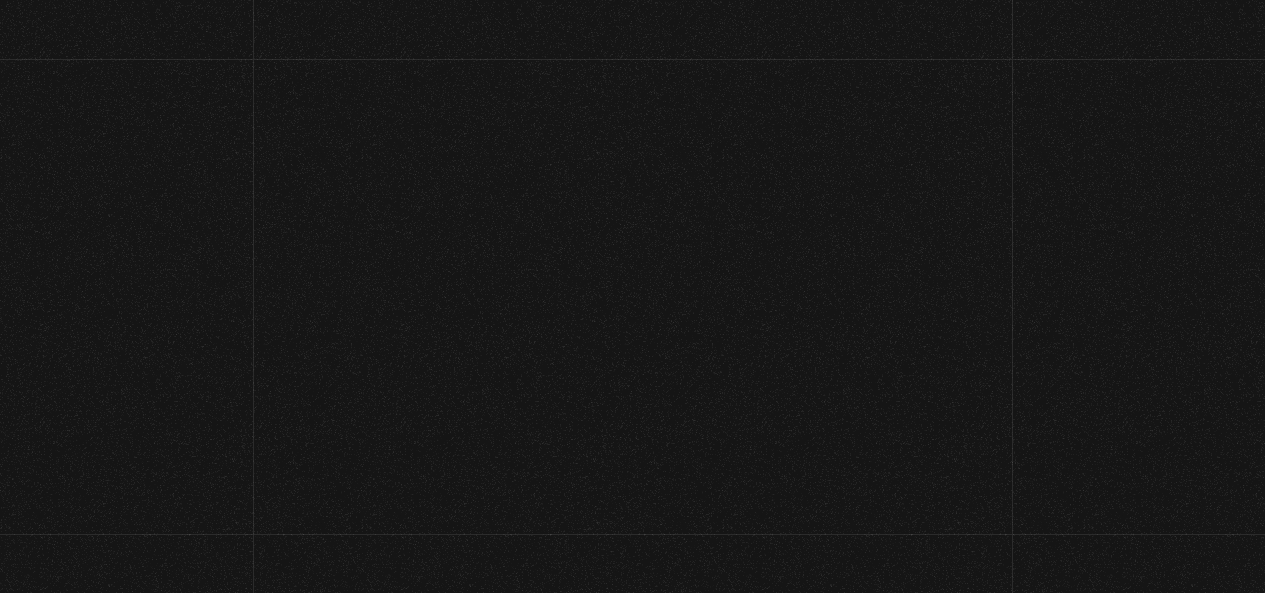 scroll, scrollTop: 0, scrollLeft: 0, axis: both 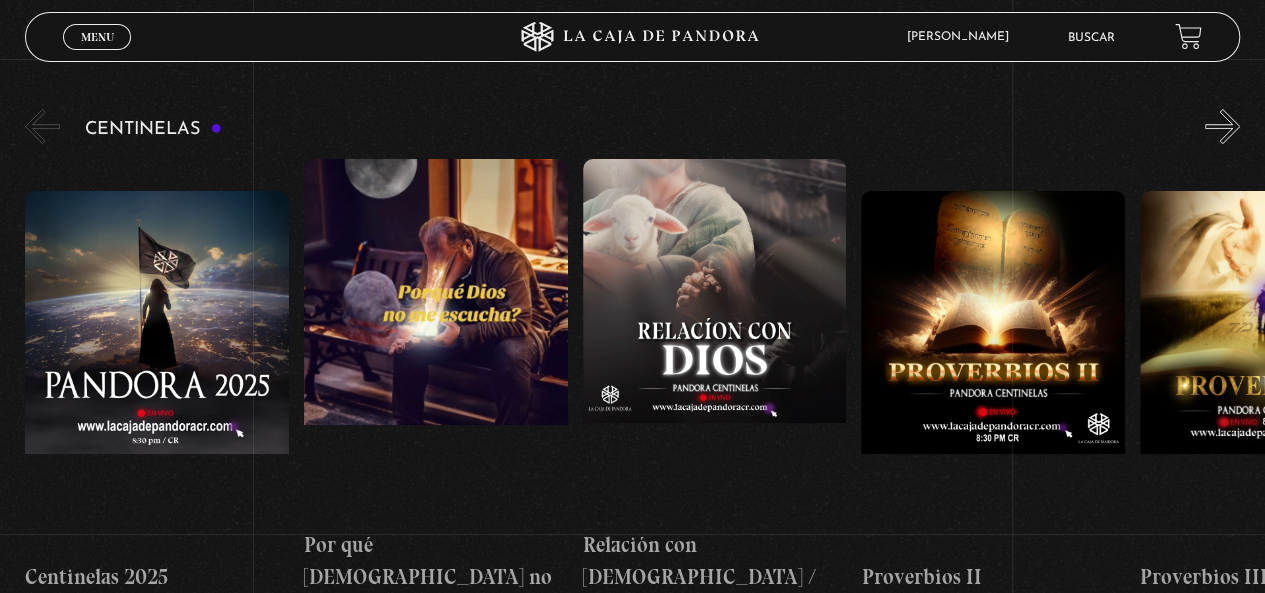 drag, startPoint x: 1253, startPoint y: 289, endPoint x: 1272, endPoint y: 303, distance: 23.600847 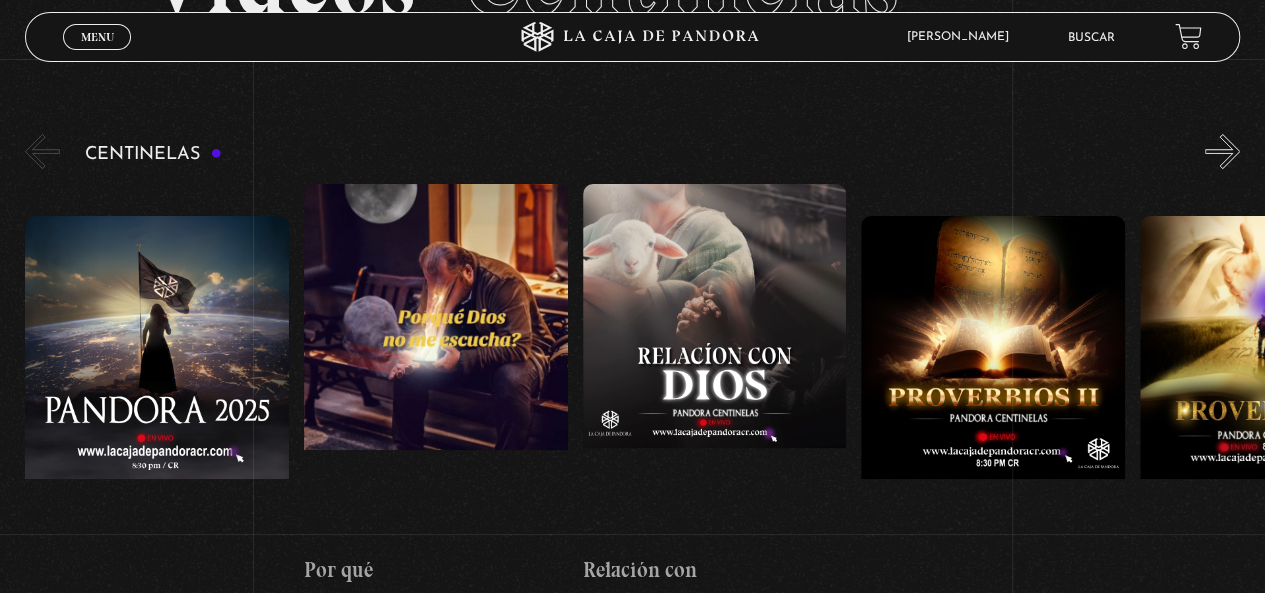 scroll, scrollTop: 171, scrollLeft: 0, axis: vertical 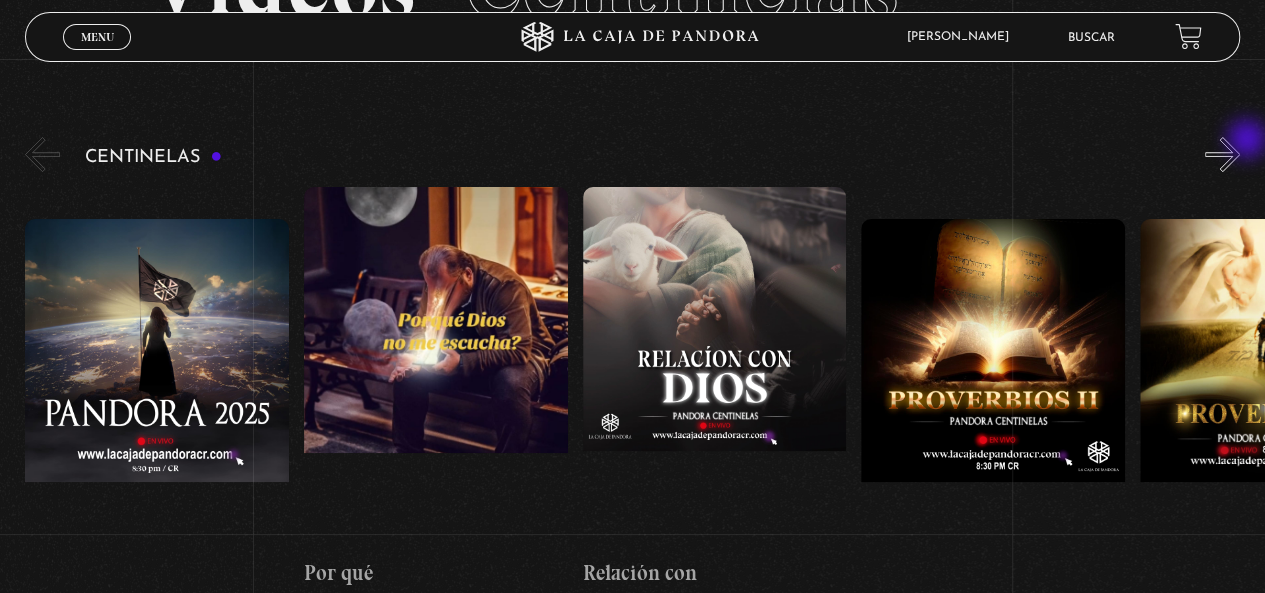 click on "»" at bounding box center (1222, 154) 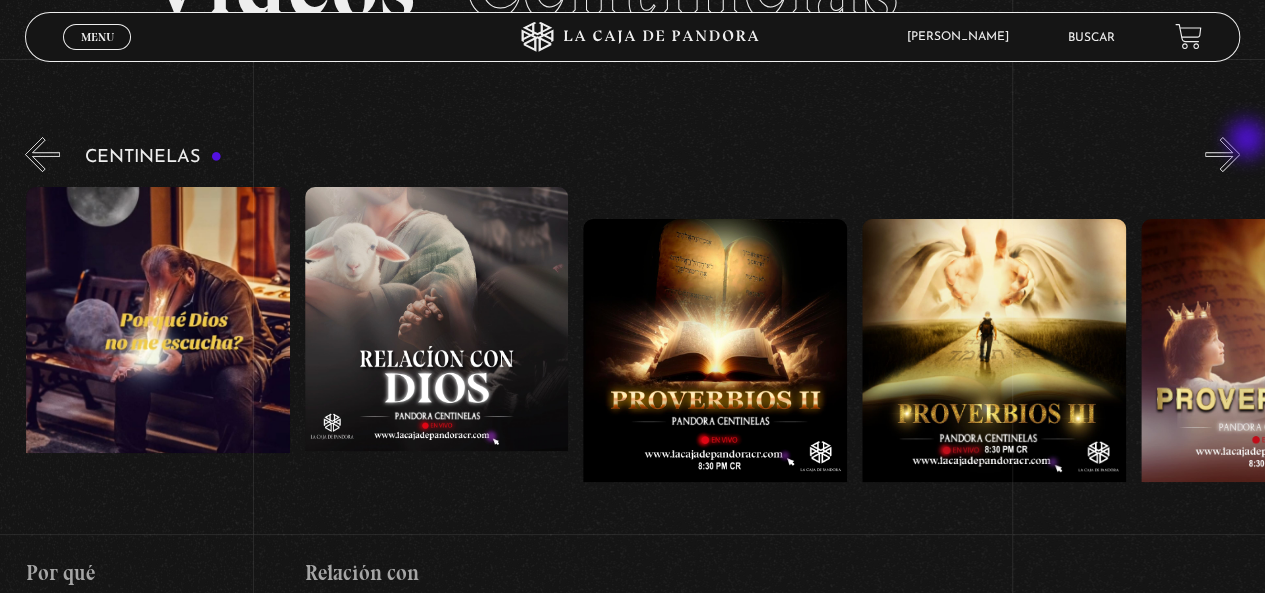 click on "»" at bounding box center (1222, 154) 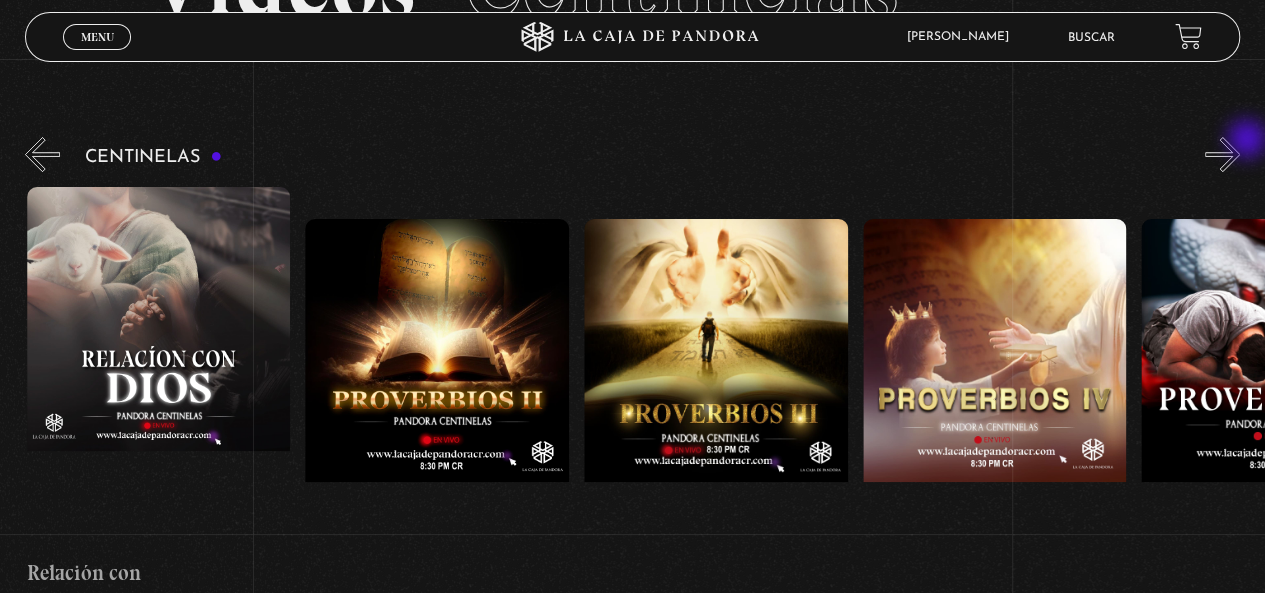 click on "»" at bounding box center [1222, 154] 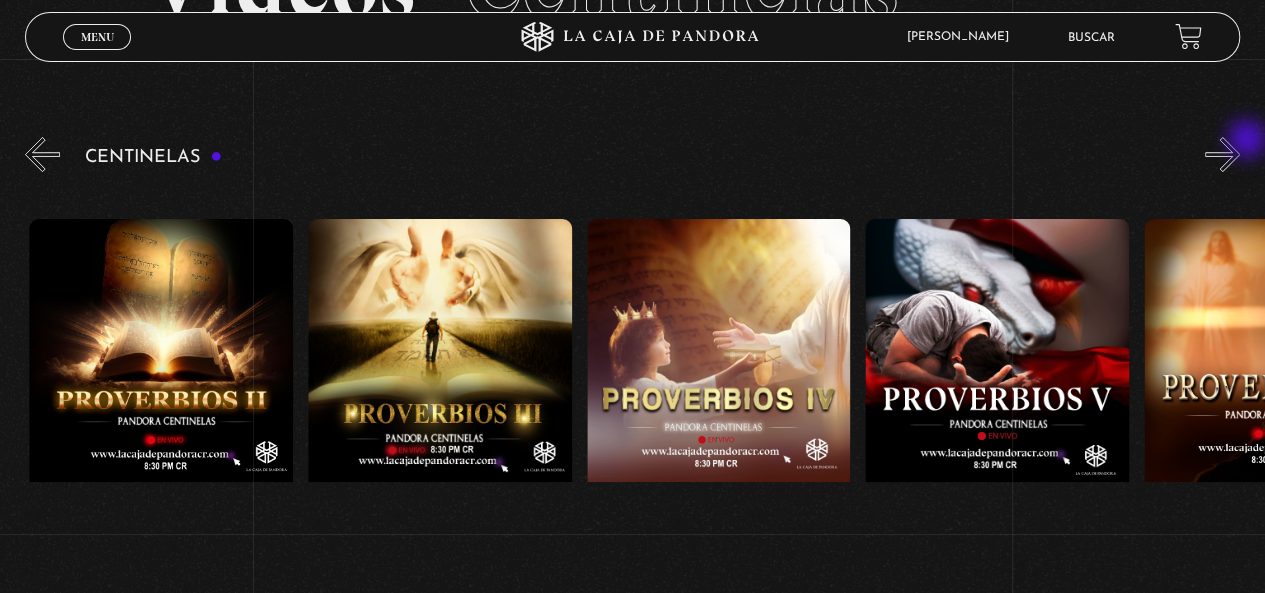click on "»" at bounding box center (1222, 154) 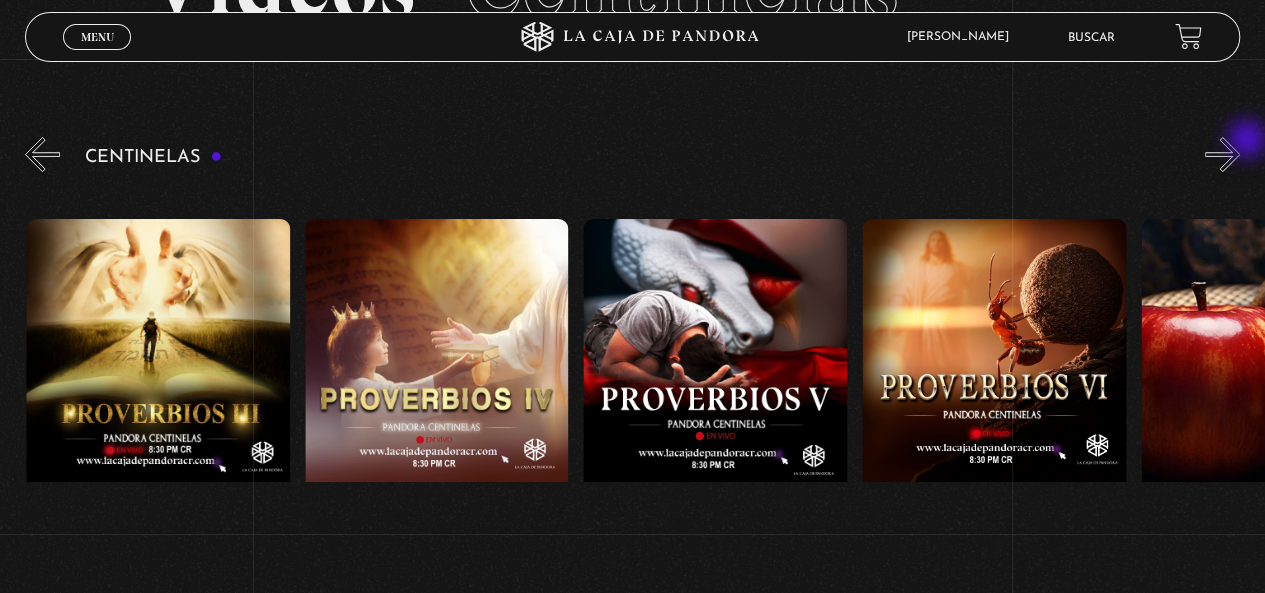 click on "»" at bounding box center (1222, 154) 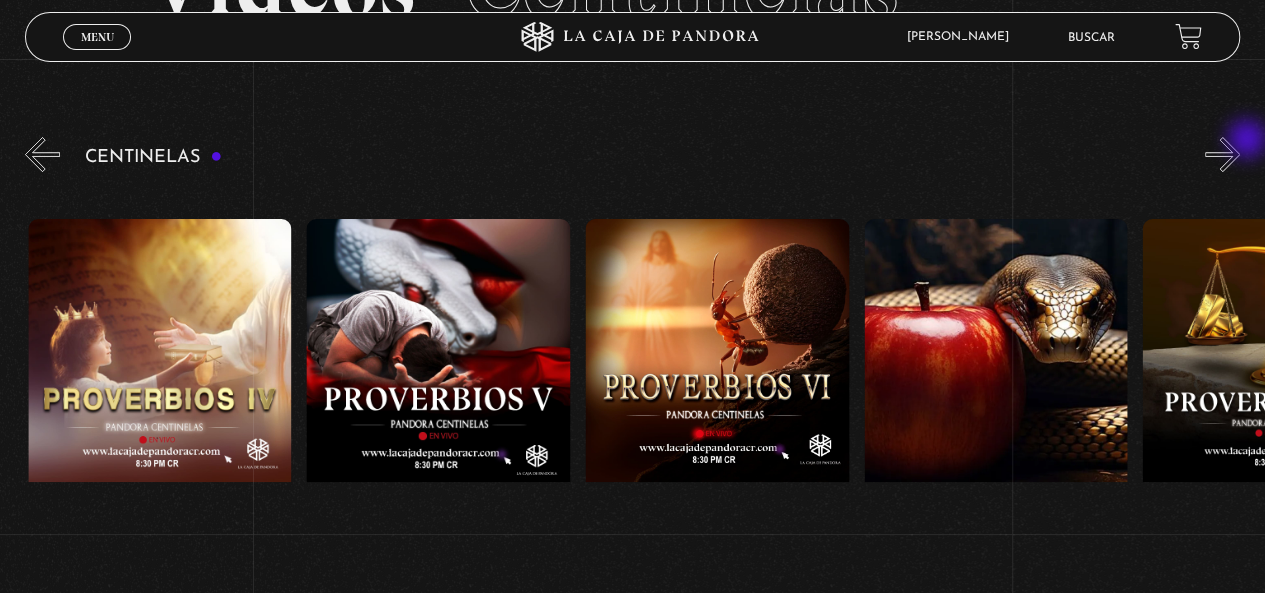 click on "»" at bounding box center [1222, 154] 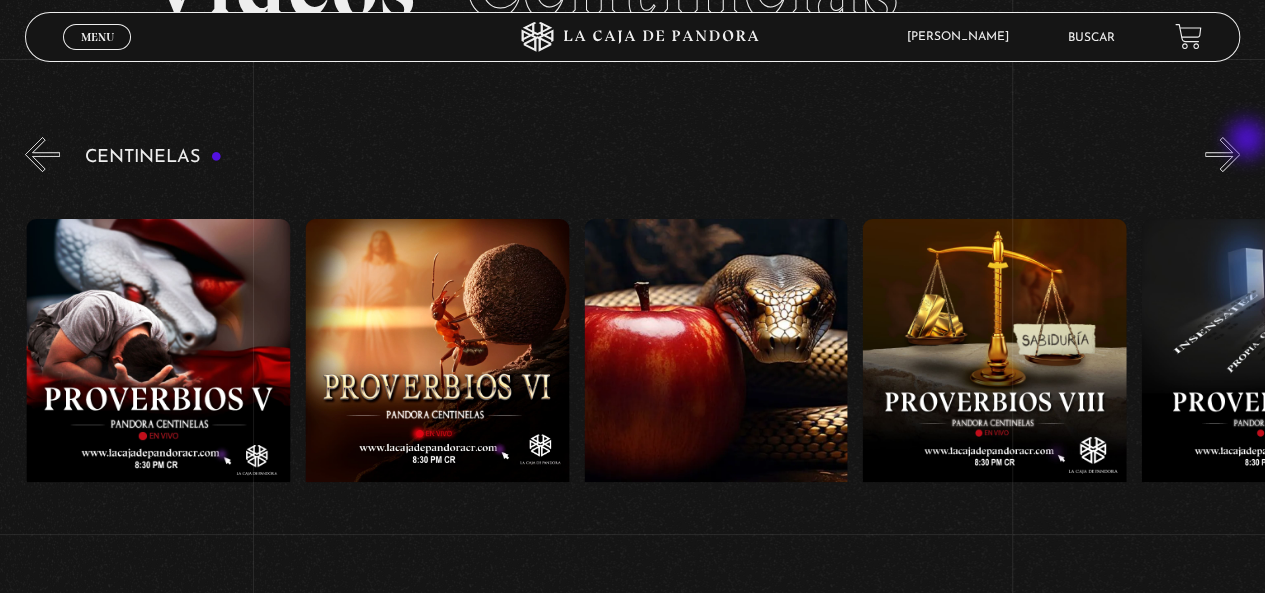 click on "»" at bounding box center [1222, 154] 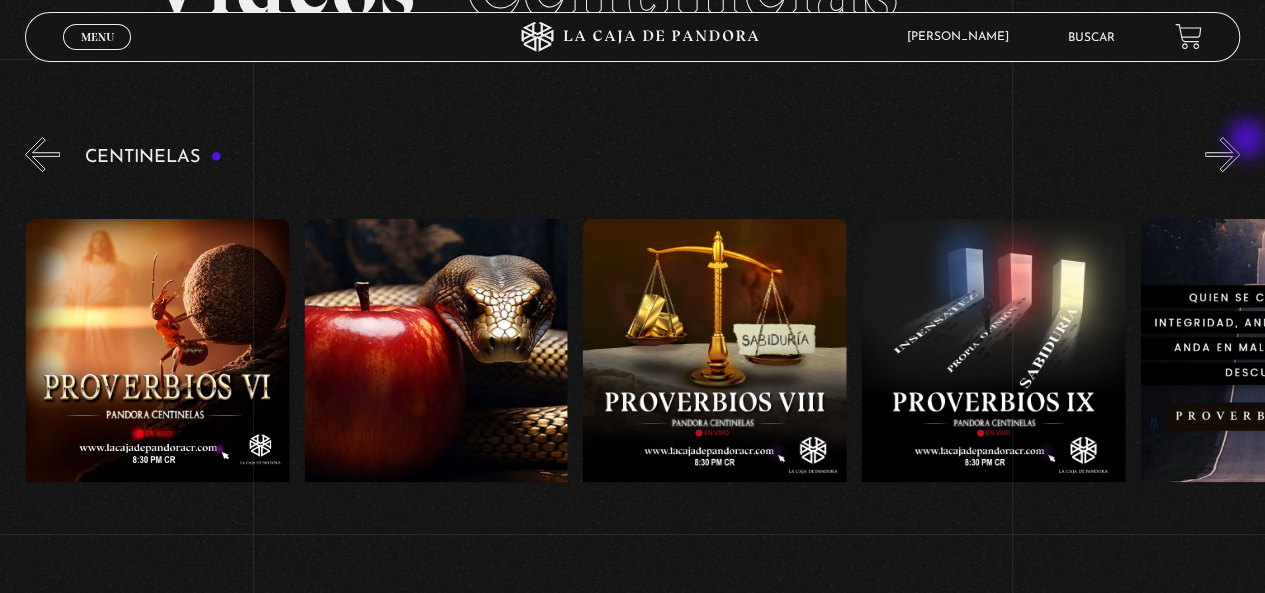 click on "»" at bounding box center (1222, 154) 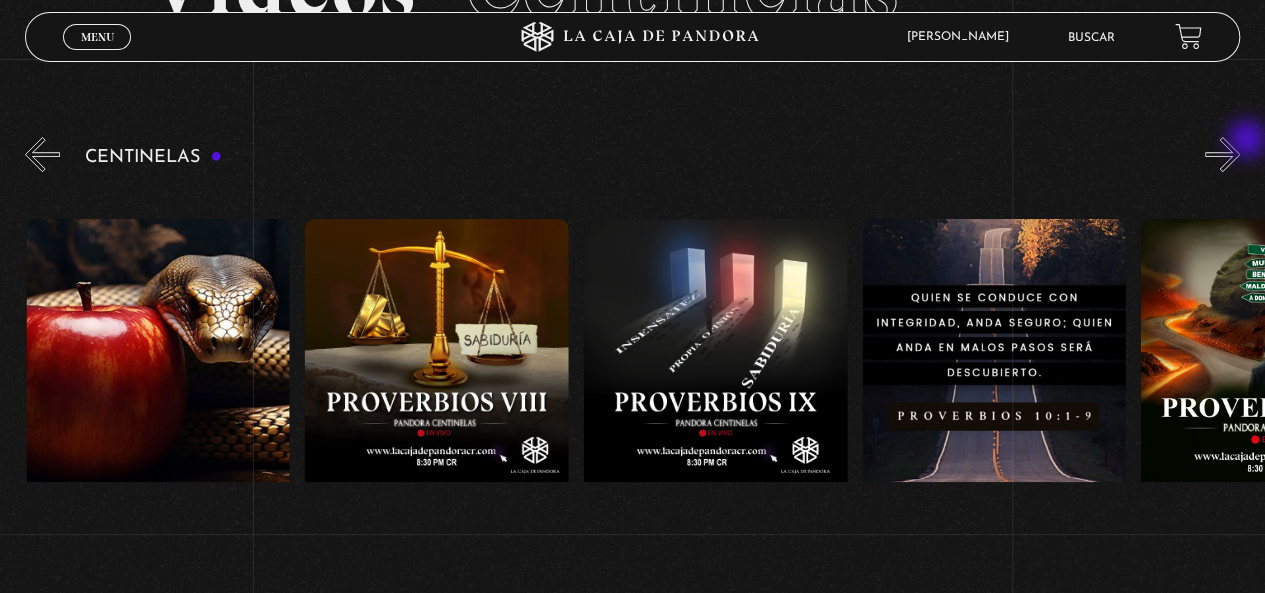 click on "»" at bounding box center (1222, 154) 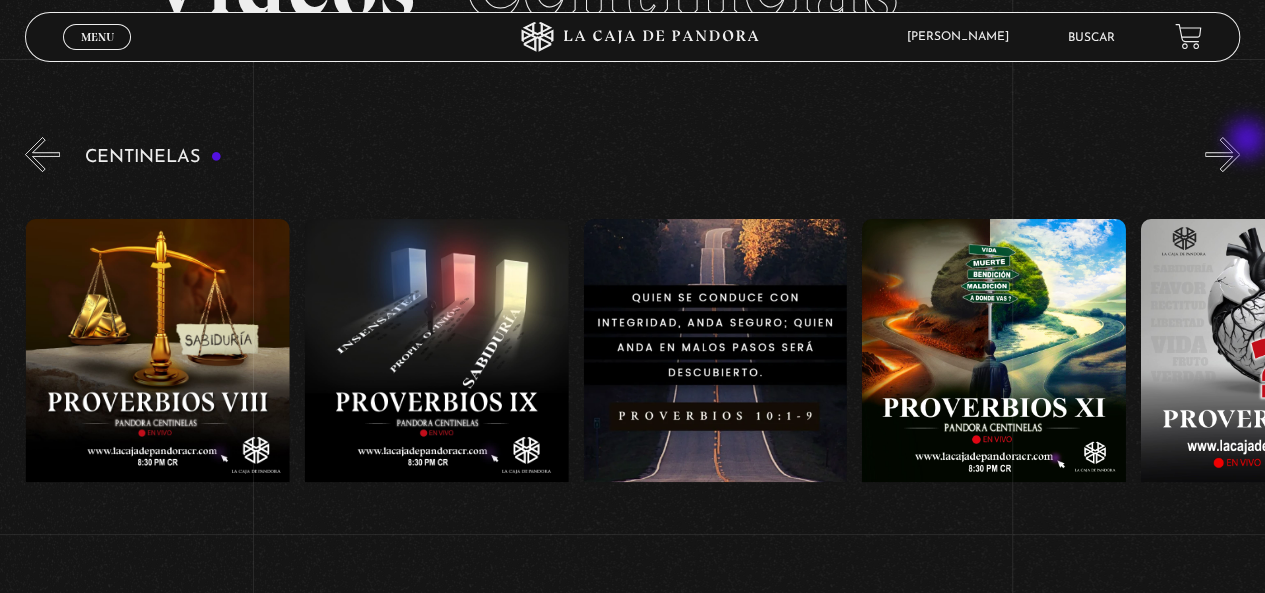scroll, scrollTop: 0, scrollLeft: 2508, axis: horizontal 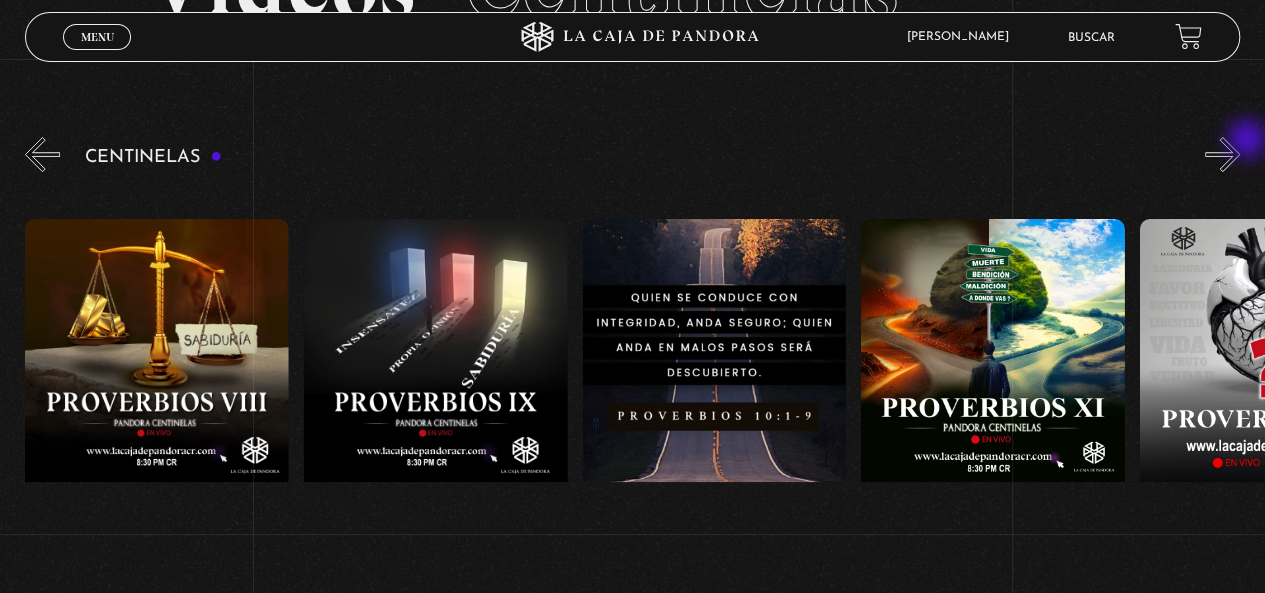 click on "»" at bounding box center (1222, 154) 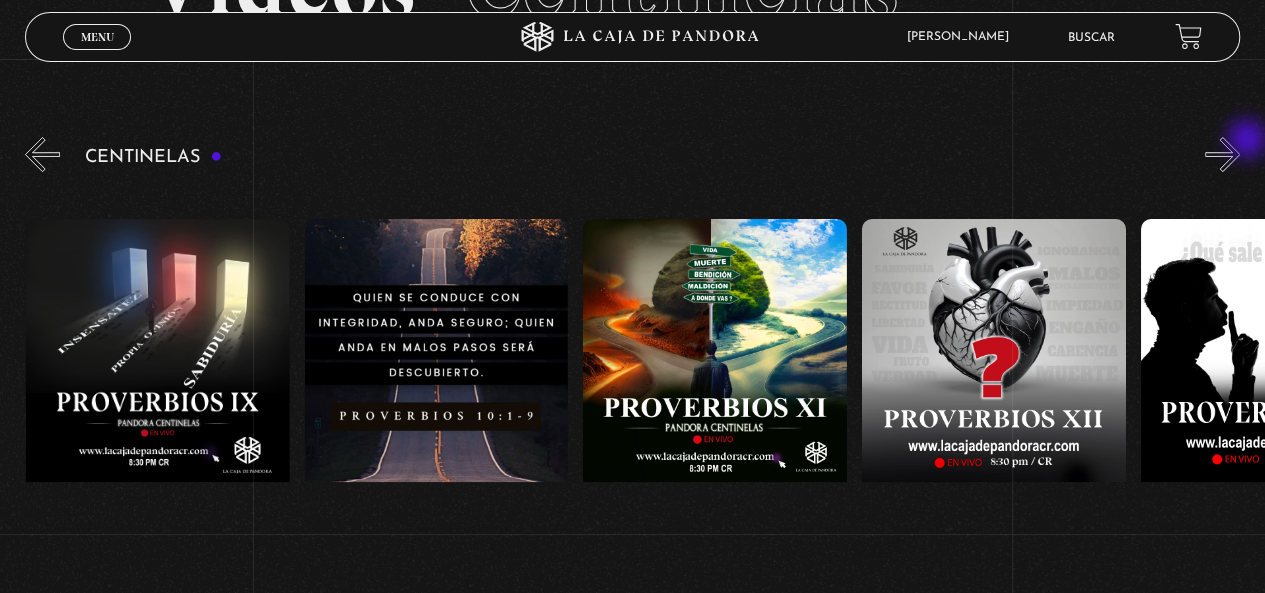 click on "»" at bounding box center [1222, 154] 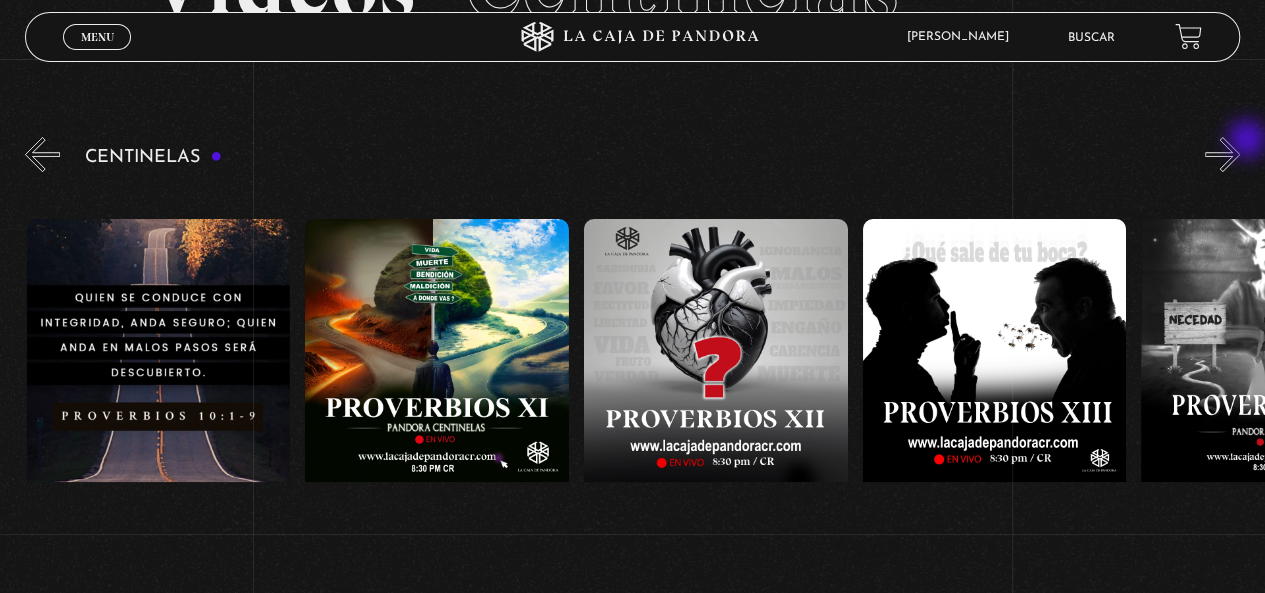 click on "»" at bounding box center (1222, 154) 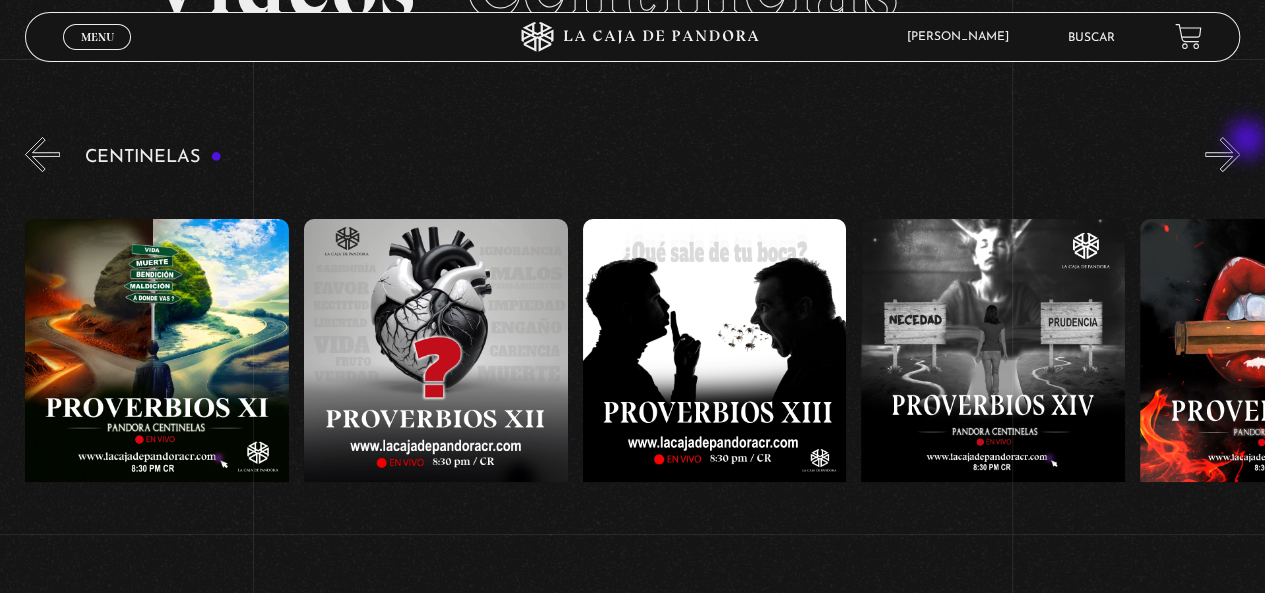 click on "»" at bounding box center [1222, 154] 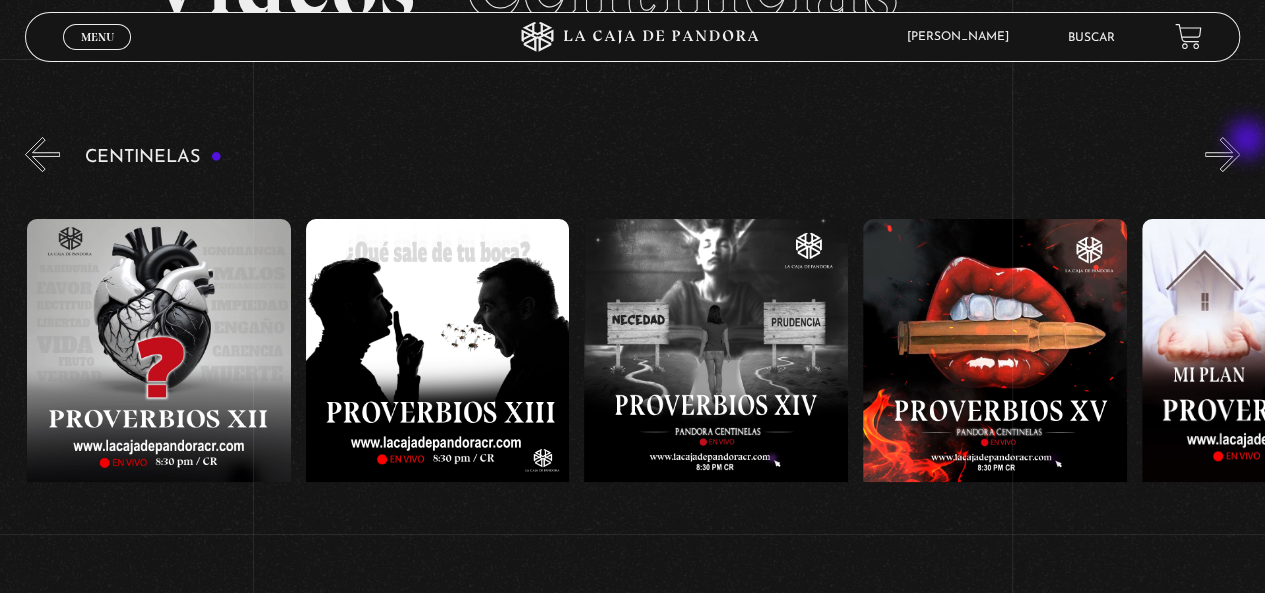 click on "»" at bounding box center [1222, 154] 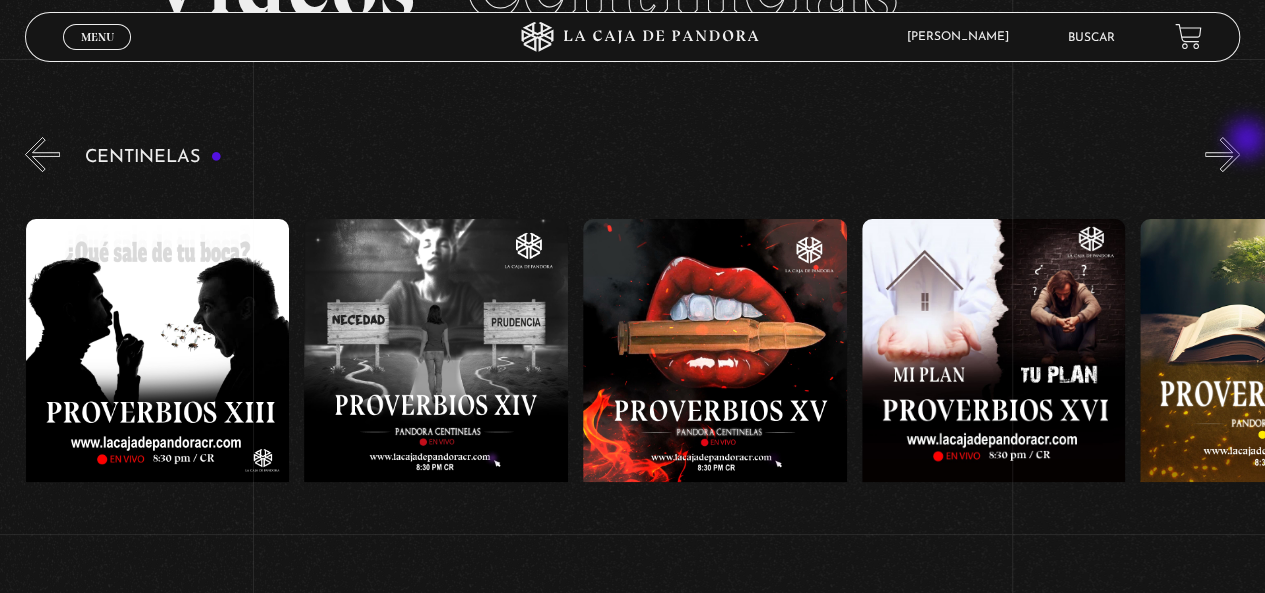 click on "»" at bounding box center (1222, 154) 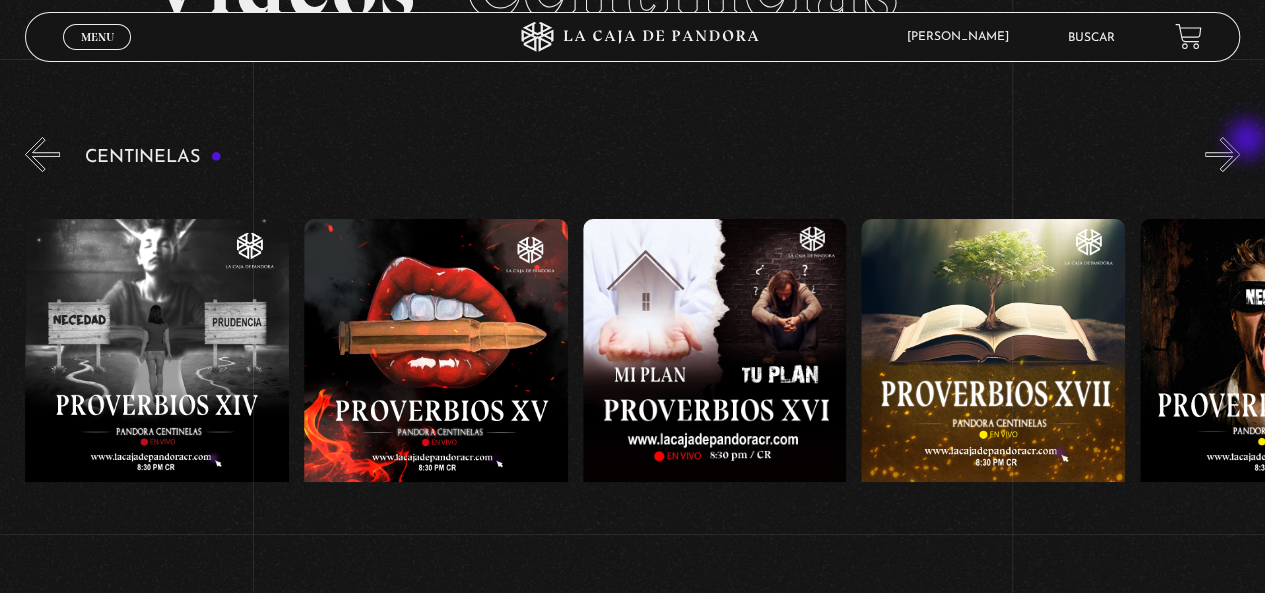 click on "»" at bounding box center [1222, 154] 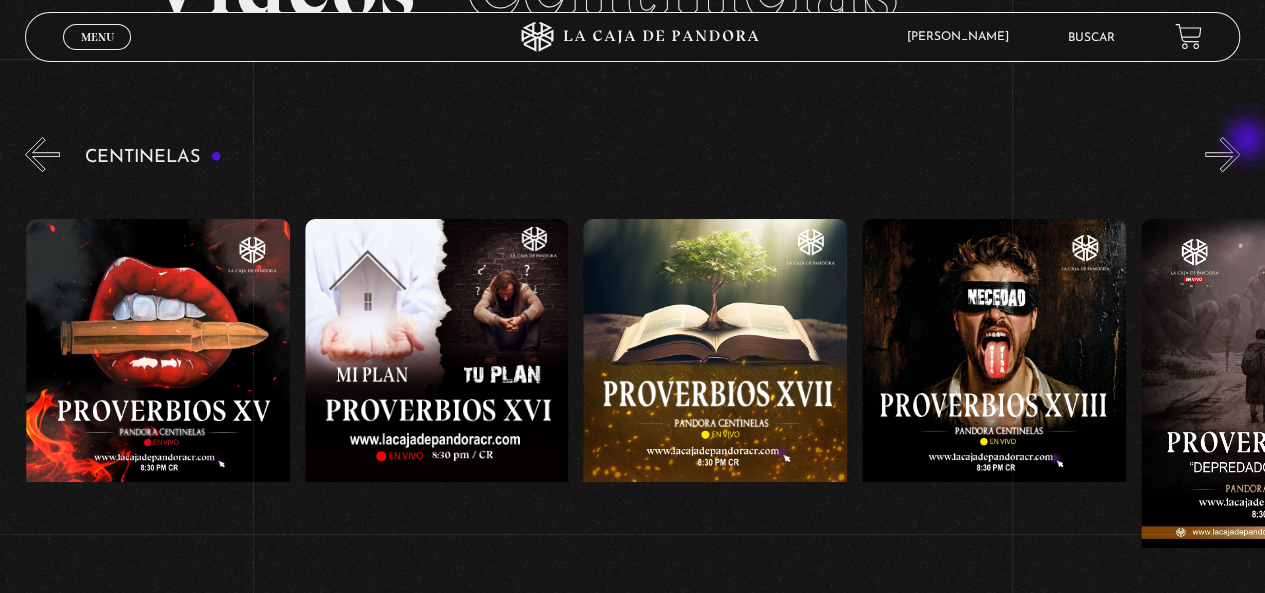 click on "»" at bounding box center (1222, 154) 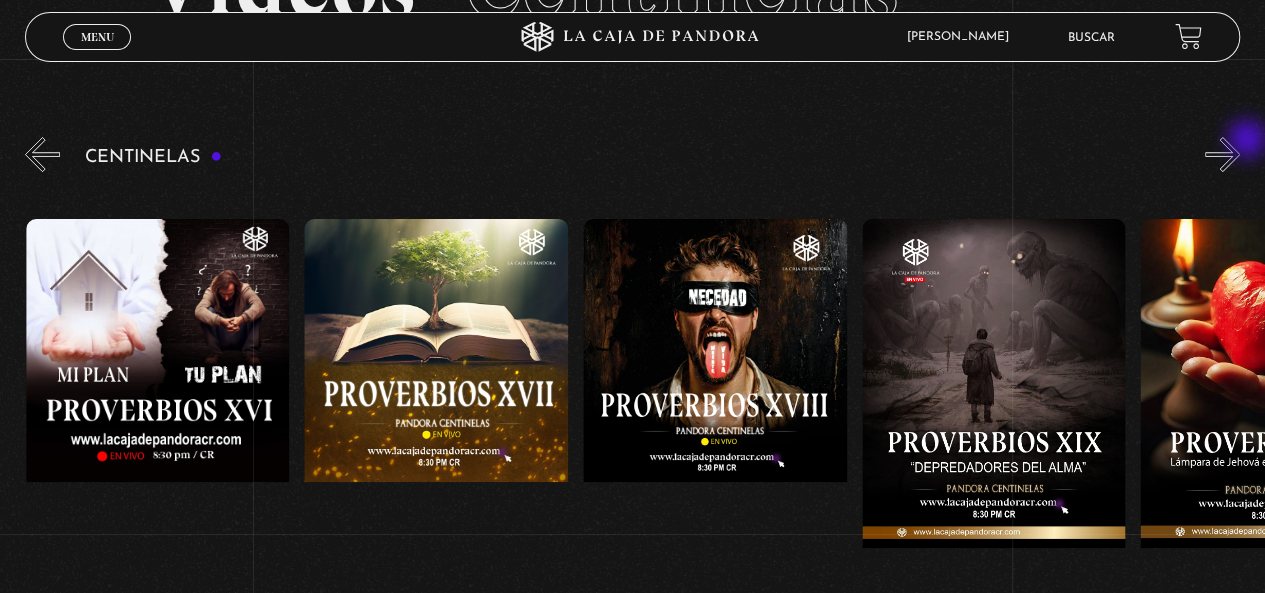 click on "»" at bounding box center (1222, 154) 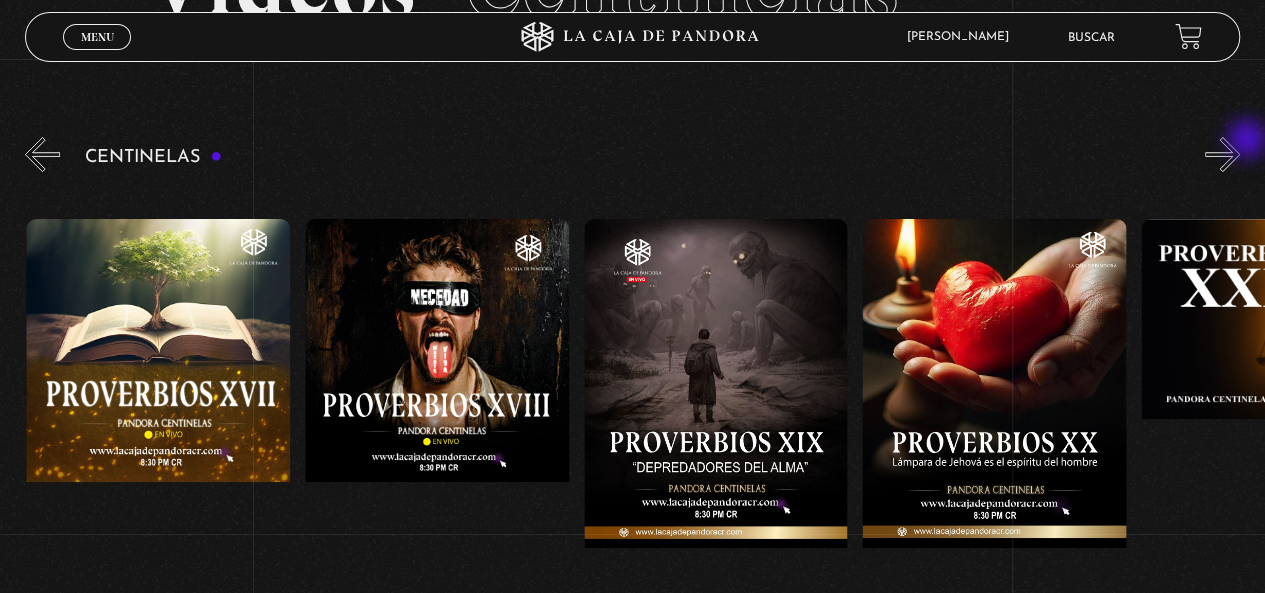 click on "»" at bounding box center (1222, 154) 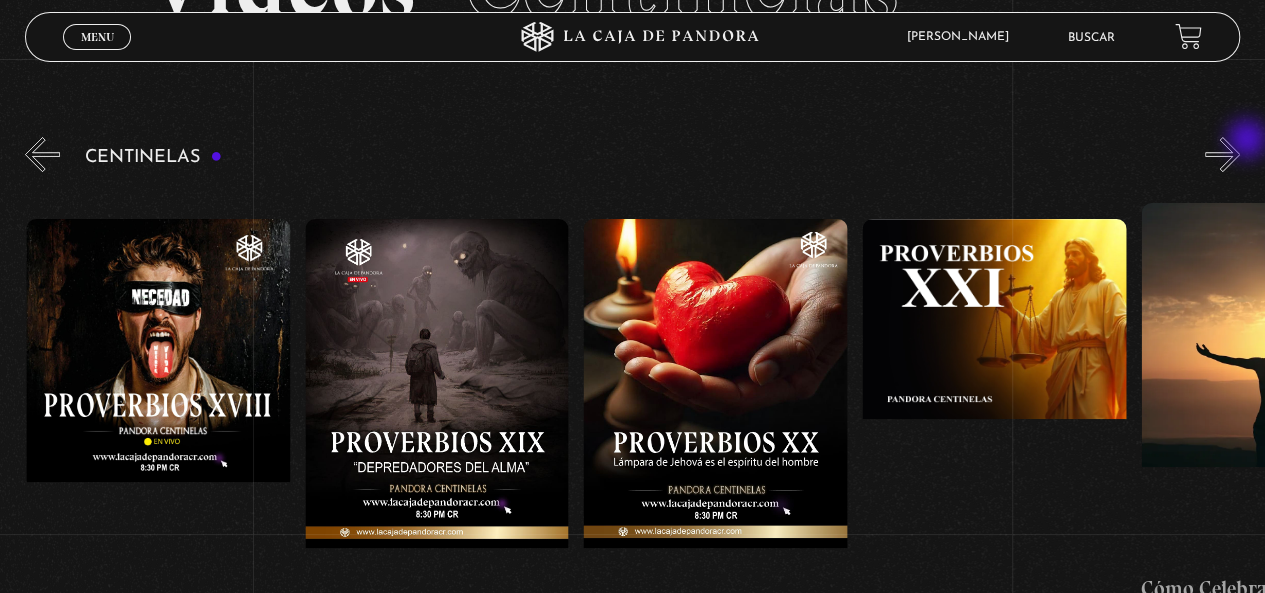 click on "»" at bounding box center (1222, 154) 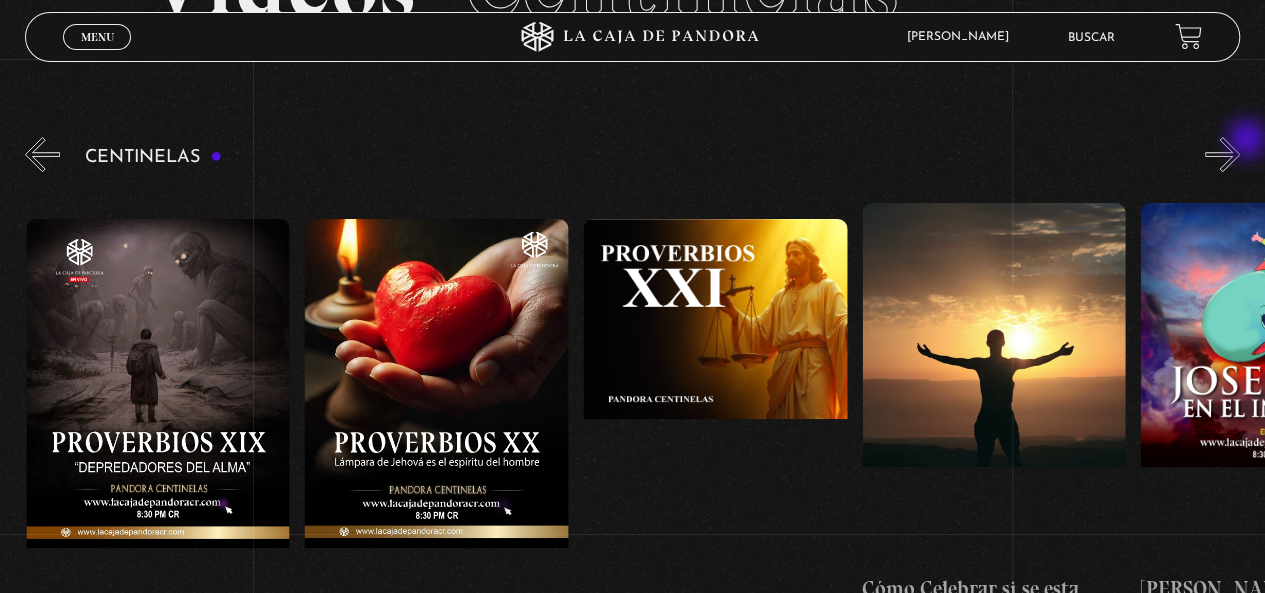 click on "»" at bounding box center (1222, 154) 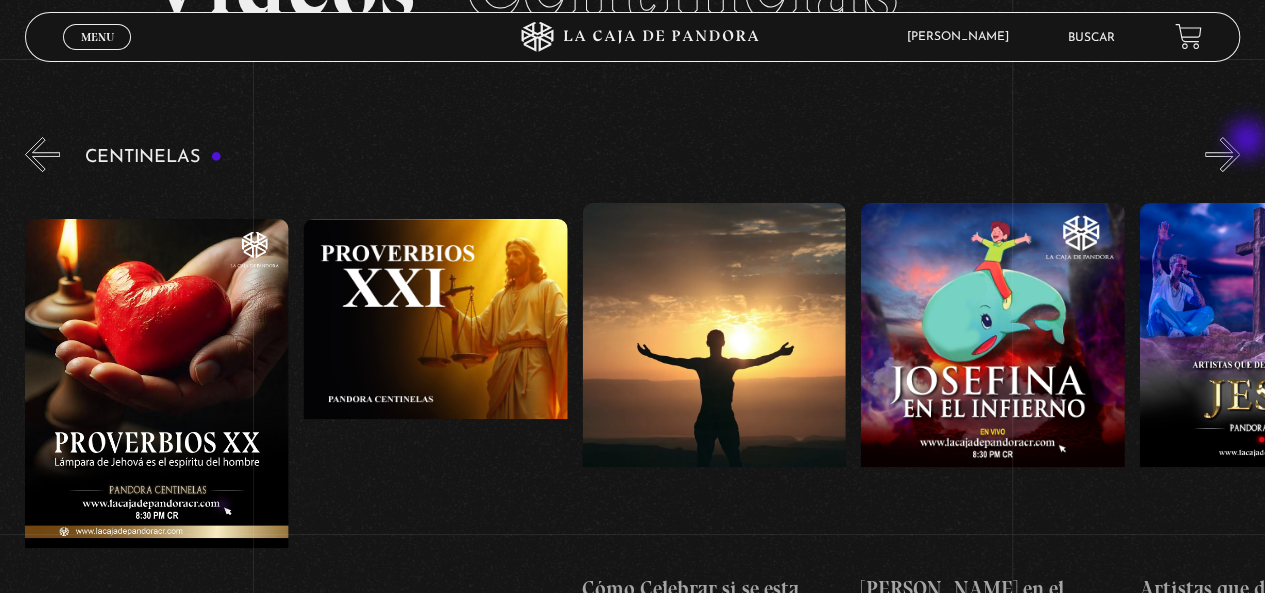 click on "»" at bounding box center [1222, 154] 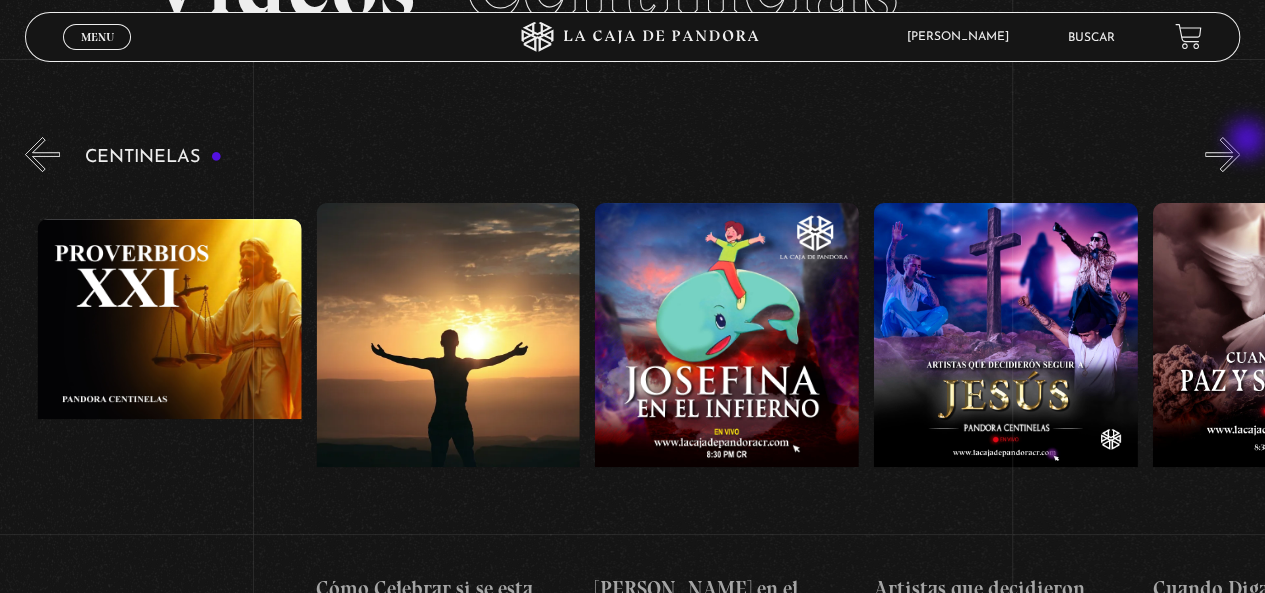 scroll, scrollTop: 0, scrollLeft: 6130, axis: horizontal 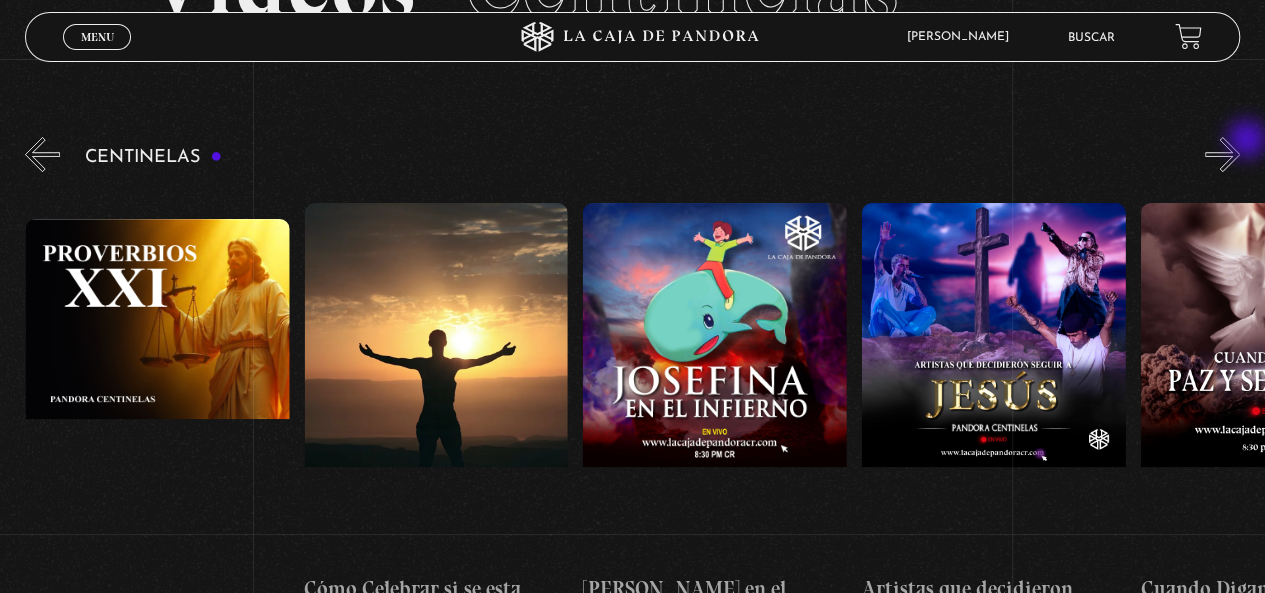 click on "»" at bounding box center [1222, 154] 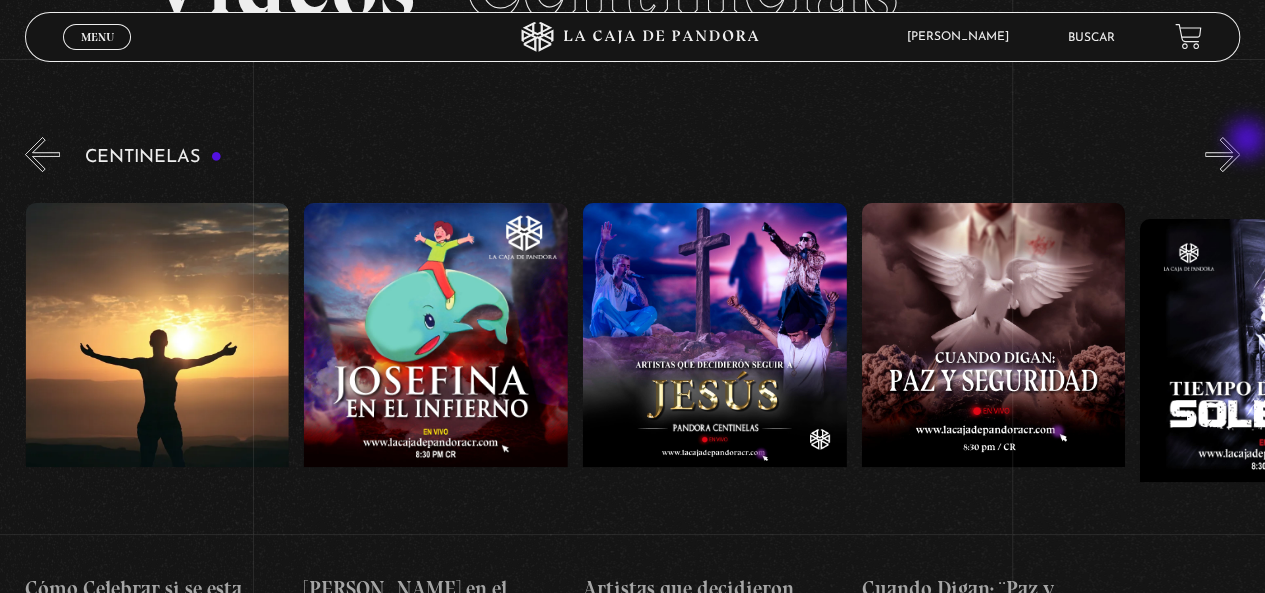 scroll, scrollTop: 0, scrollLeft: 6409, axis: horizontal 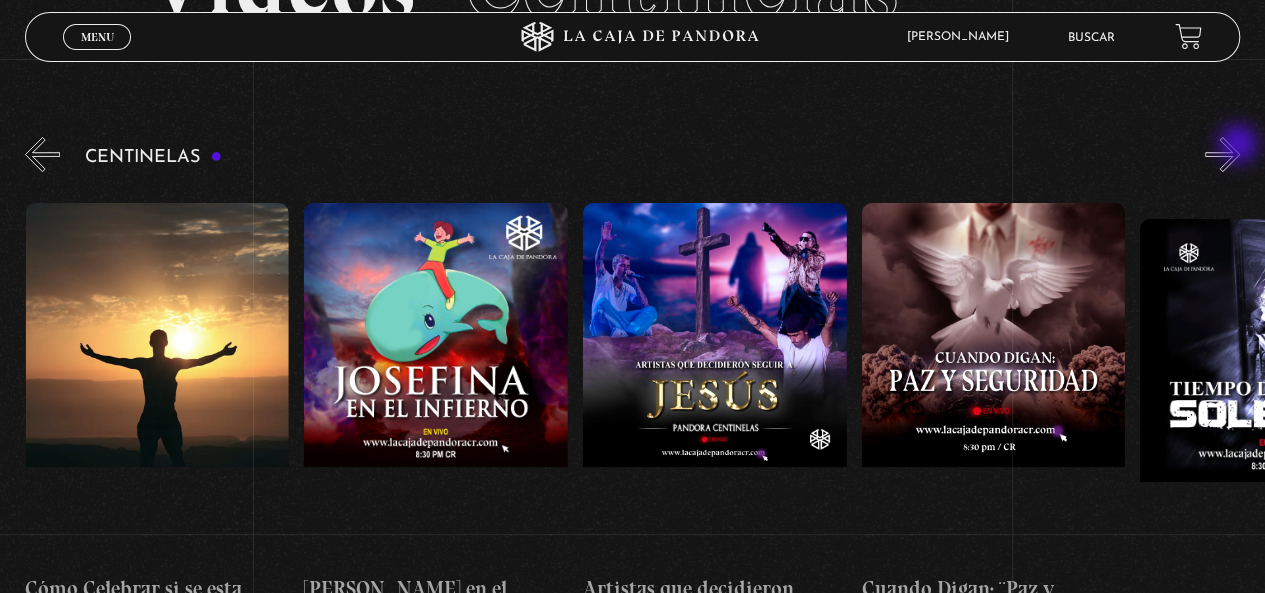 click on "»" at bounding box center [1222, 154] 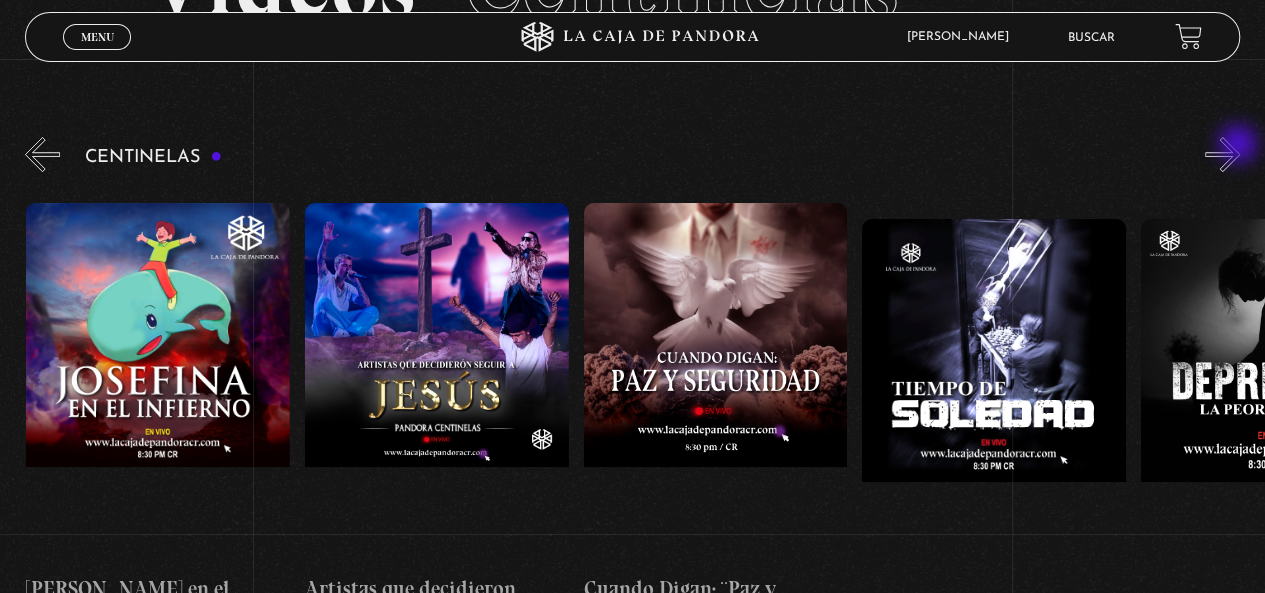 scroll, scrollTop: 0, scrollLeft: 6688, axis: horizontal 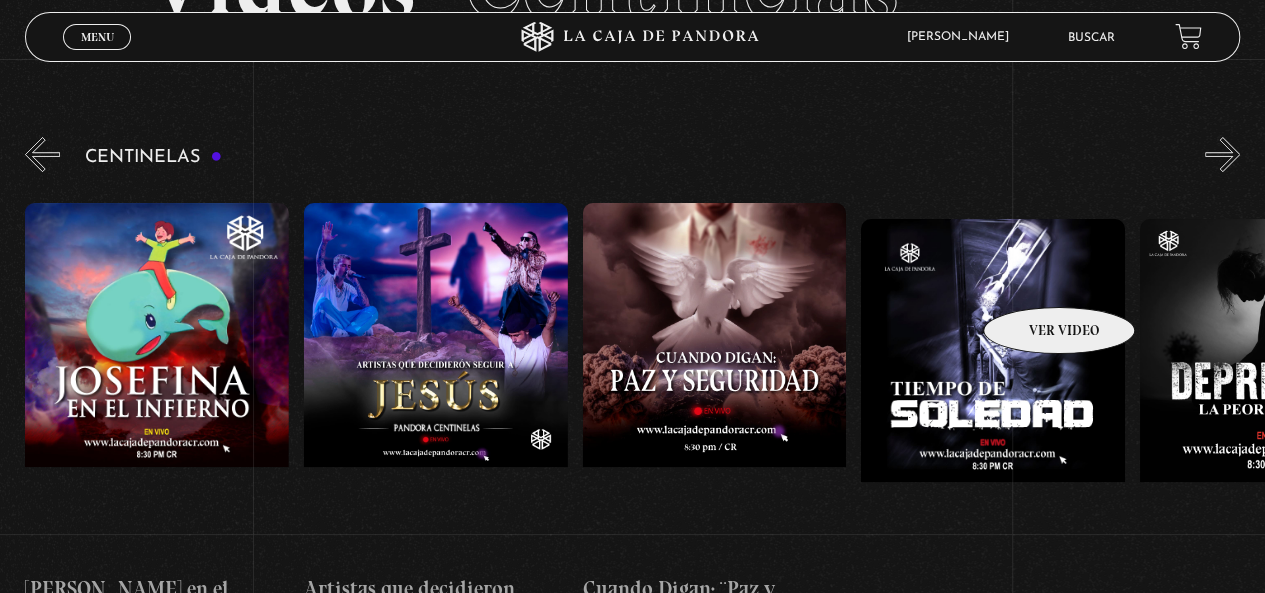 click at bounding box center [993, 399] 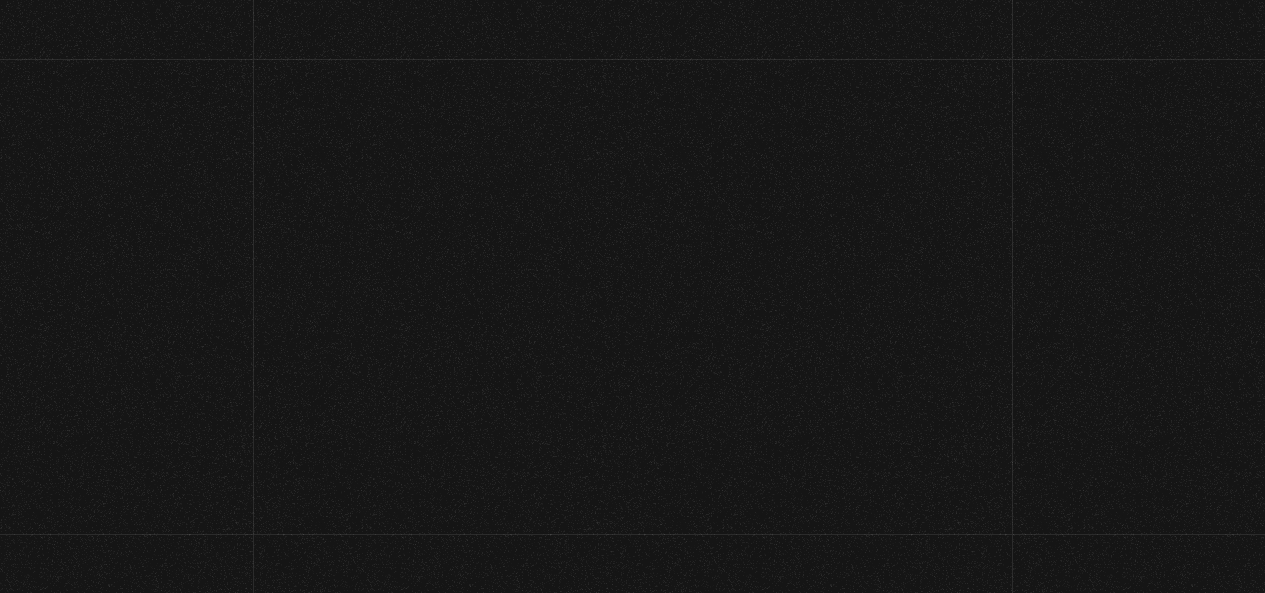 scroll, scrollTop: 0, scrollLeft: 0, axis: both 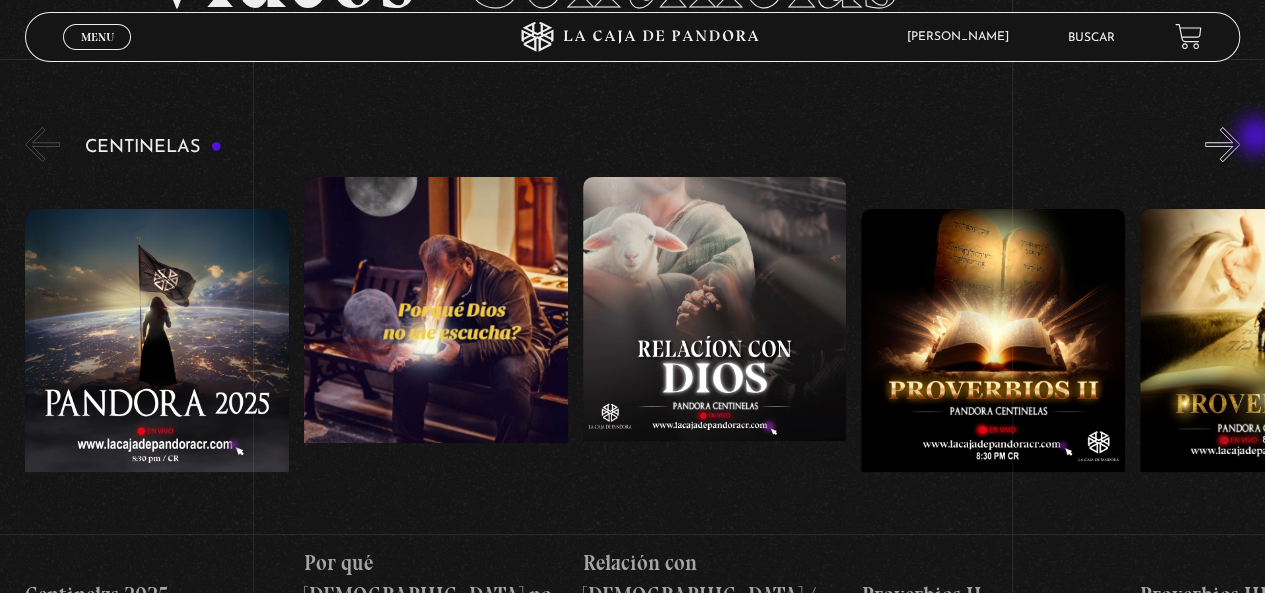 click on "Centinelas" at bounding box center (645, 382) 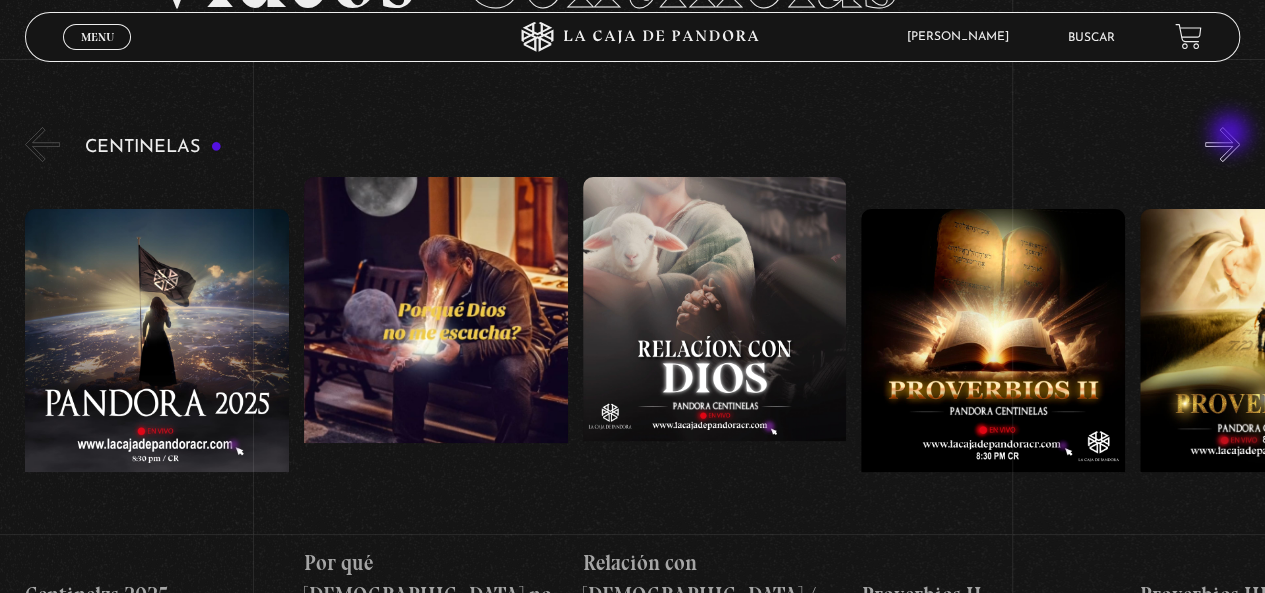 click on "»" at bounding box center [1222, 144] 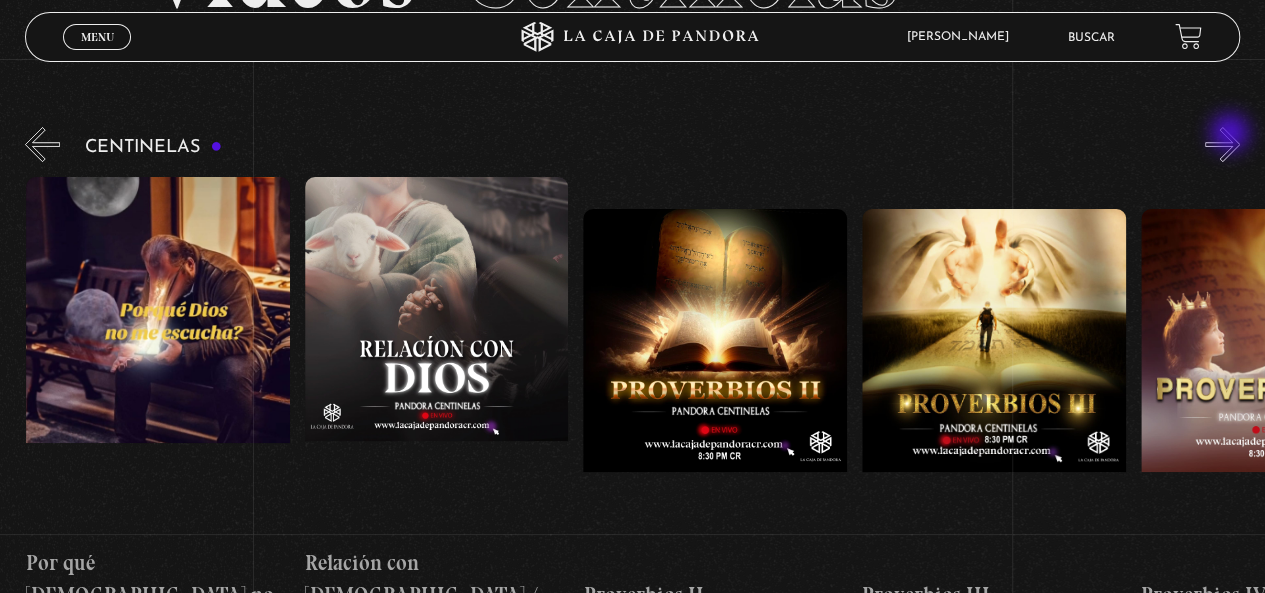 click on "»" at bounding box center (1222, 144) 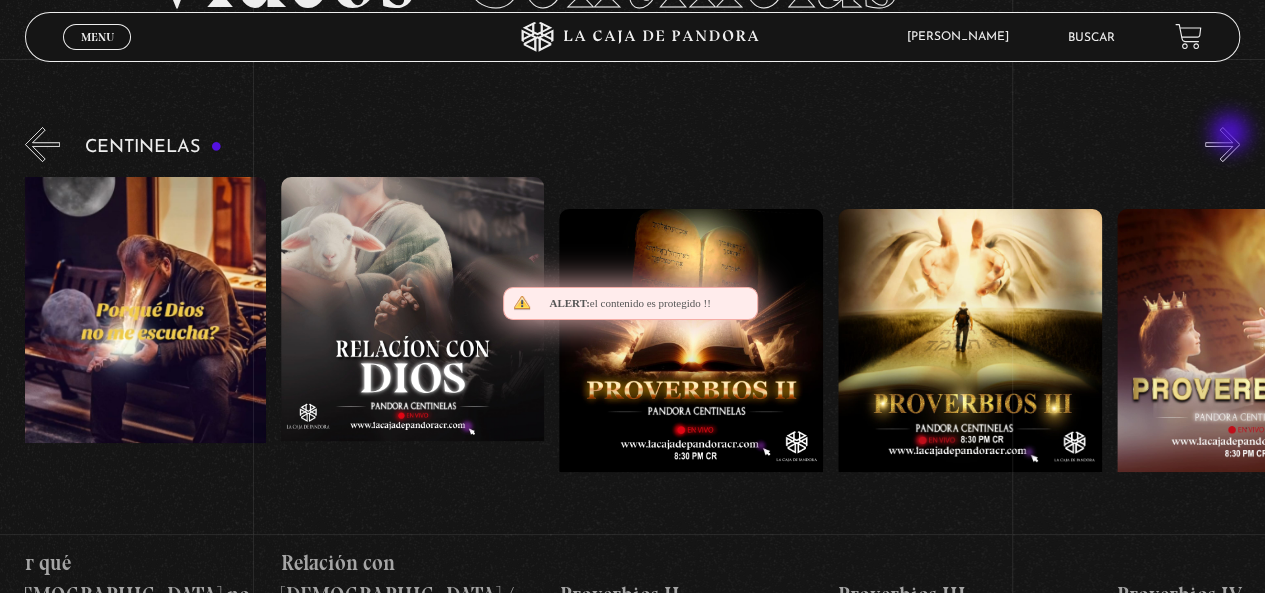 click on "»" at bounding box center (1222, 144) 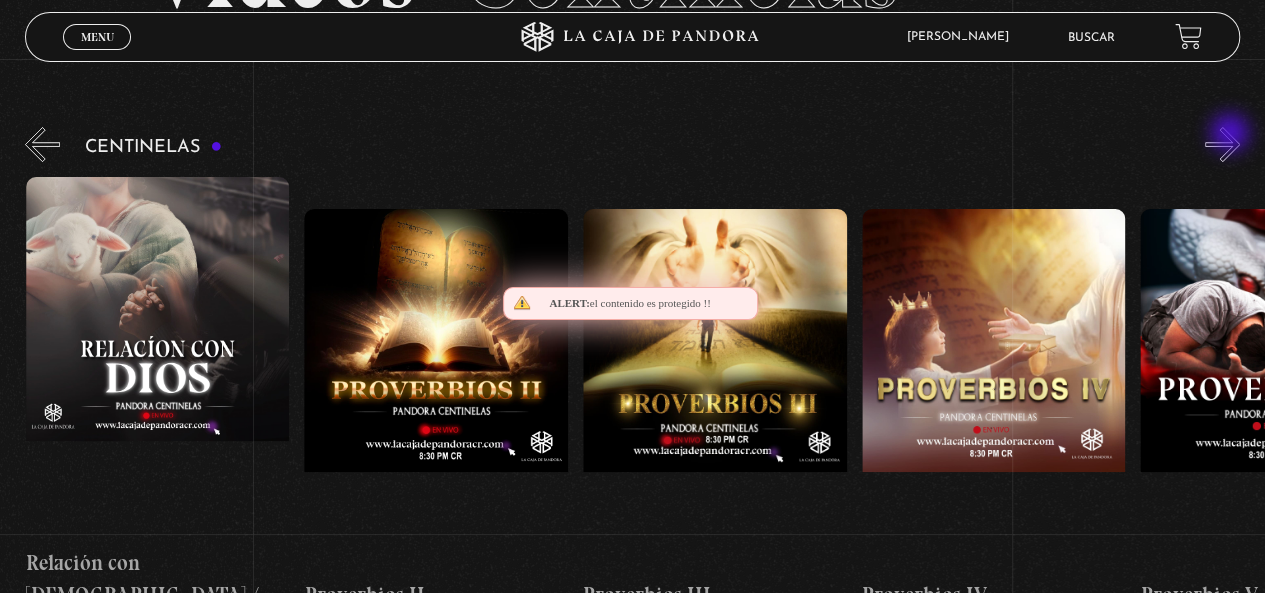 click on "»" at bounding box center [1222, 144] 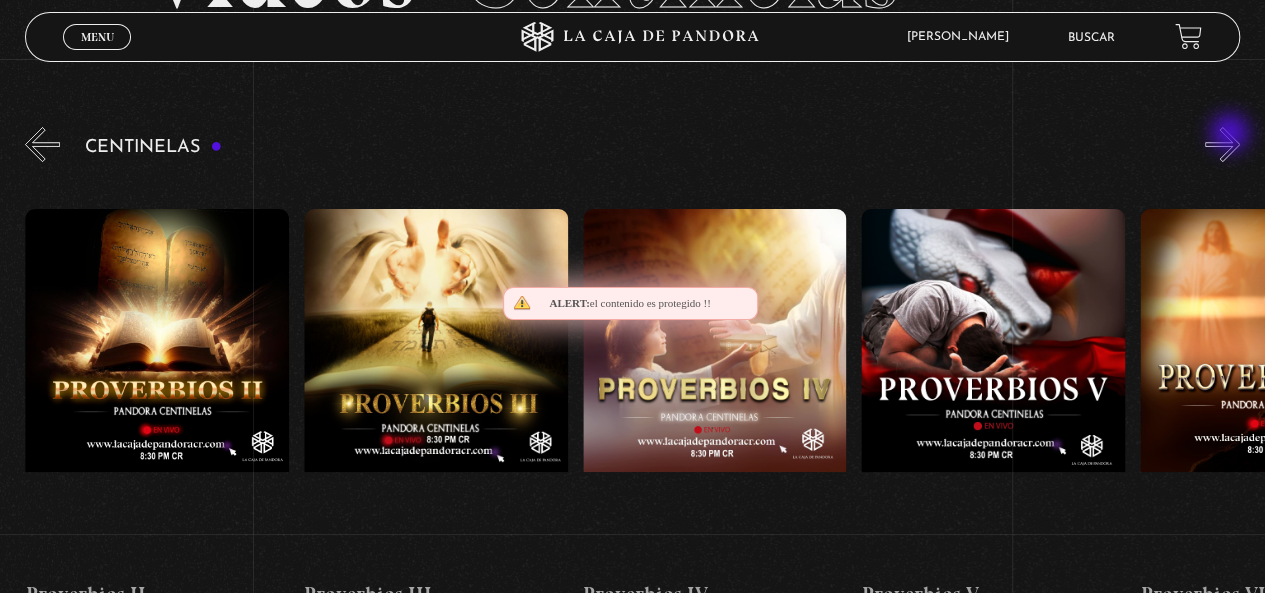 click on "»" at bounding box center [1222, 144] 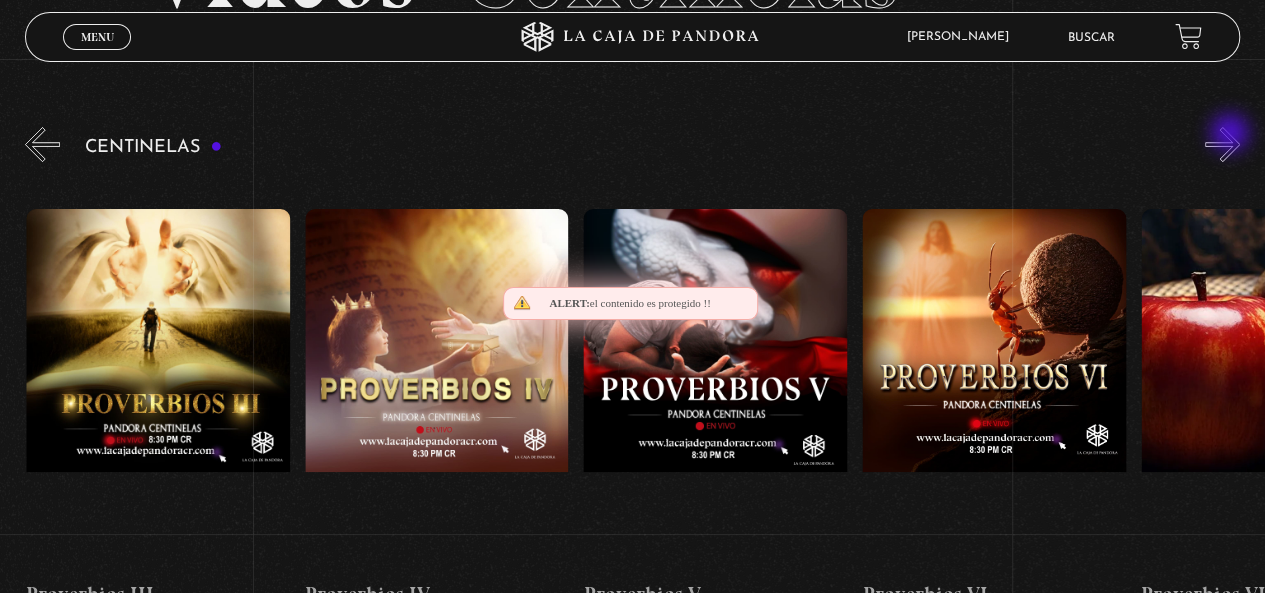 click on "»" at bounding box center [1222, 144] 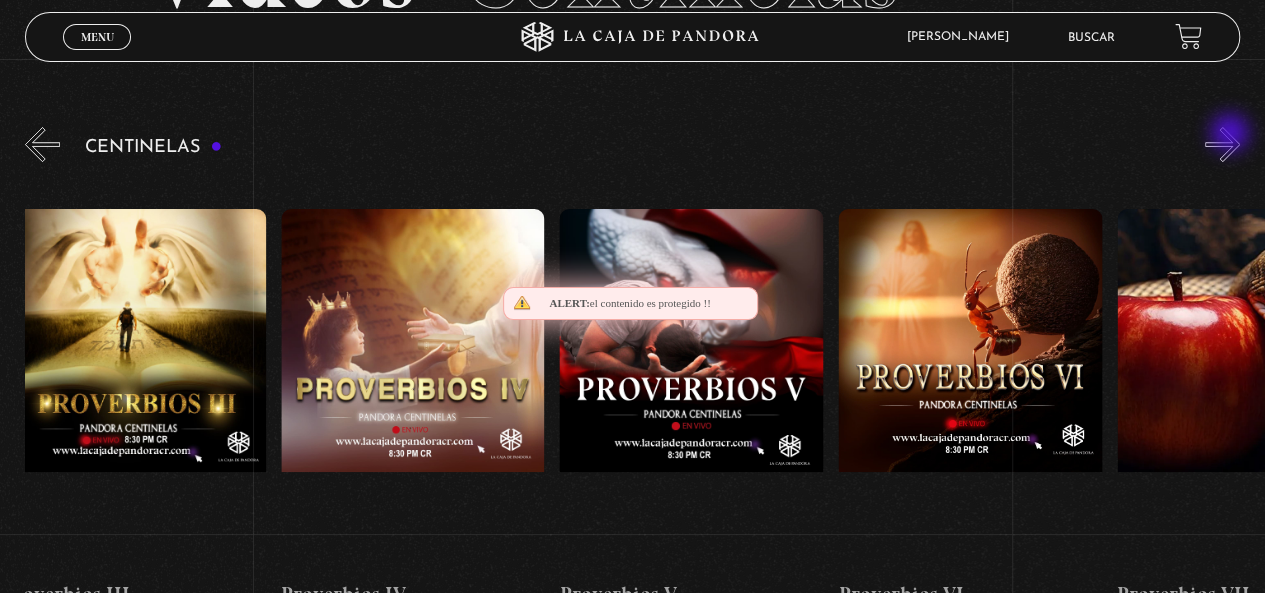click on "»" at bounding box center (1222, 144) 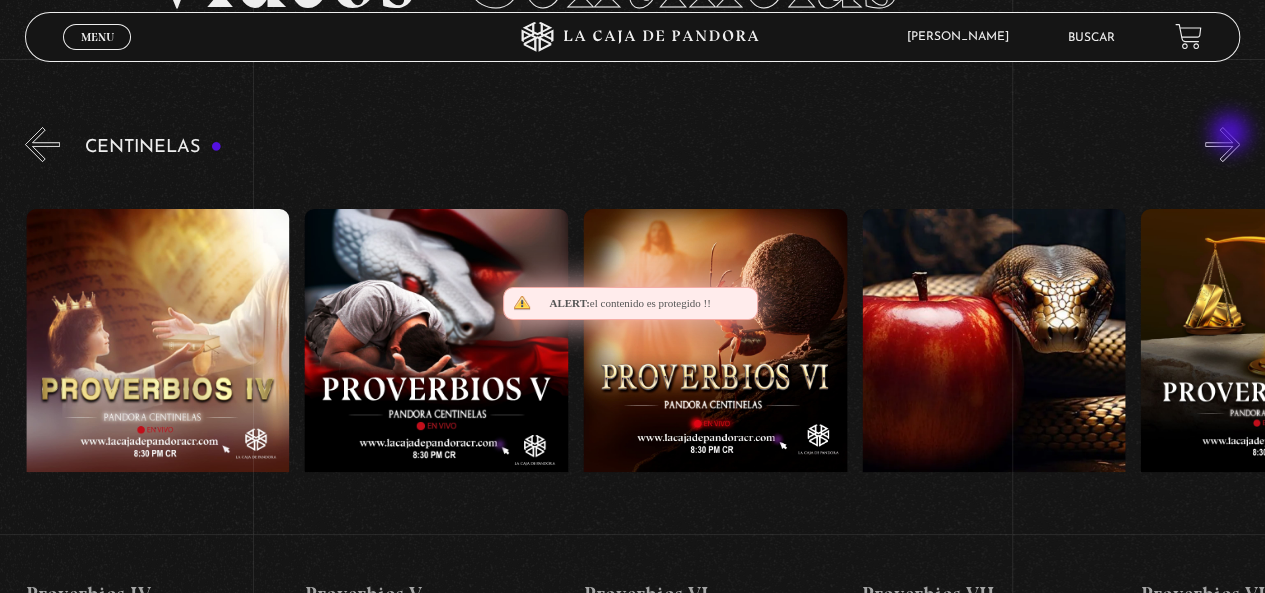 click on "»" at bounding box center (1222, 144) 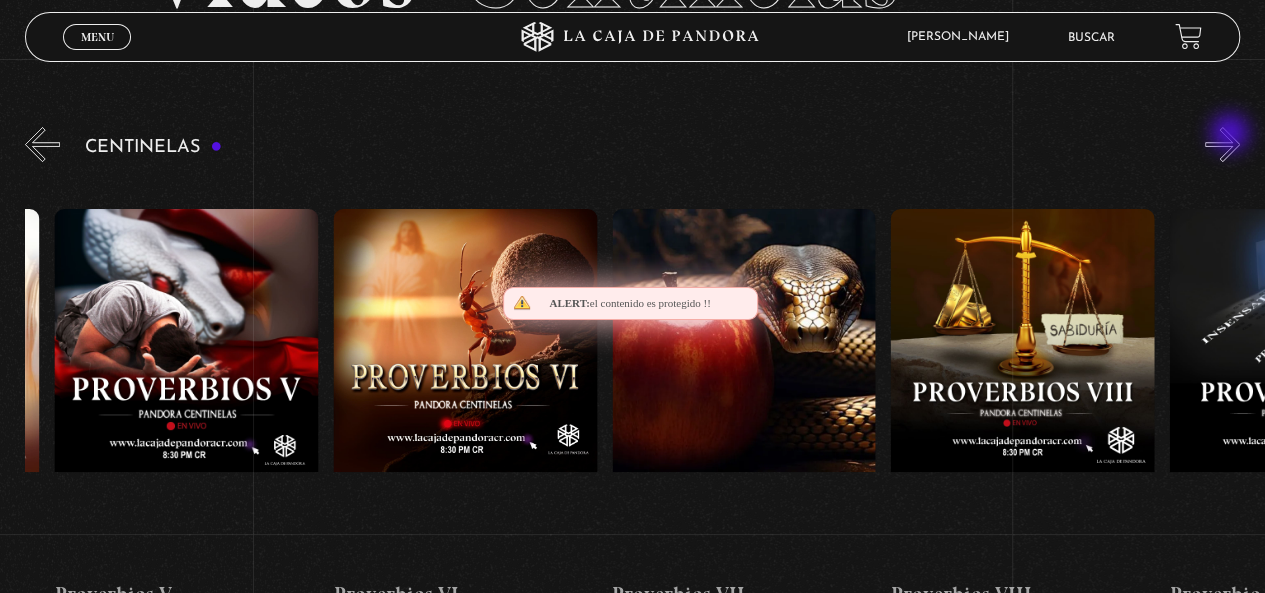 click on "»" at bounding box center [1222, 144] 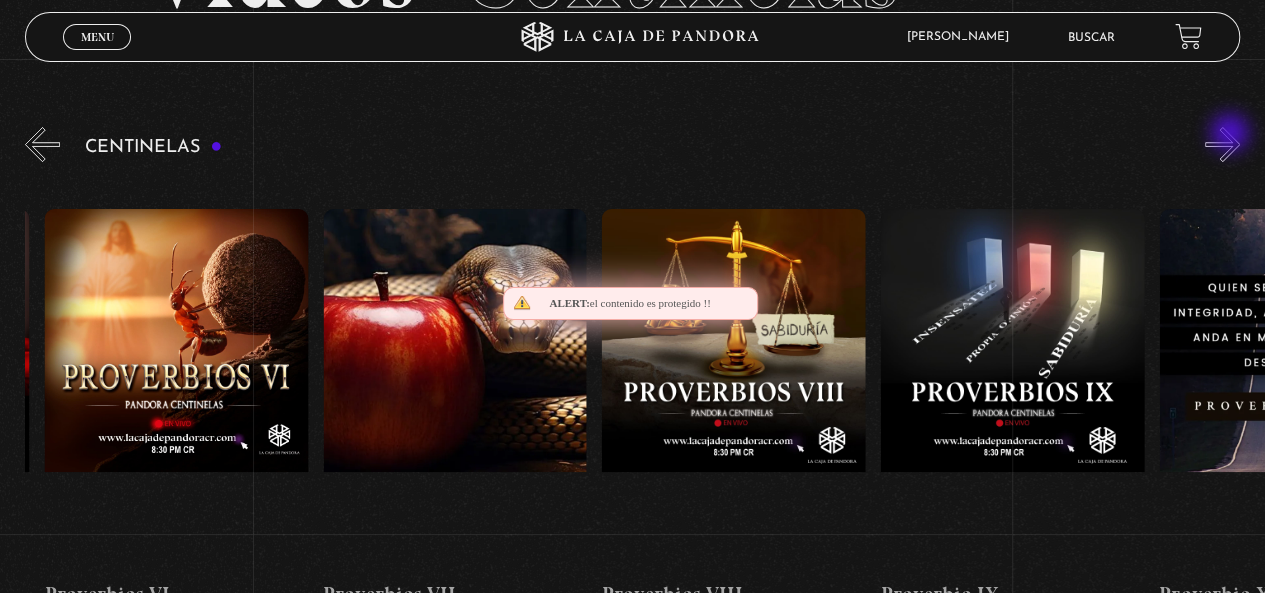 click on "»" at bounding box center [1222, 144] 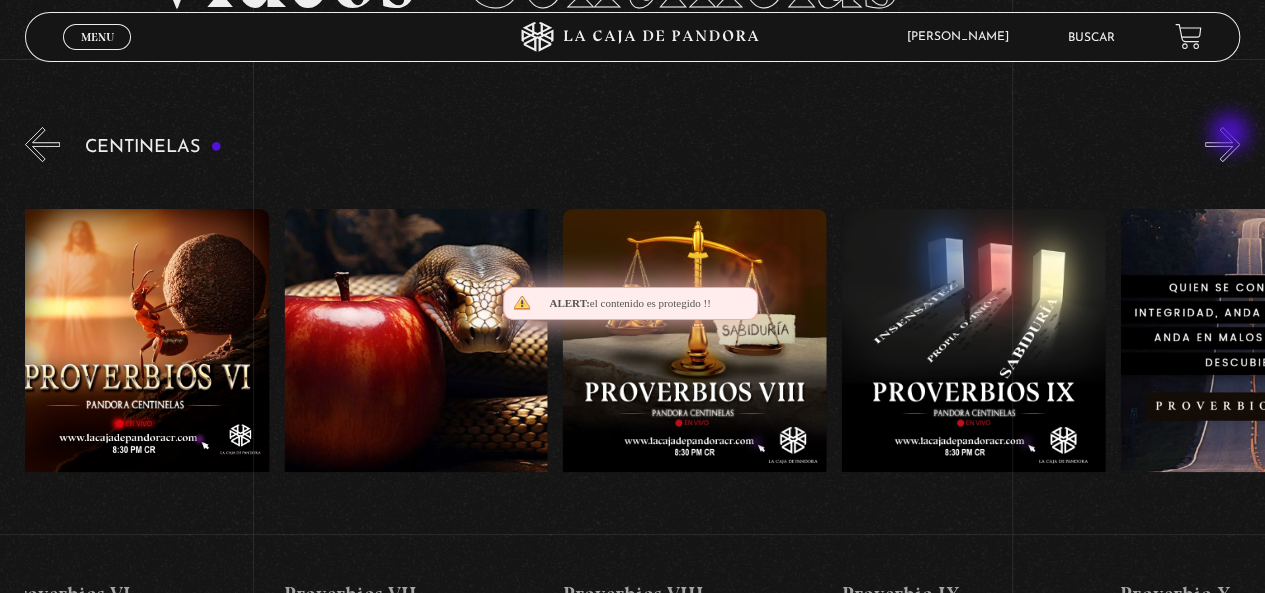 click on "»" at bounding box center [1222, 144] 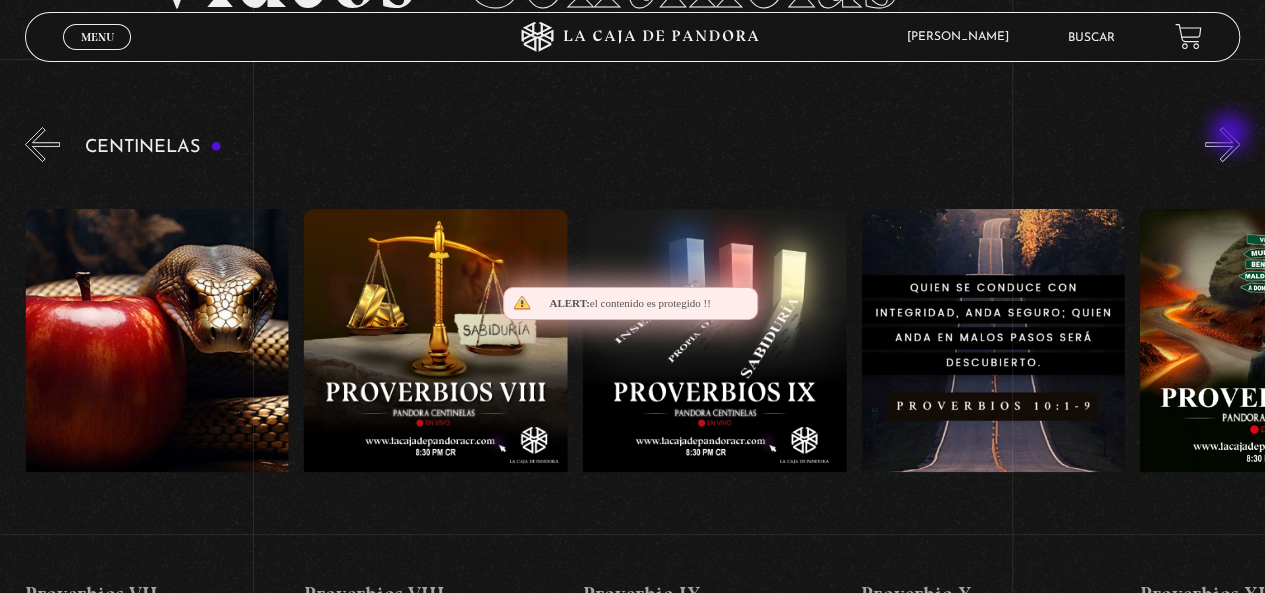 click on "»" at bounding box center [1222, 144] 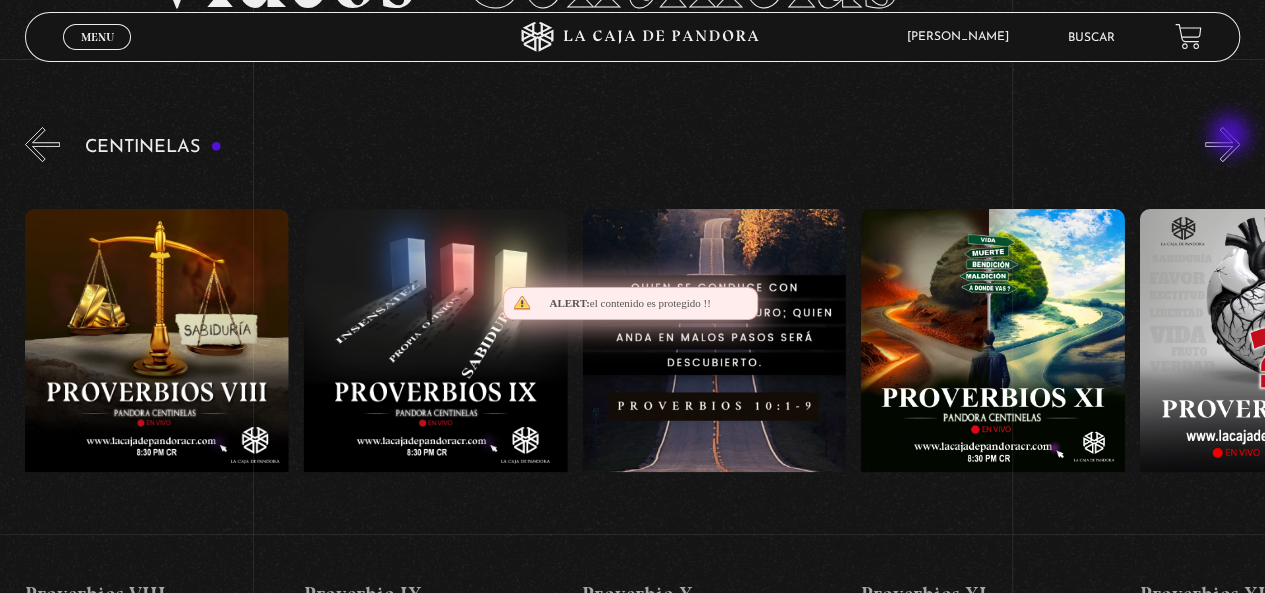click on "»" at bounding box center (1222, 144) 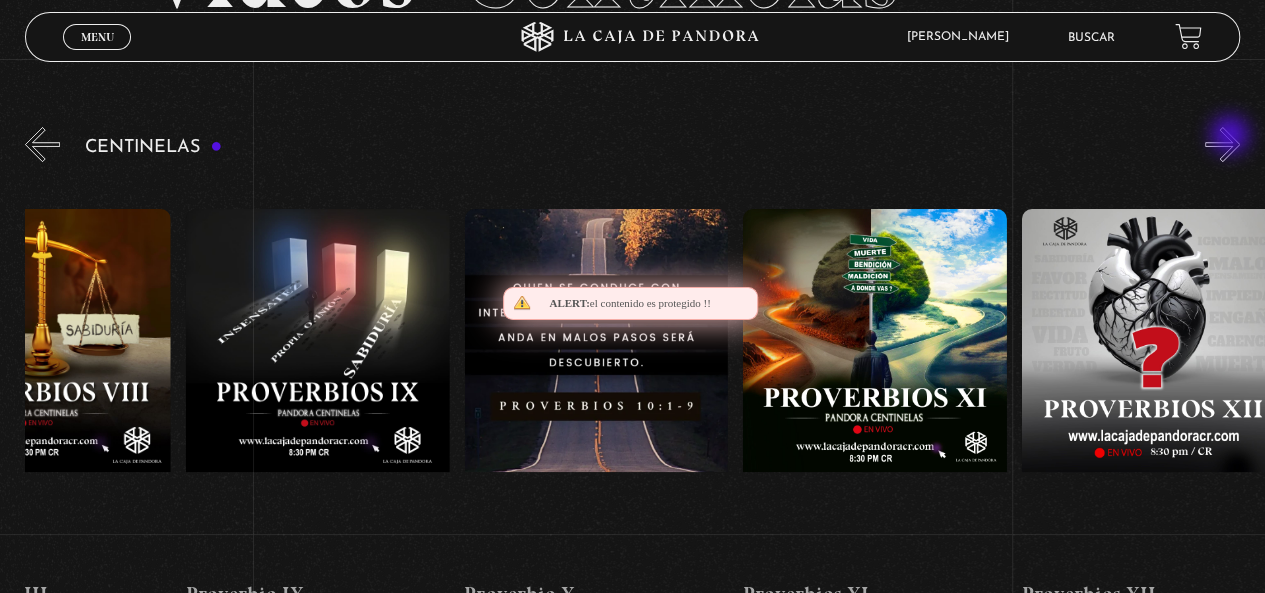 click on "»" at bounding box center (1222, 144) 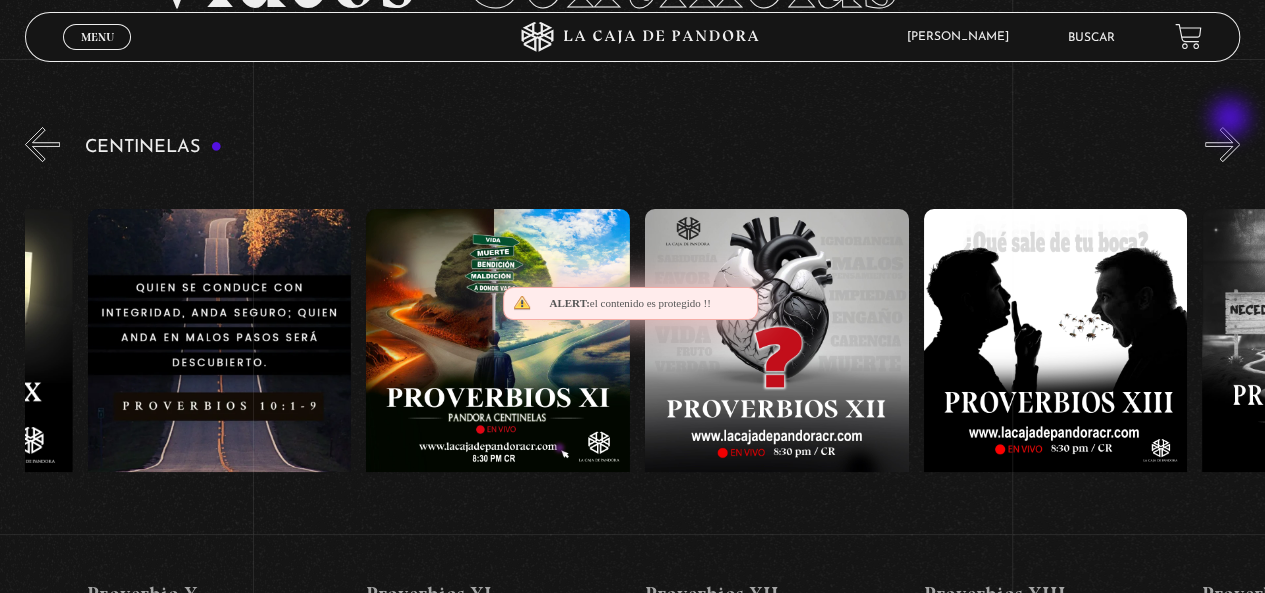click on "Videos   Centinelas" at bounding box center [632, 0] 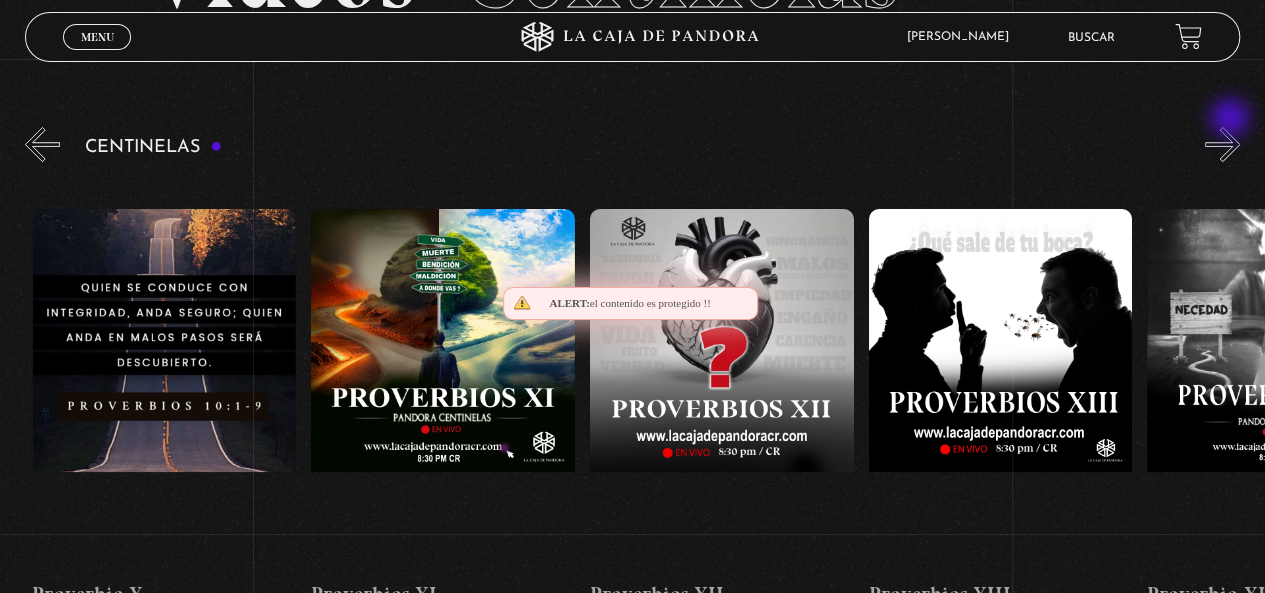 click on "Videos   Centinelas" at bounding box center (632, 0) 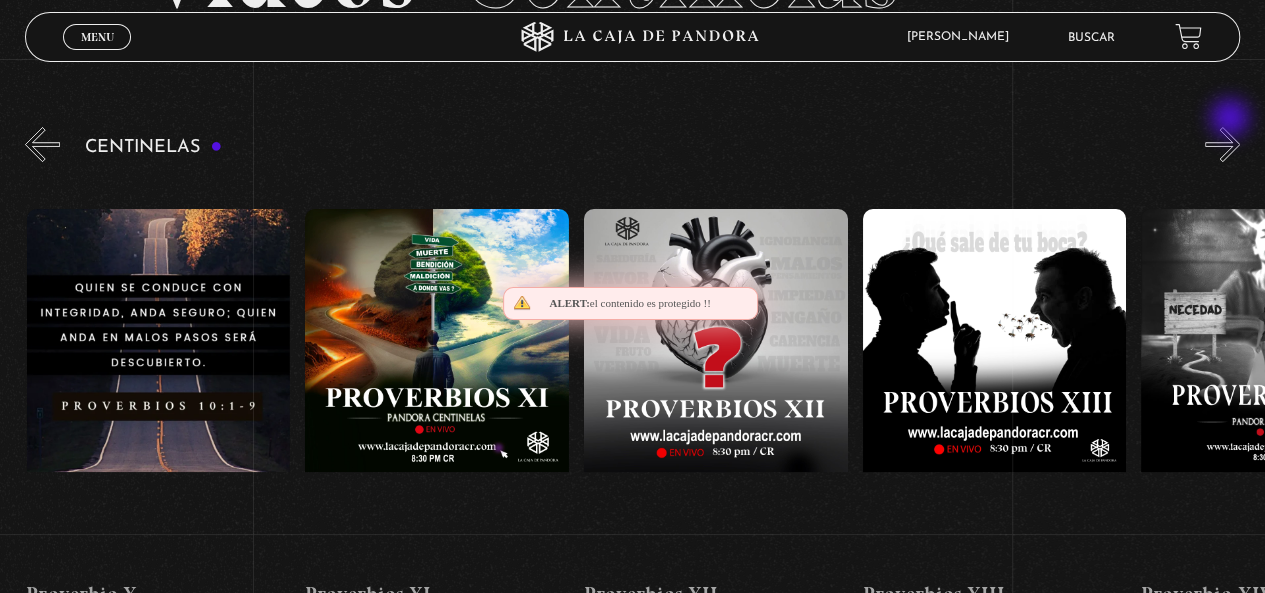 click on "Videos   Centinelas" at bounding box center (632, 0) 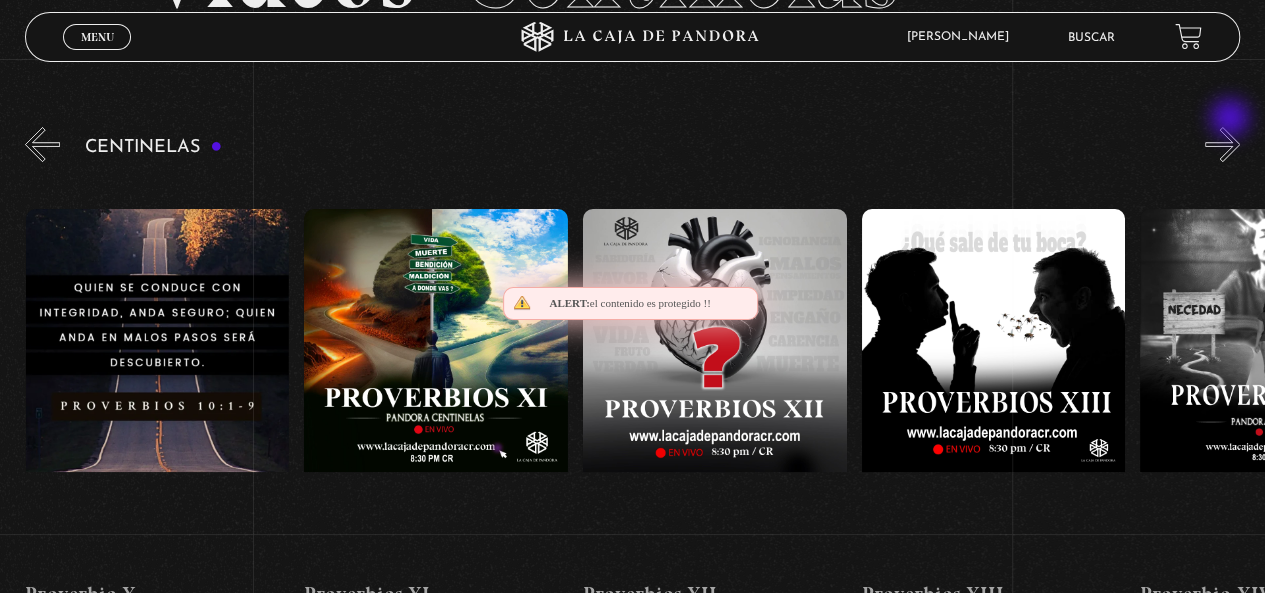 click on "Videos   Centinelas" at bounding box center [632, 0] 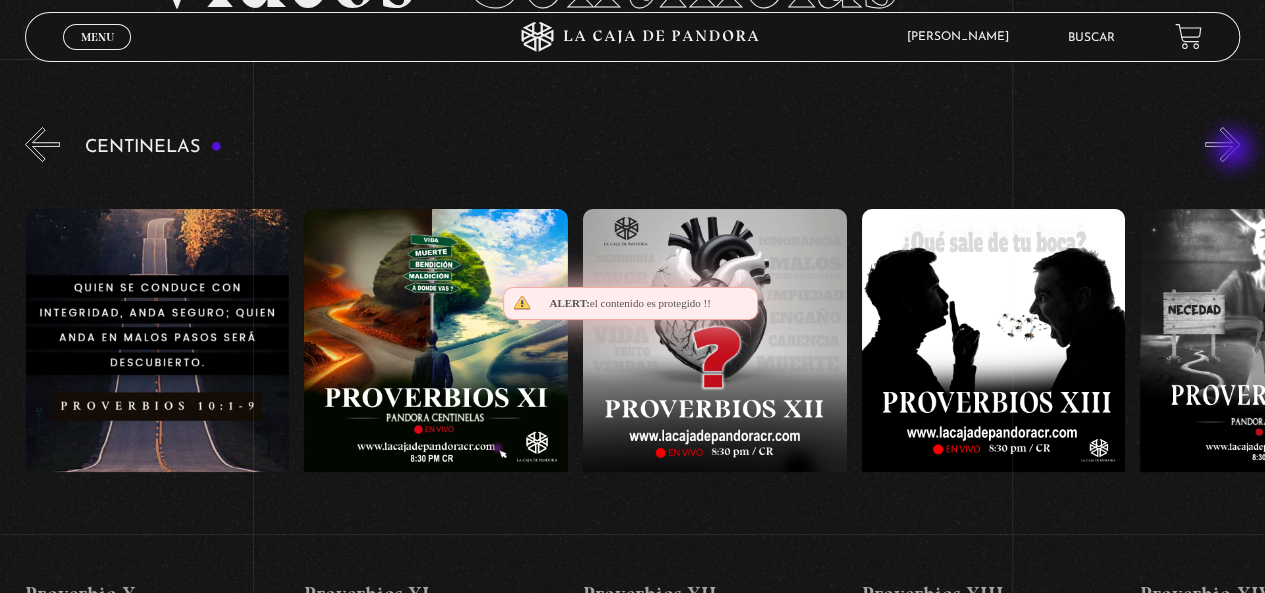 click on "»" at bounding box center [1222, 144] 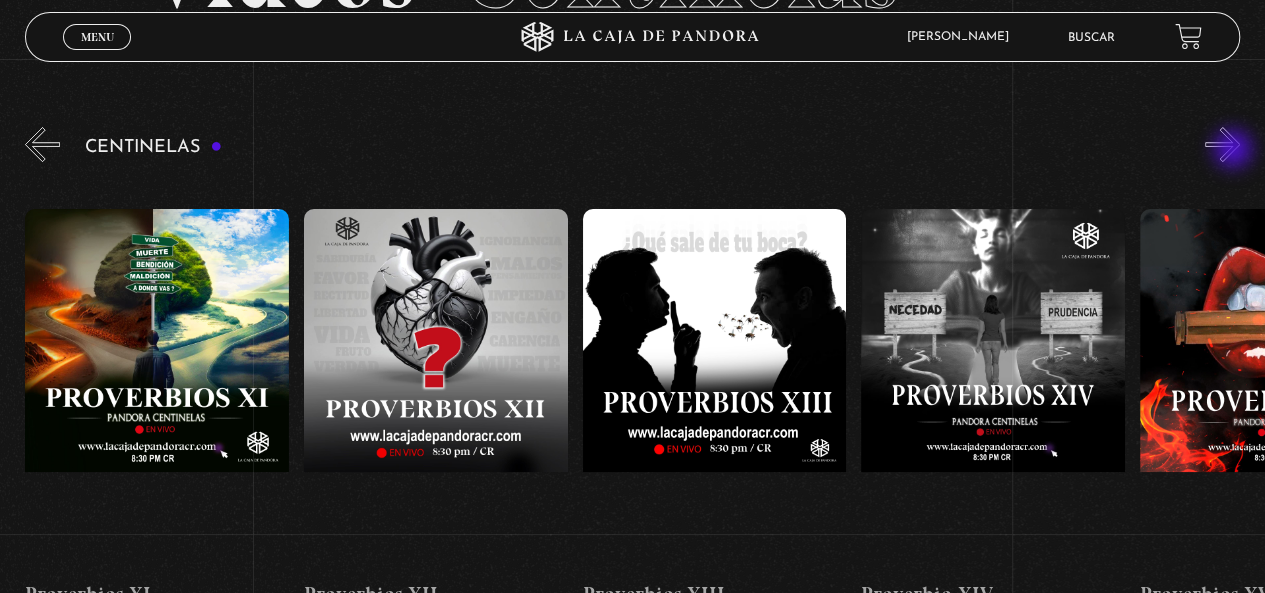 click on "»" at bounding box center (1222, 144) 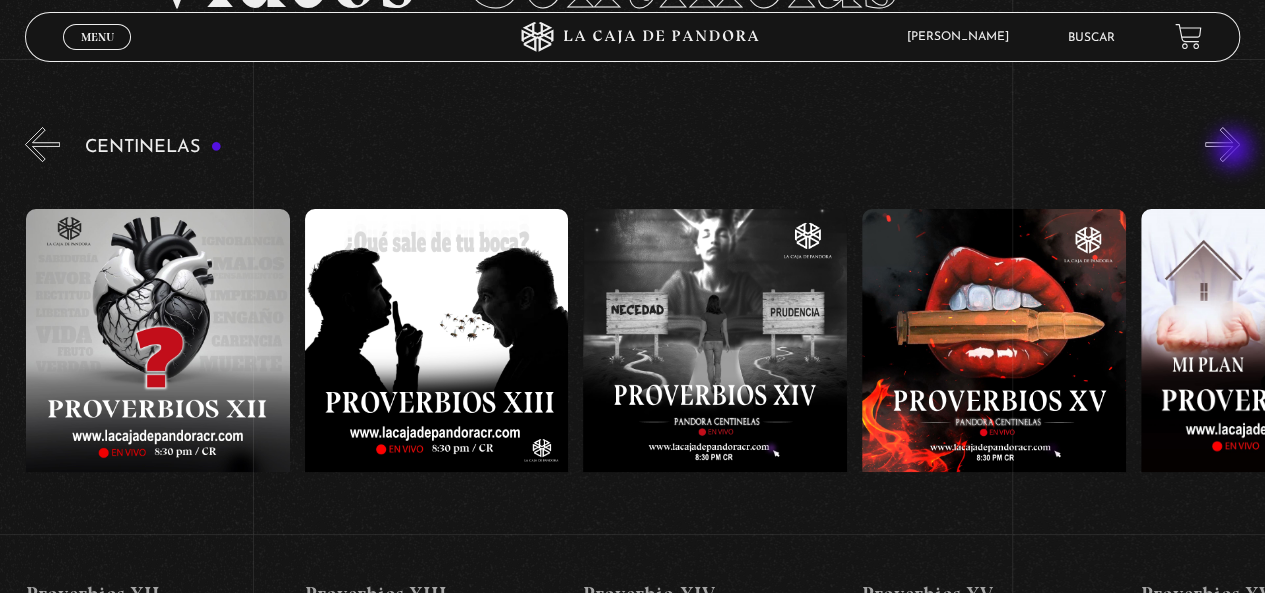 click on "»" at bounding box center [1222, 144] 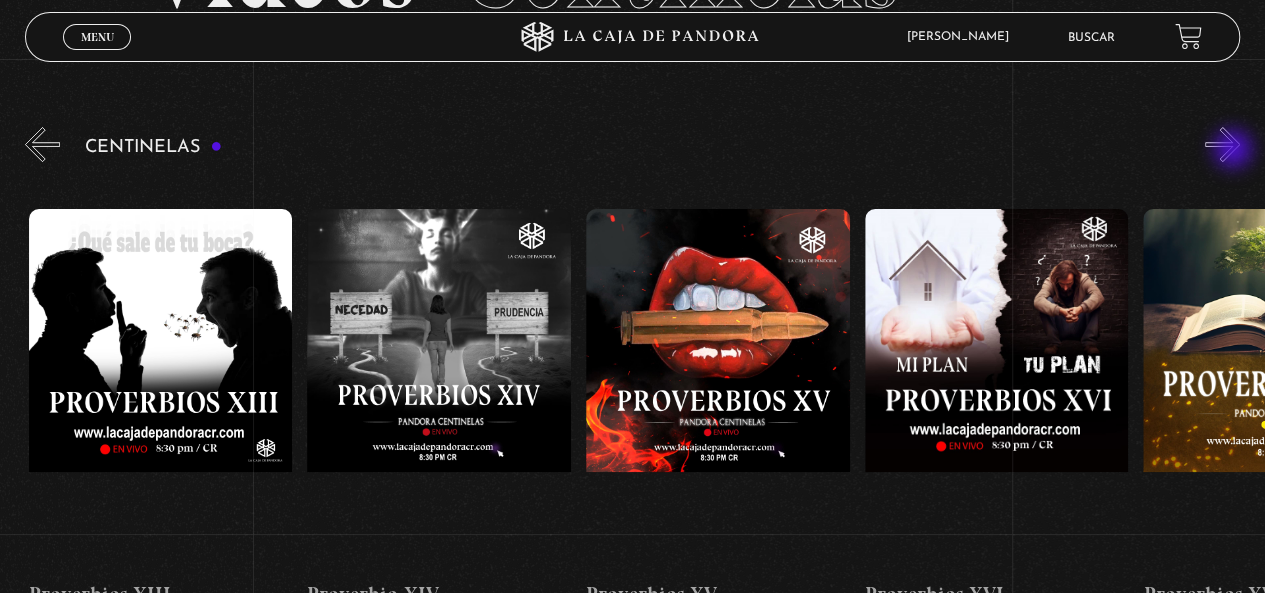 click on "»" at bounding box center [1222, 144] 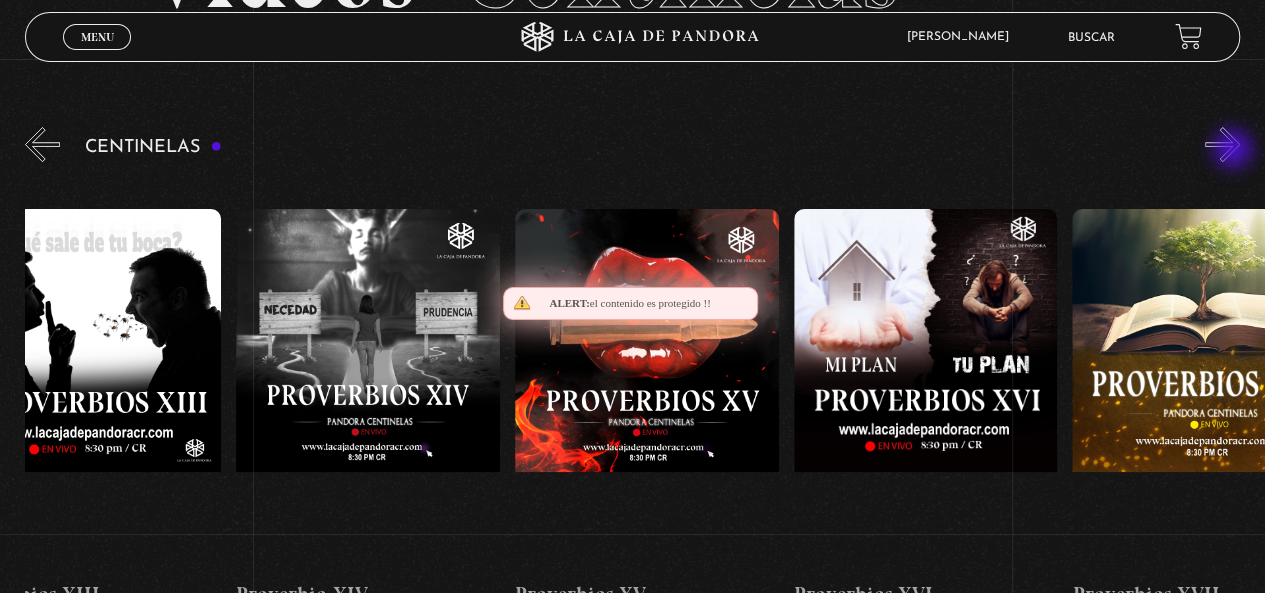 click on "»" at bounding box center [1222, 144] 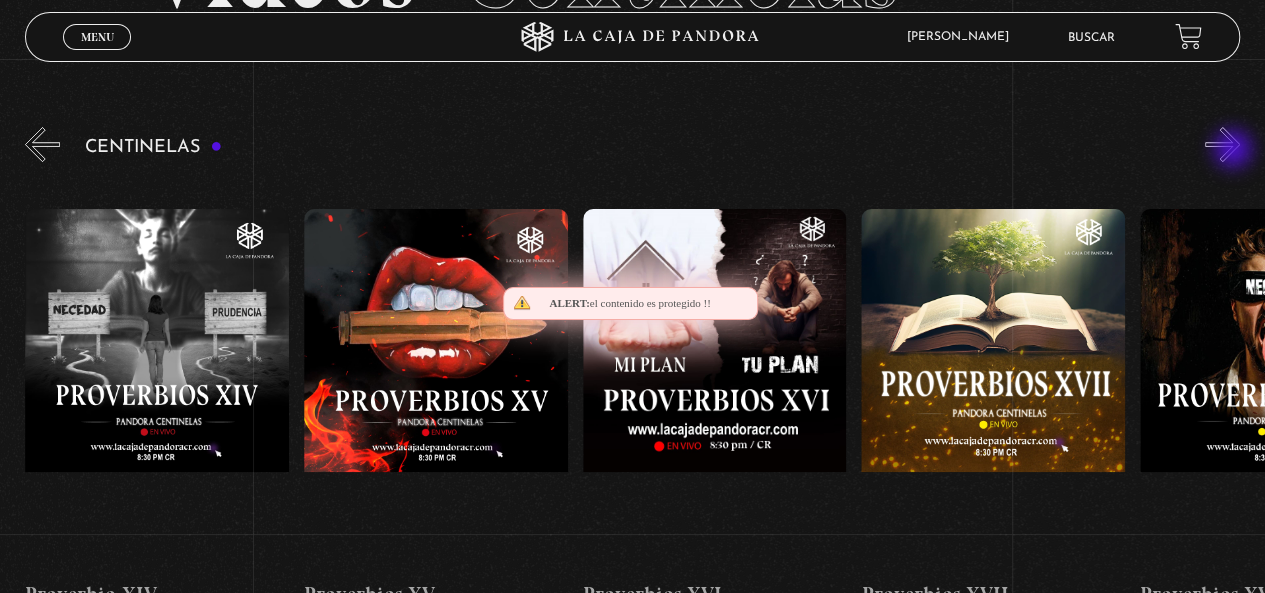 click on "»" at bounding box center [1222, 144] 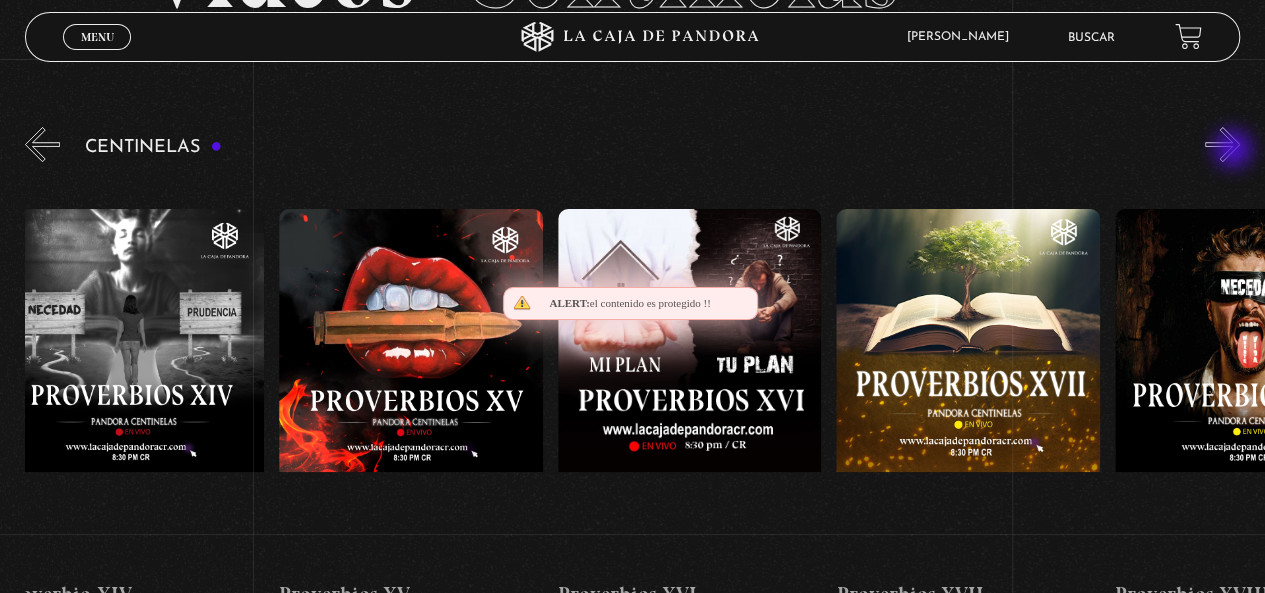 click on "»" at bounding box center (1222, 144) 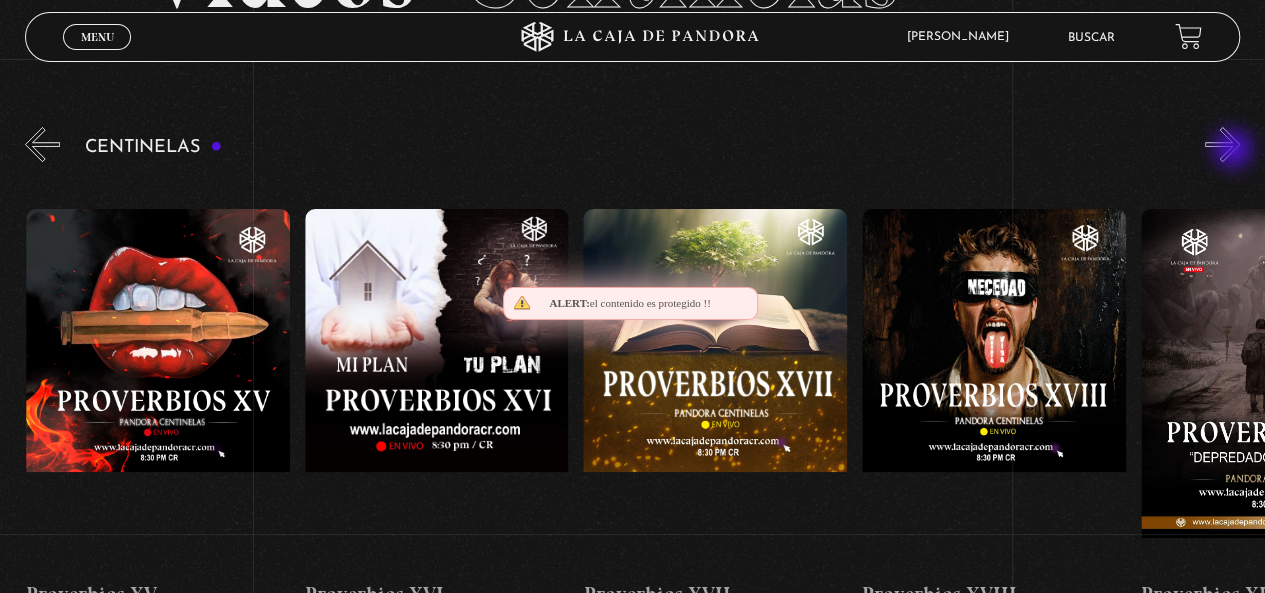 click on "»" at bounding box center (1222, 144) 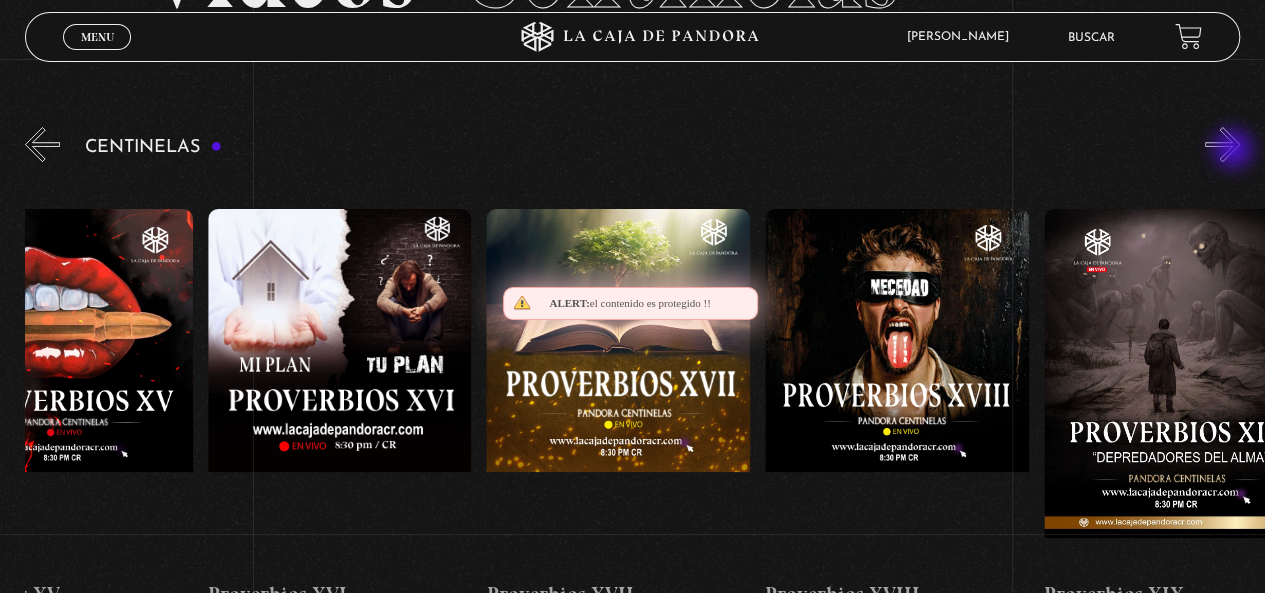 click on "»" at bounding box center [1222, 144] 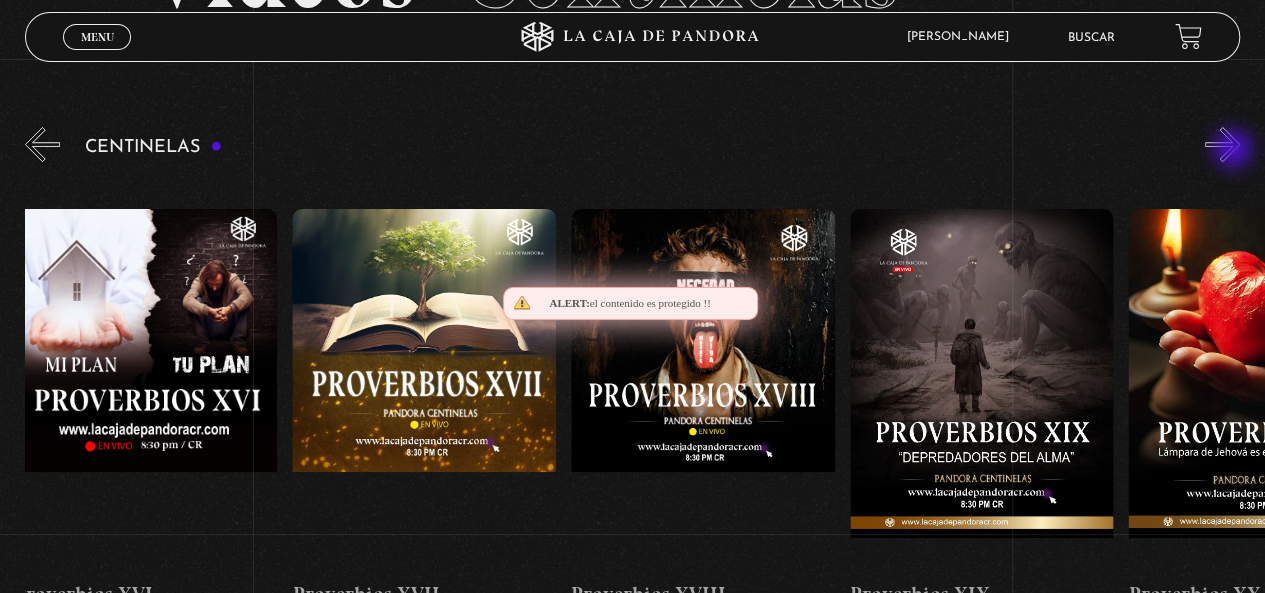 click on "»" at bounding box center [1222, 144] 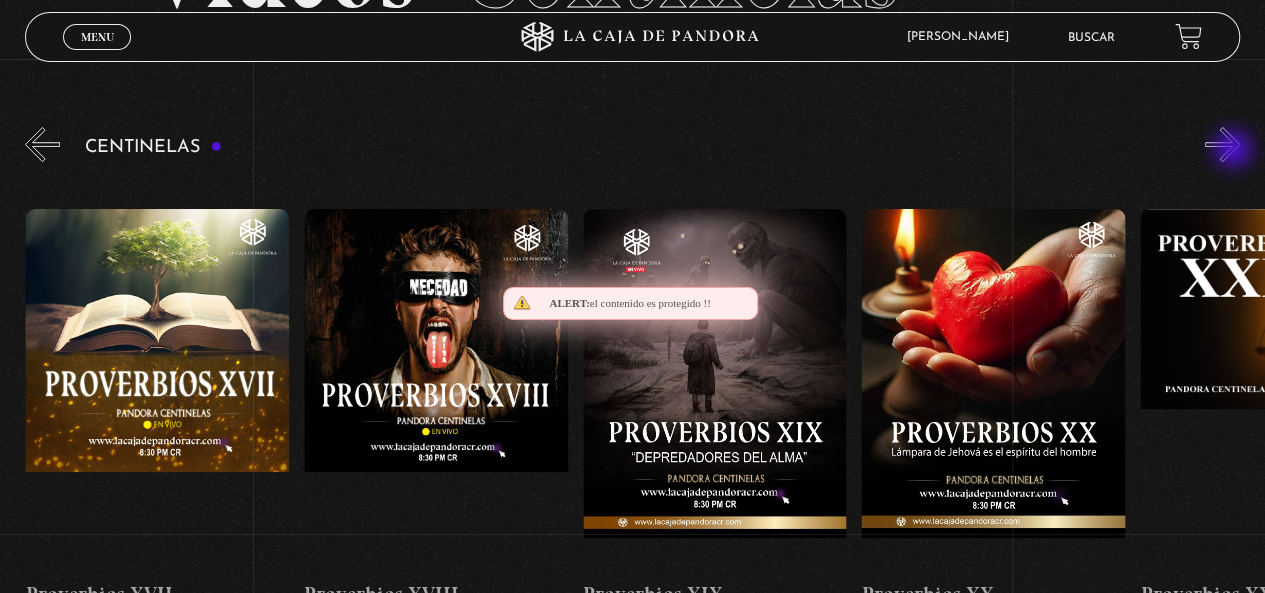 click on "»" at bounding box center (1222, 144) 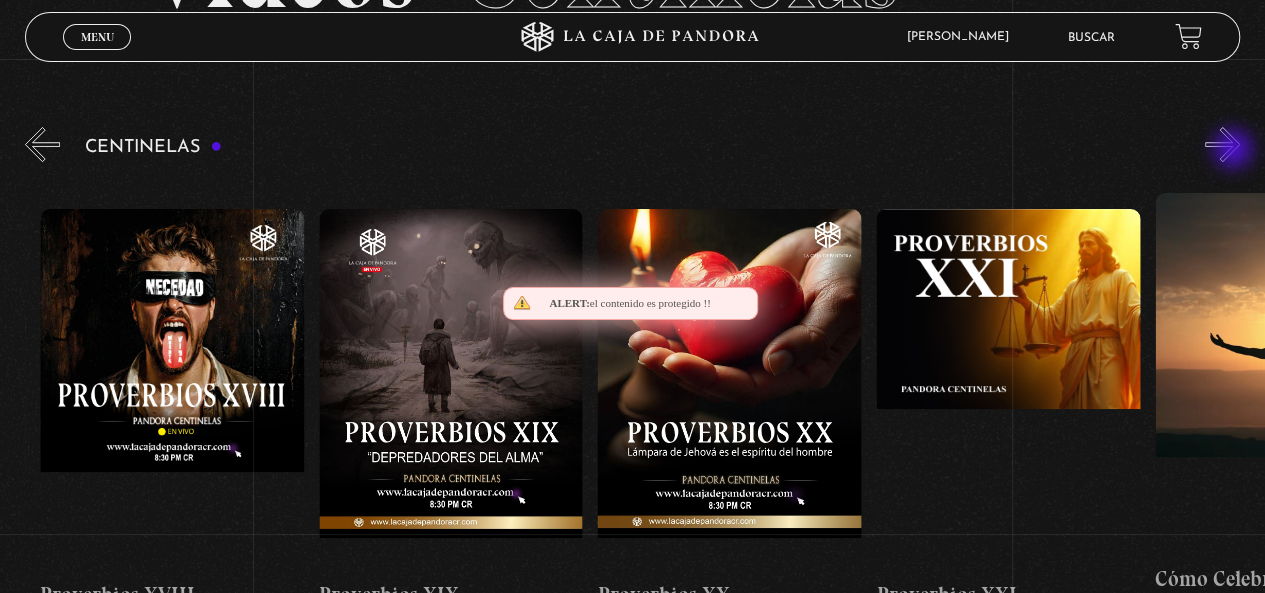 click on "»" at bounding box center (1222, 144) 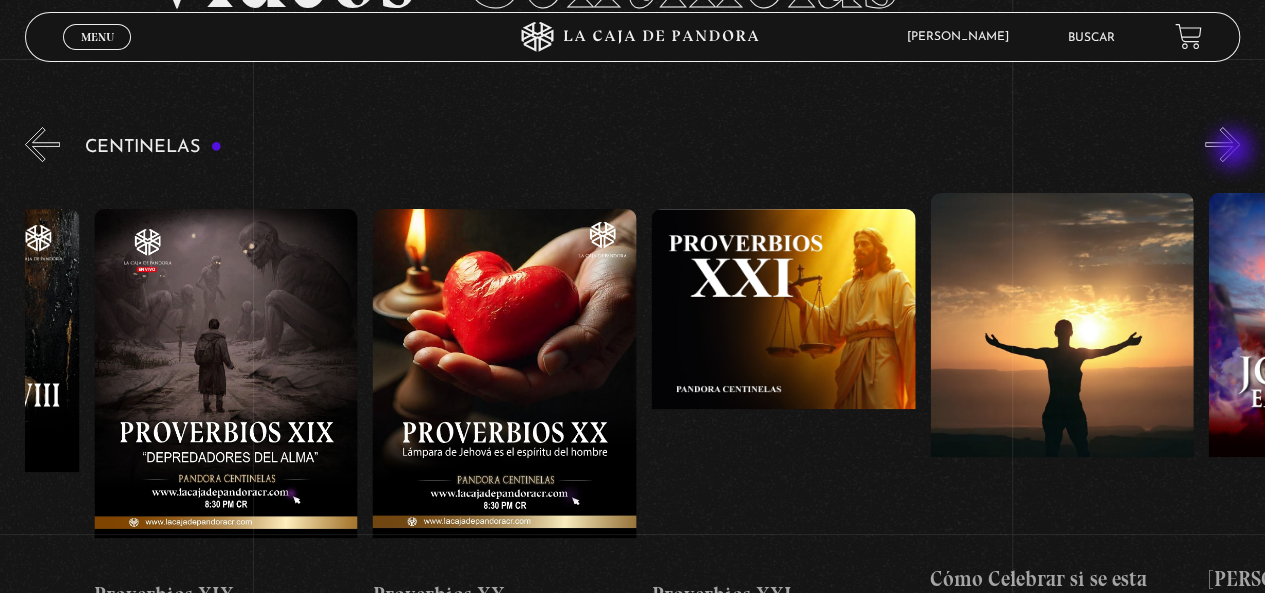 click on "»" at bounding box center (1222, 144) 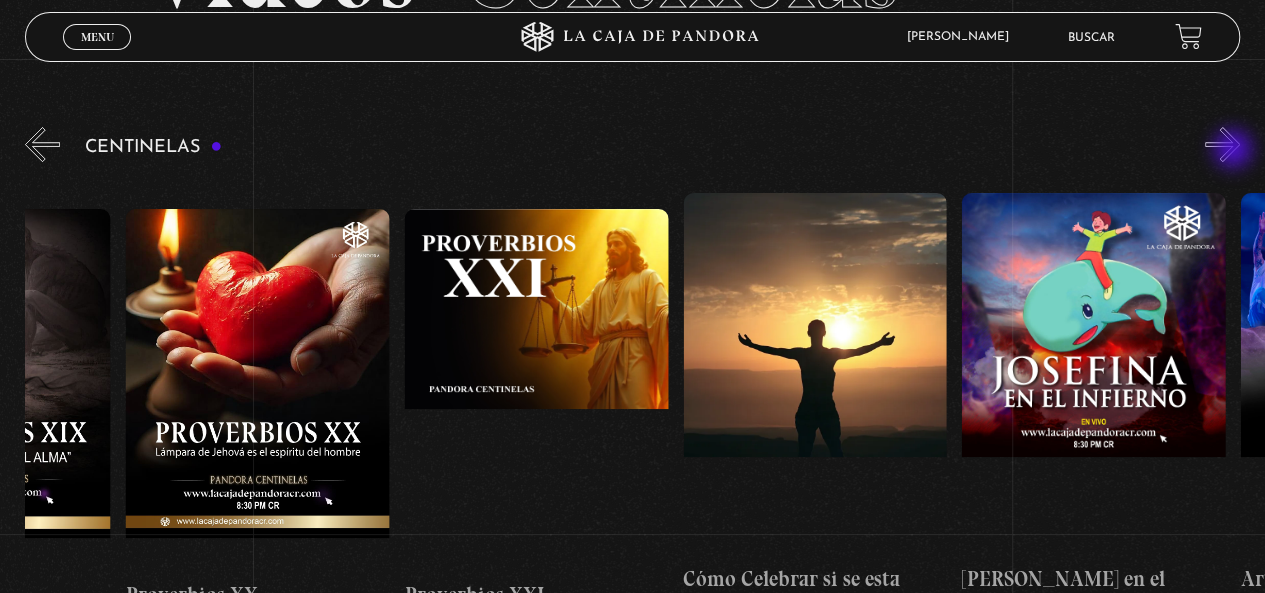 click on "»" at bounding box center [1222, 144] 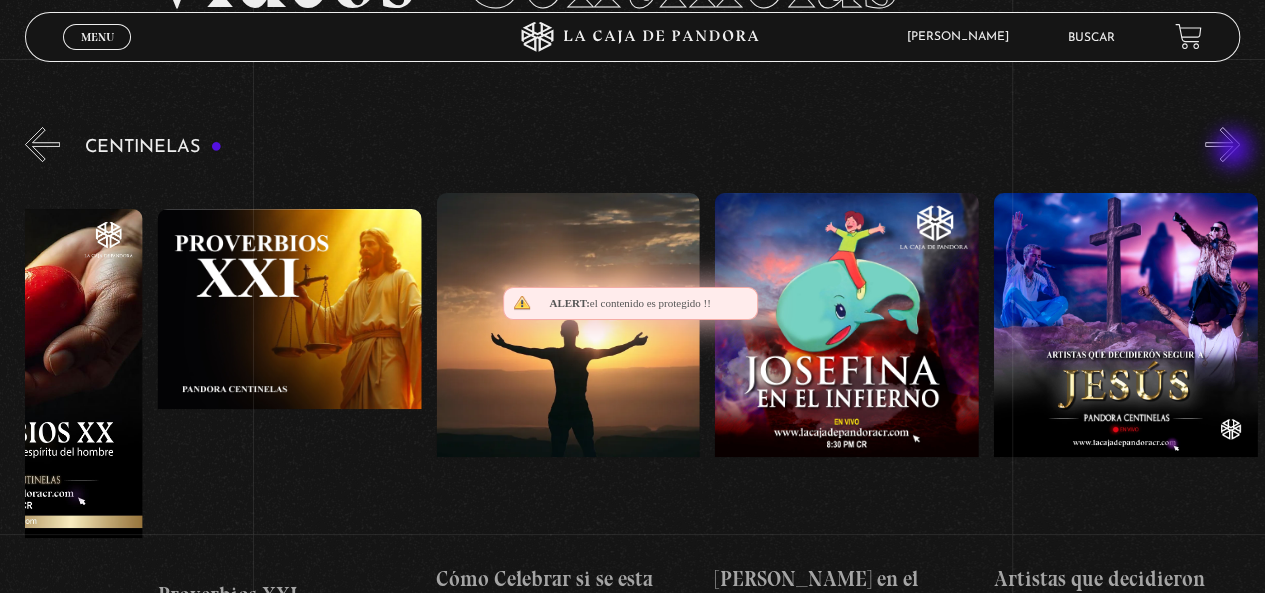 click on "»" at bounding box center (1222, 144) 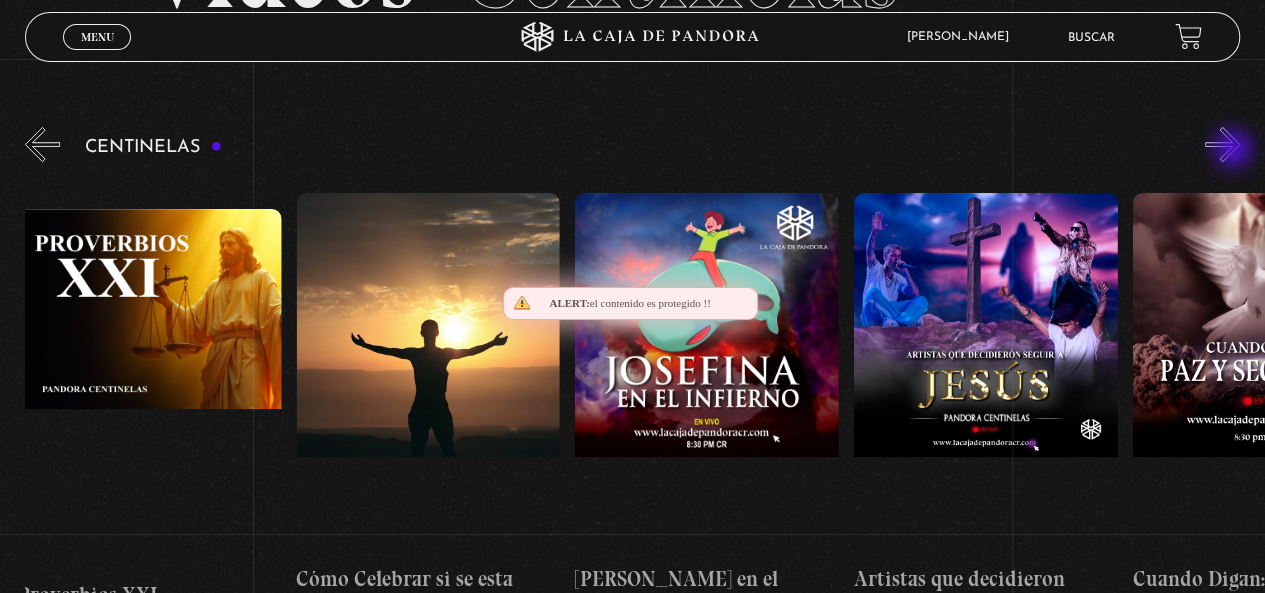 click on "»" at bounding box center (1222, 144) 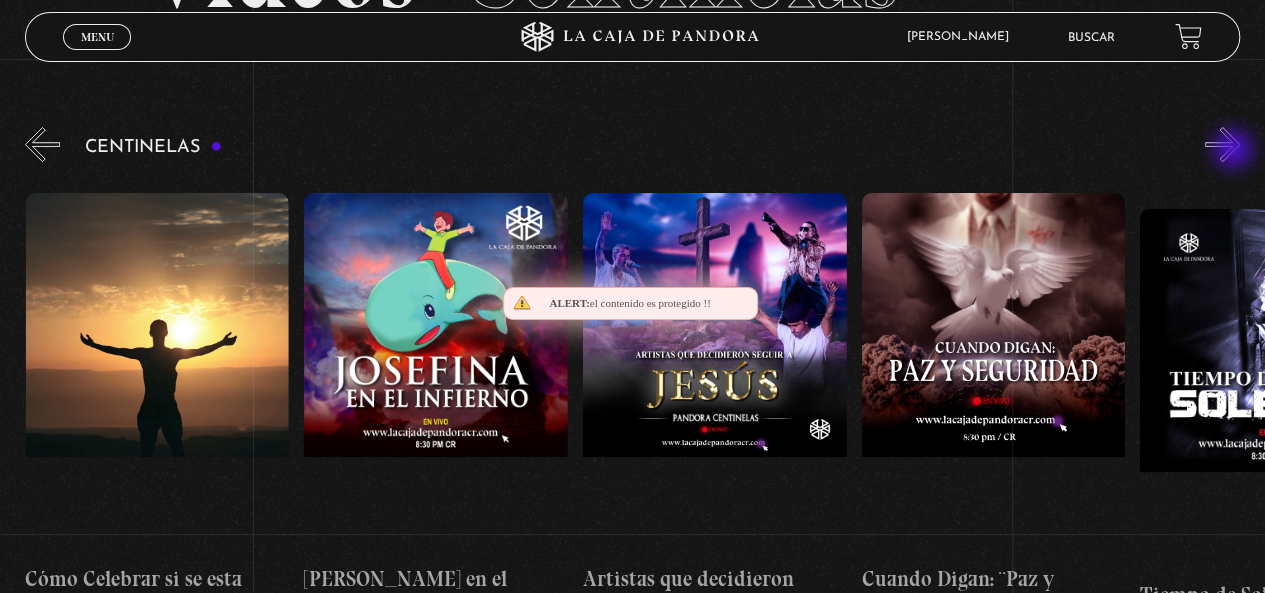 click on "»" at bounding box center [1222, 144] 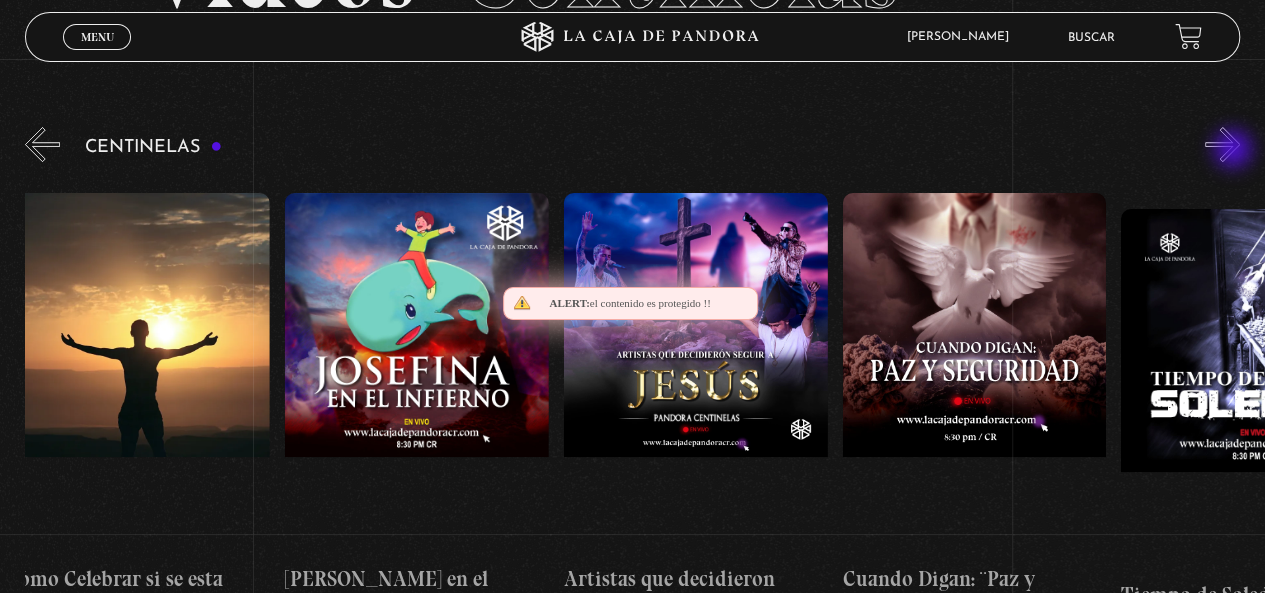 click on "»" at bounding box center (1222, 144) 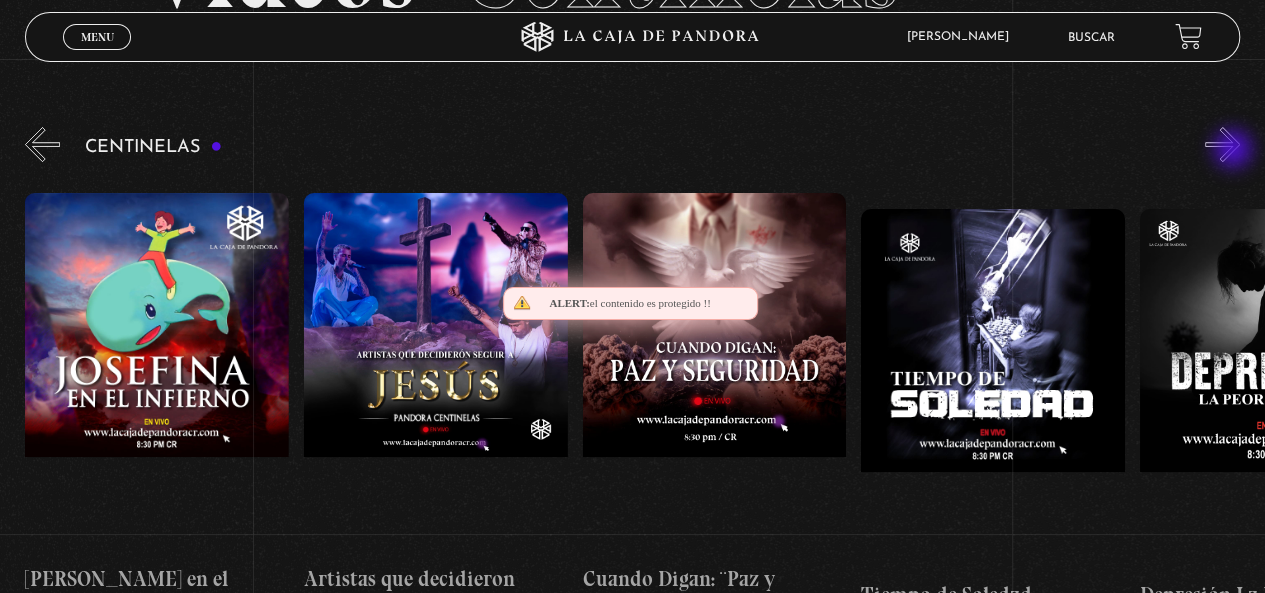 click on "»" at bounding box center [1222, 144] 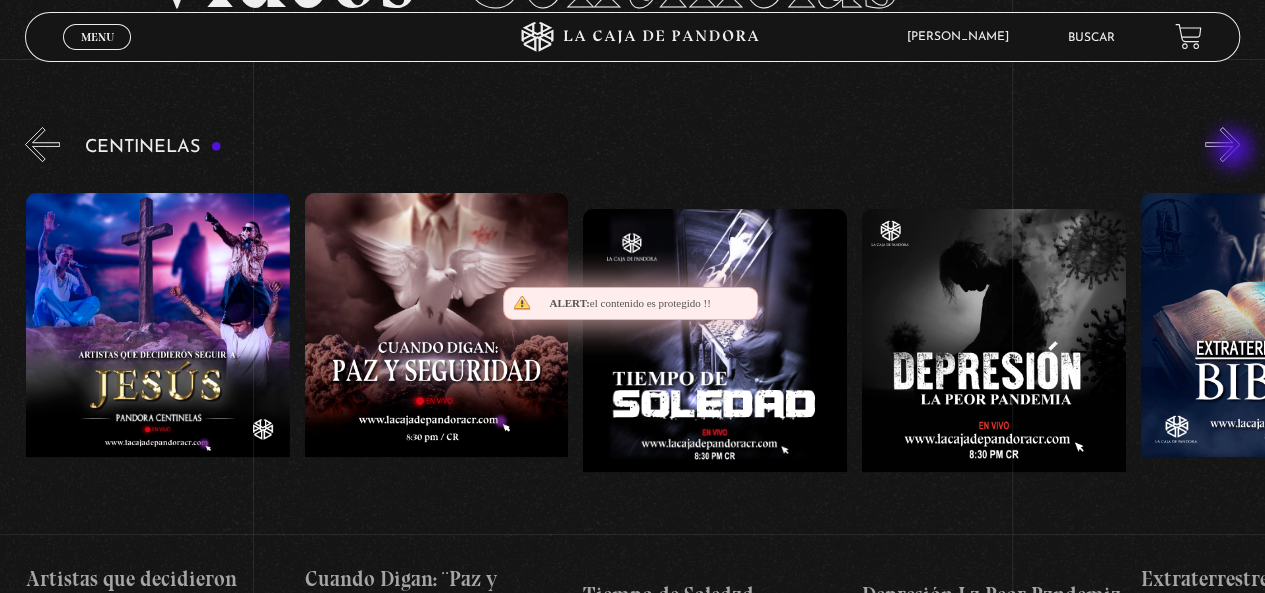 scroll, scrollTop: 0, scrollLeft: 6966, axis: horizontal 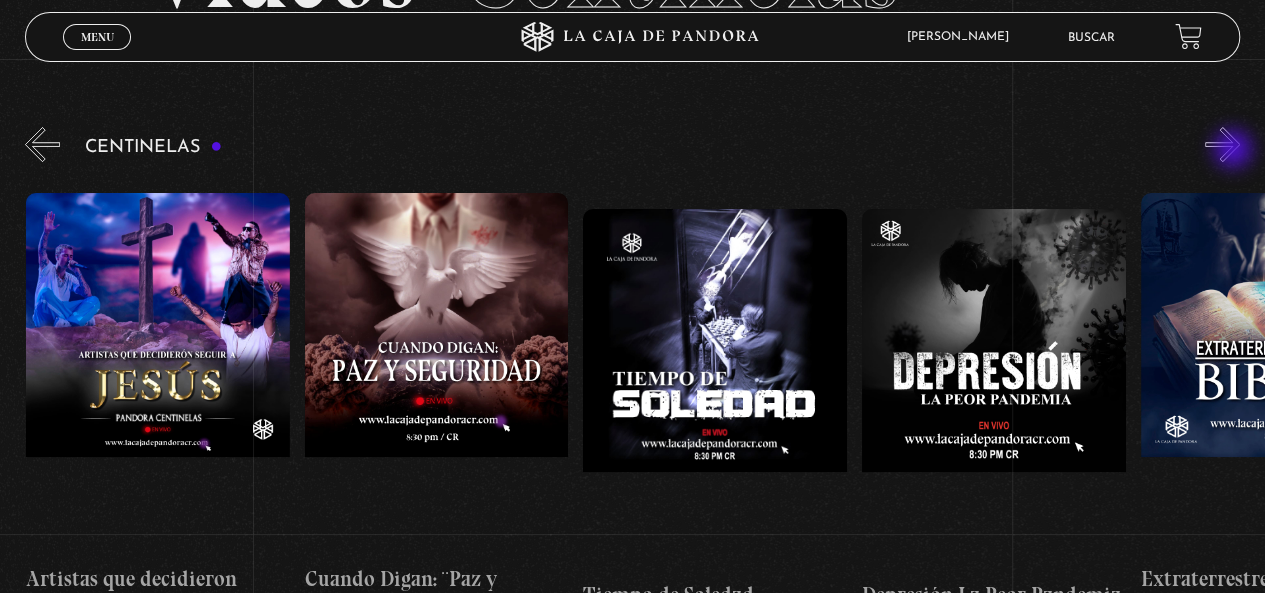 click on "»" at bounding box center [1222, 144] 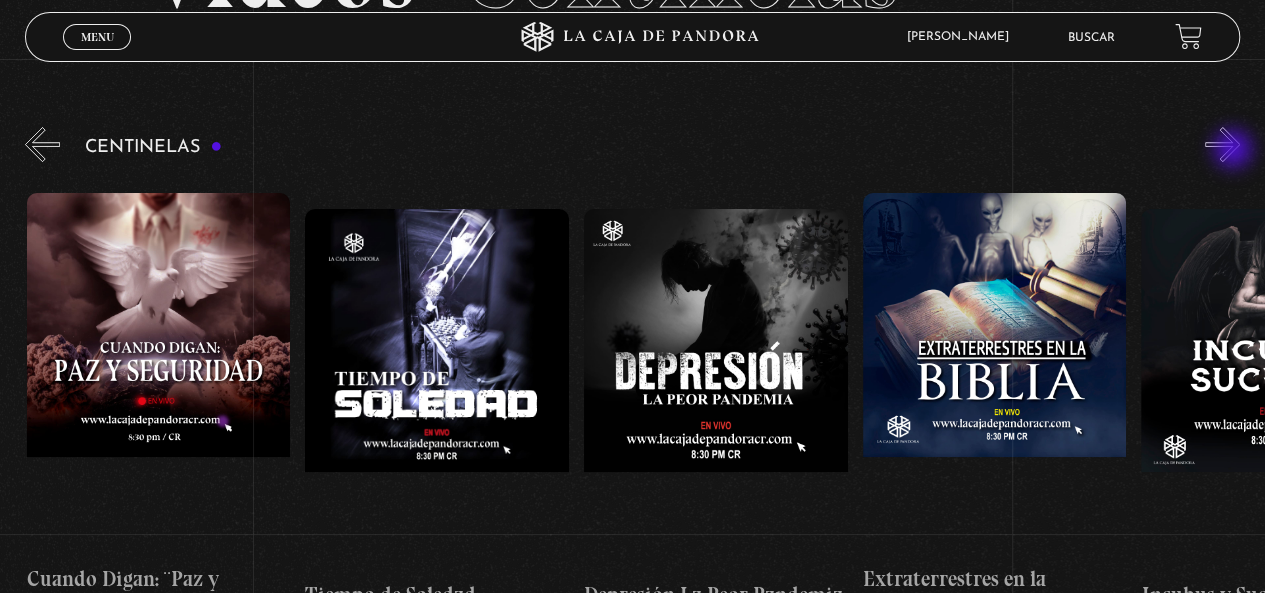 scroll, scrollTop: 0, scrollLeft: 7245, axis: horizontal 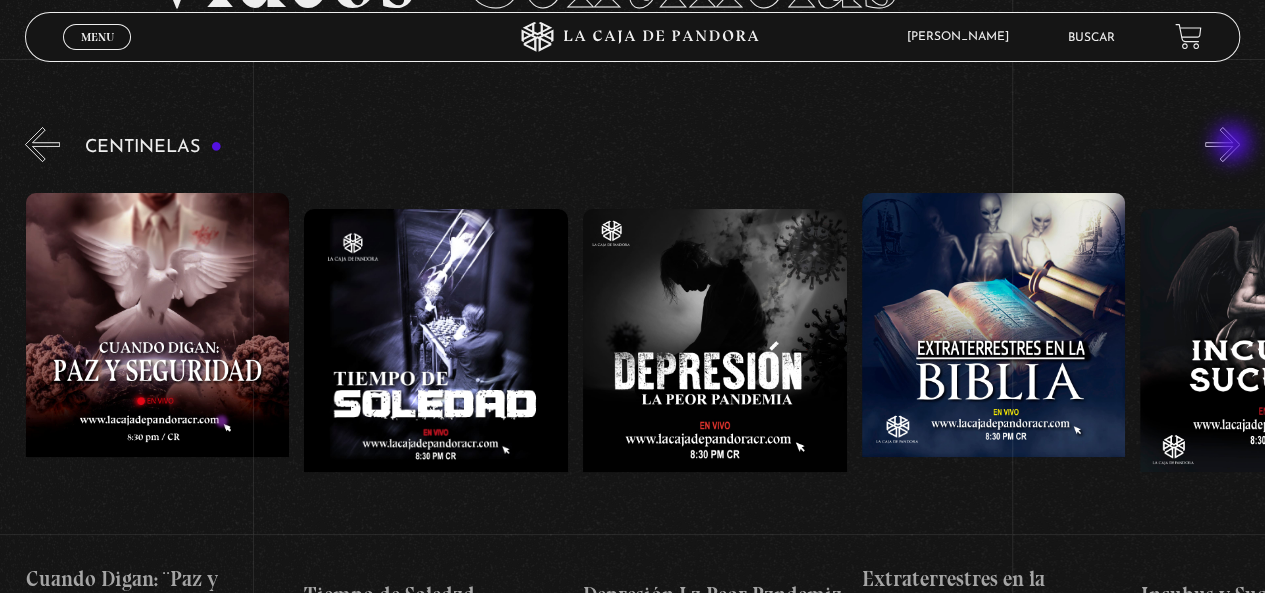 click on "»" at bounding box center [1222, 144] 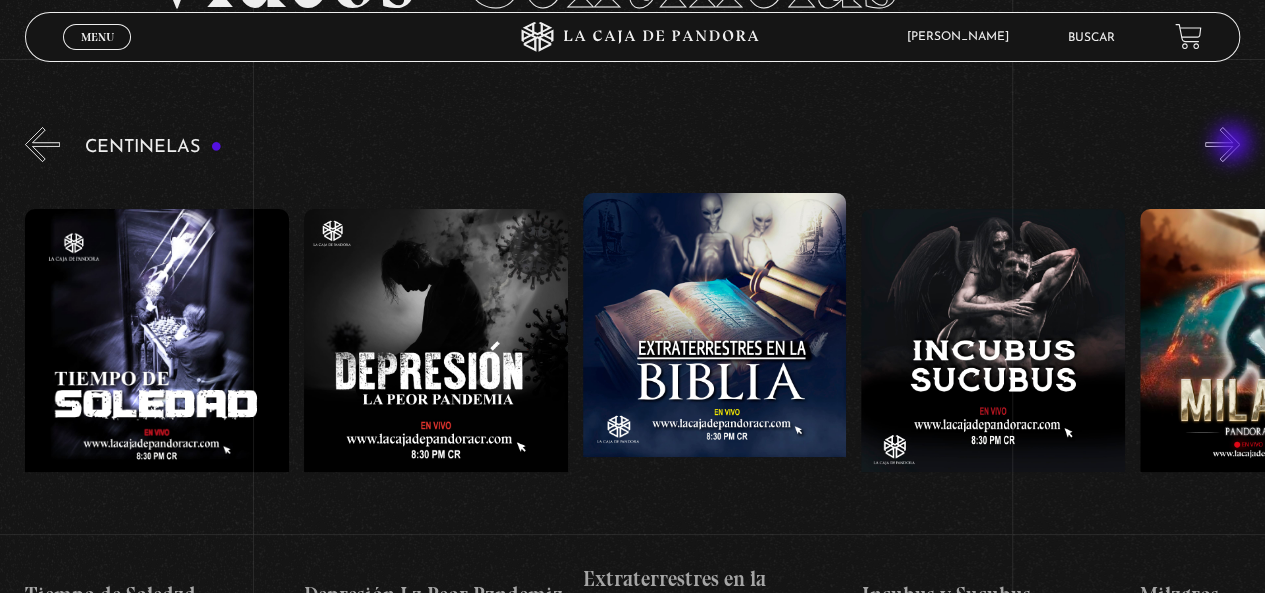 click on "»" at bounding box center [1222, 144] 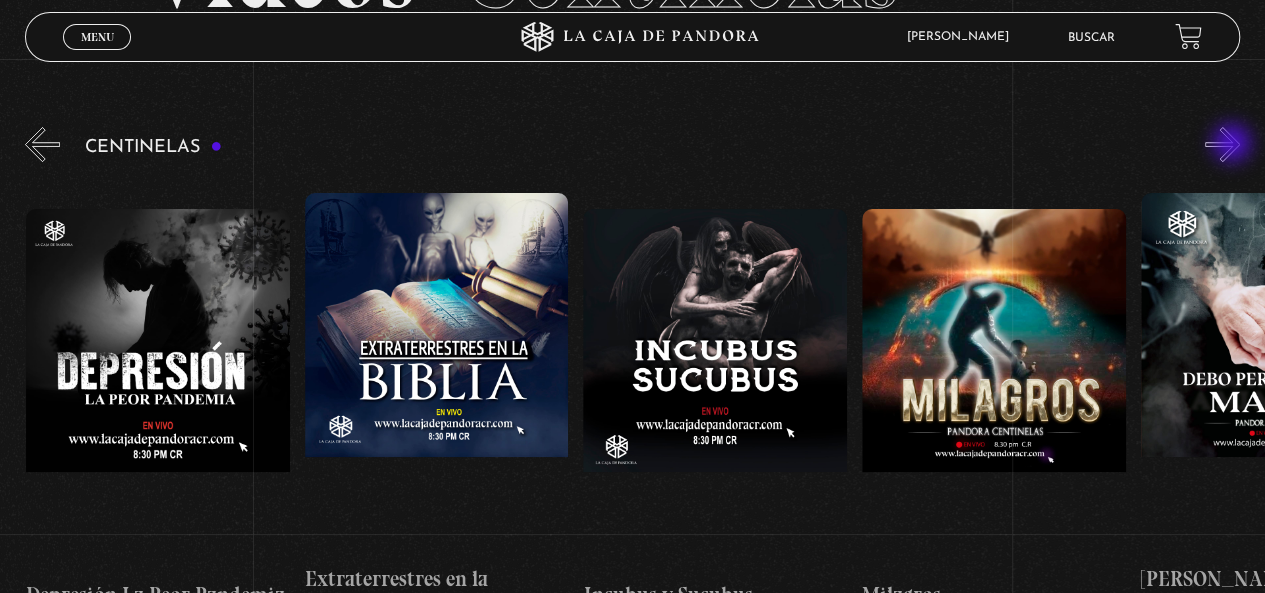 scroll, scrollTop: 0, scrollLeft: 7802, axis: horizontal 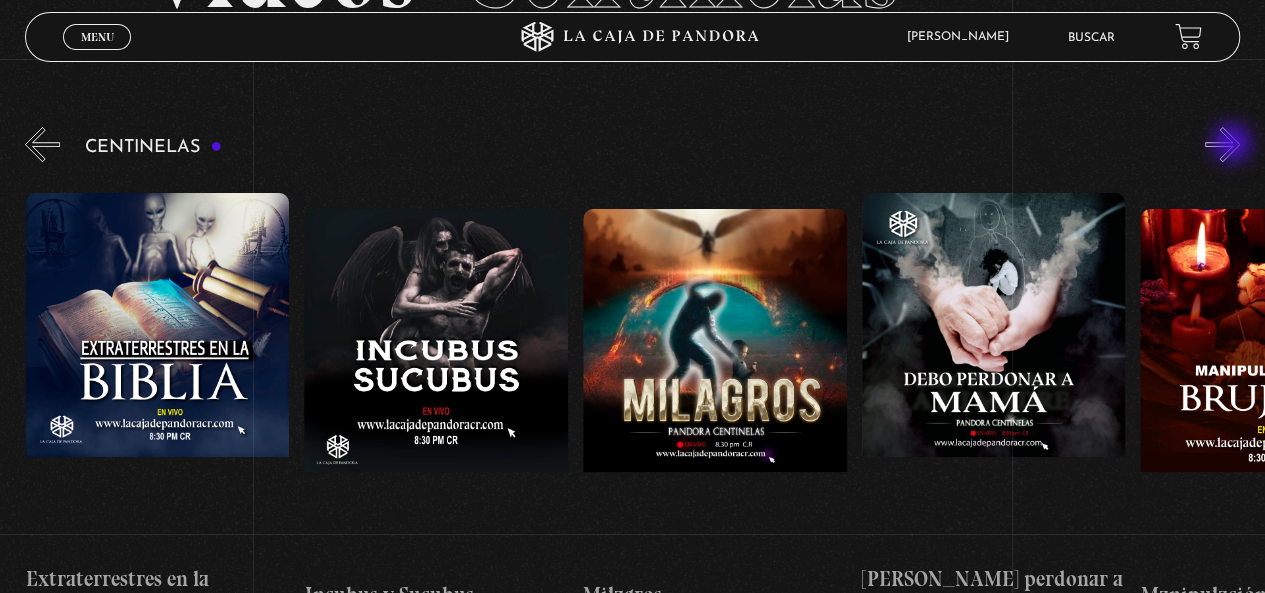 click on "»" at bounding box center [1222, 144] 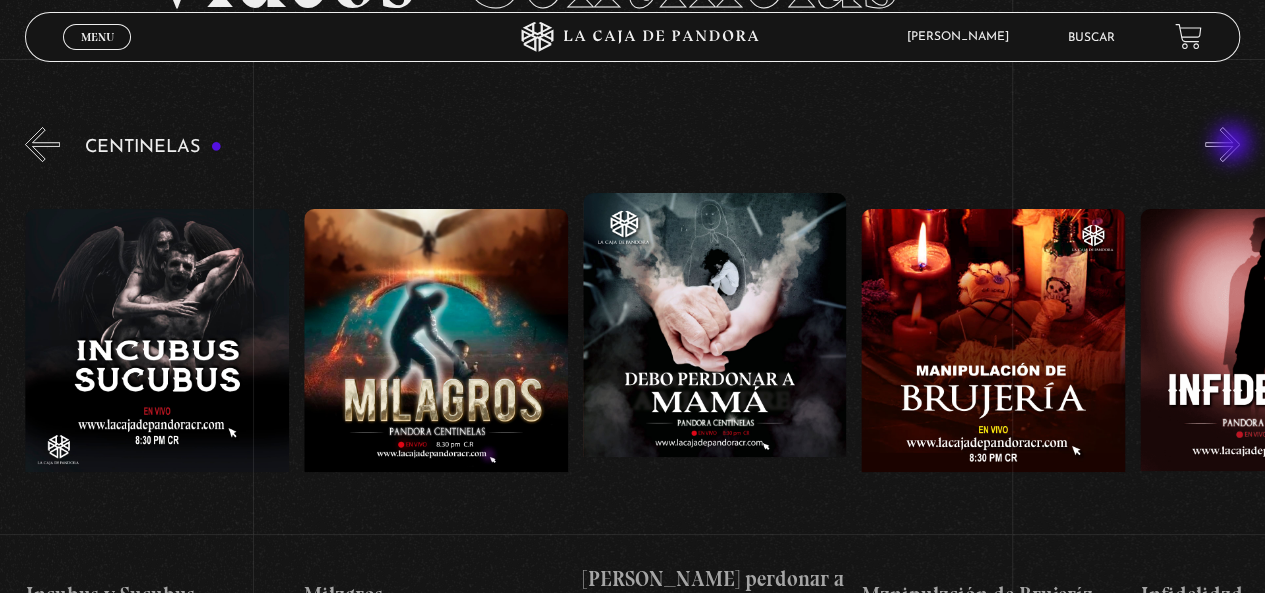 click on "»" at bounding box center [1222, 144] 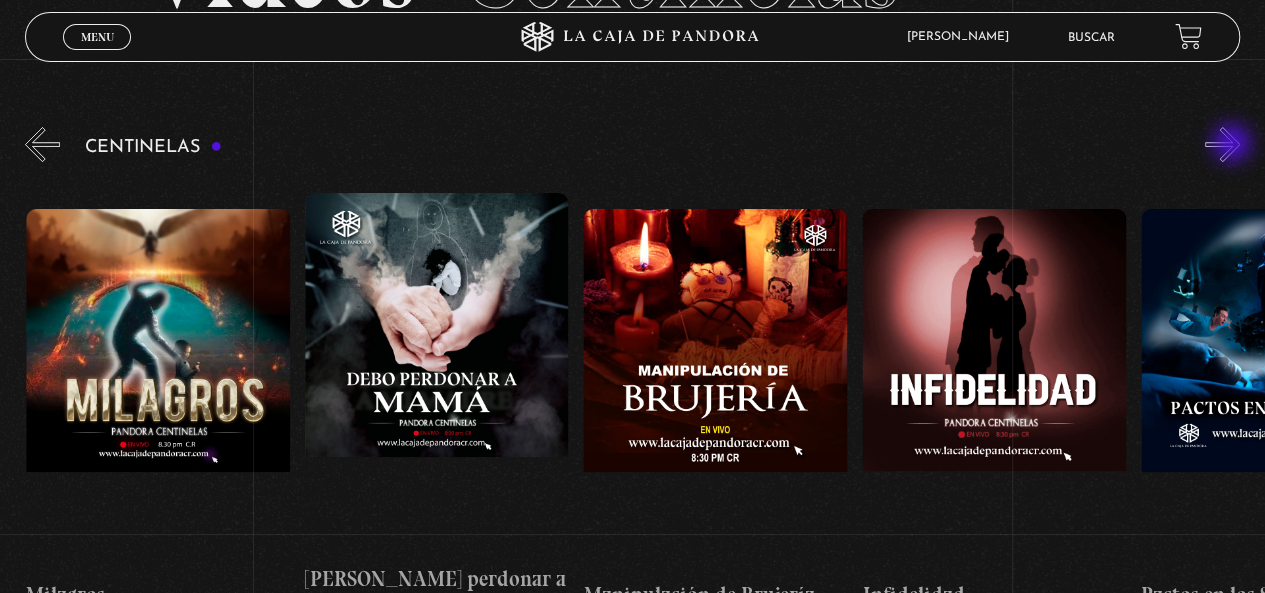 click on "»" at bounding box center [1222, 144] 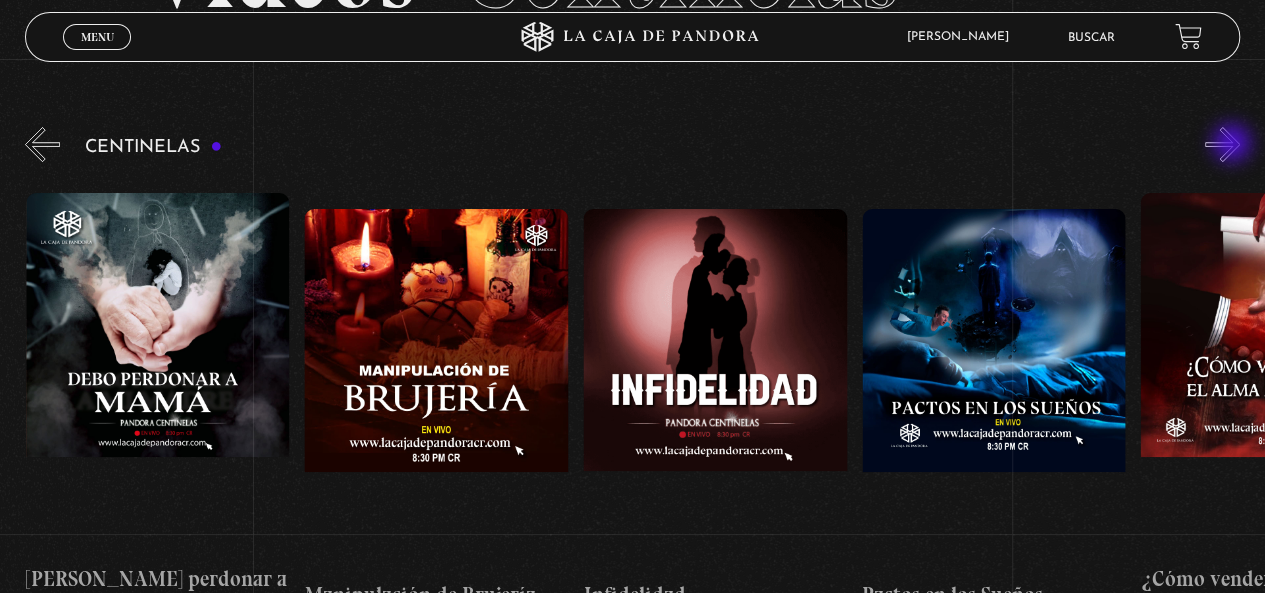 click on "»" at bounding box center (1222, 144) 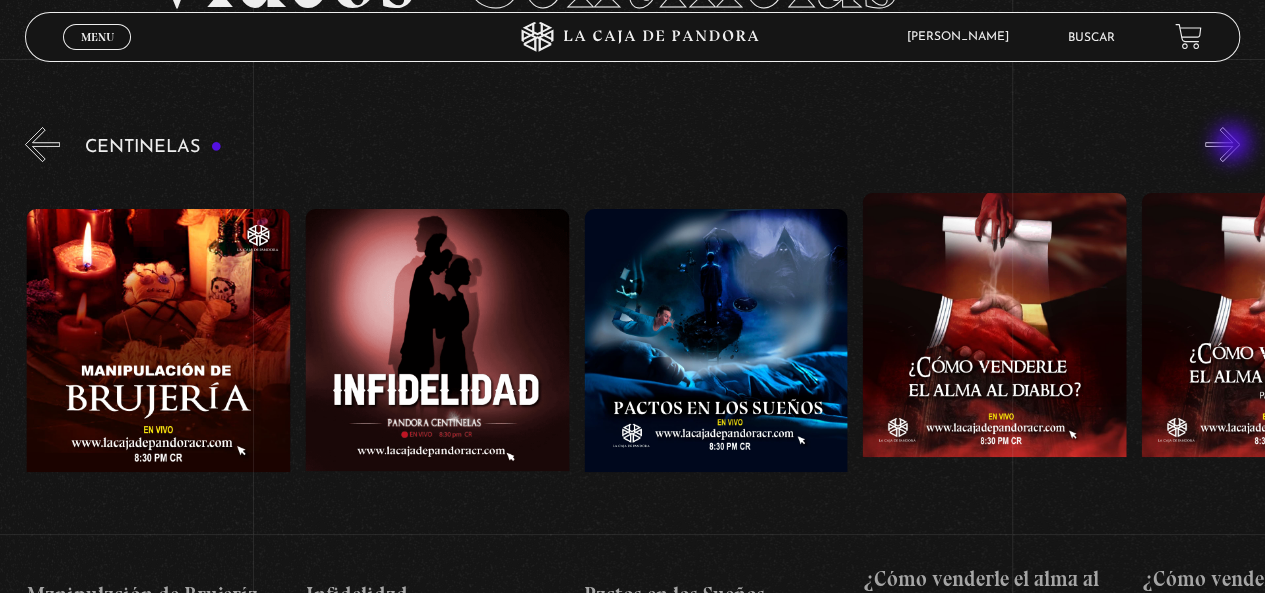 scroll, scrollTop: 0, scrollLeft: 9196, axis: horizontal 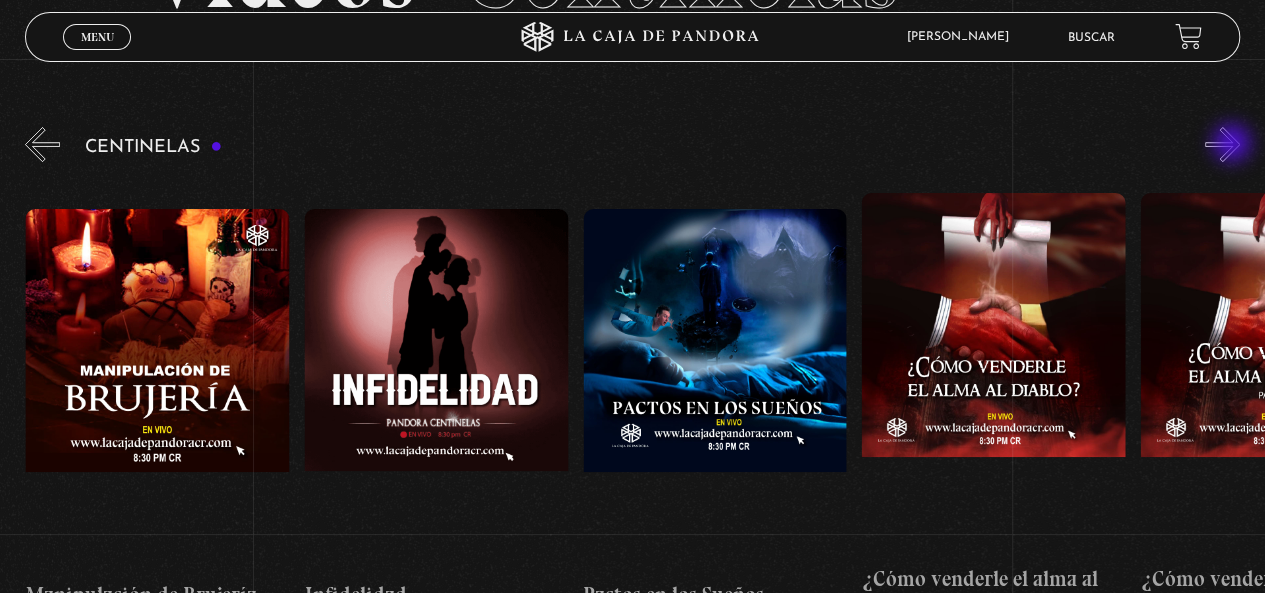 click on "»" at bounding box center [1222, 144] 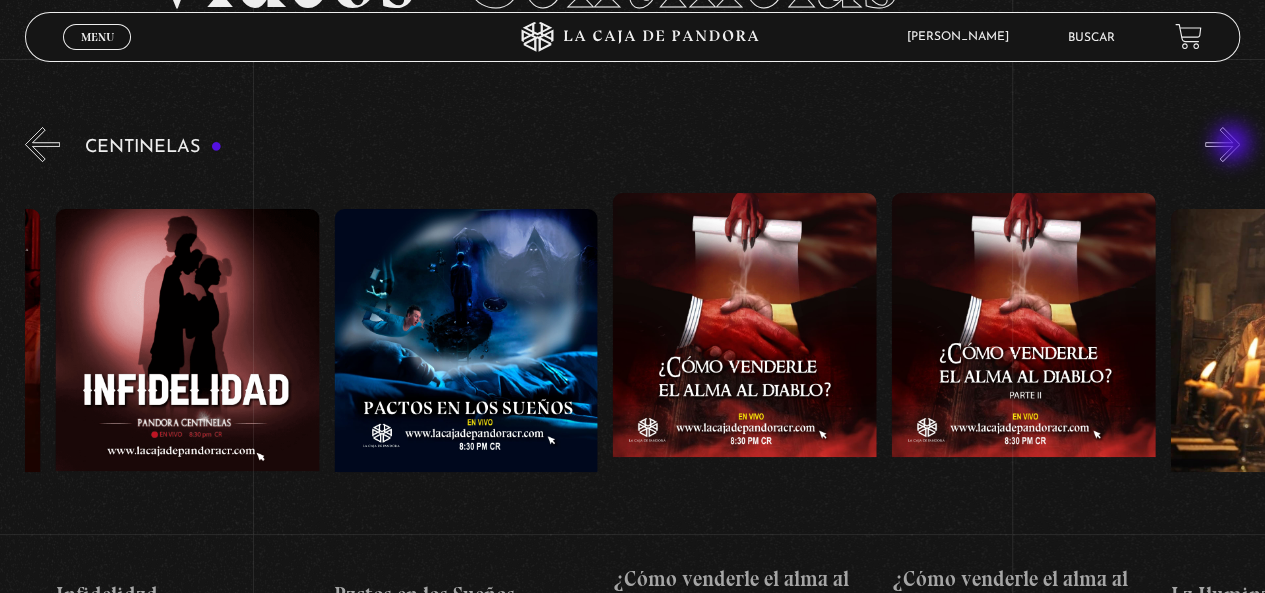click on "»" at bounding box center [1222, 144] 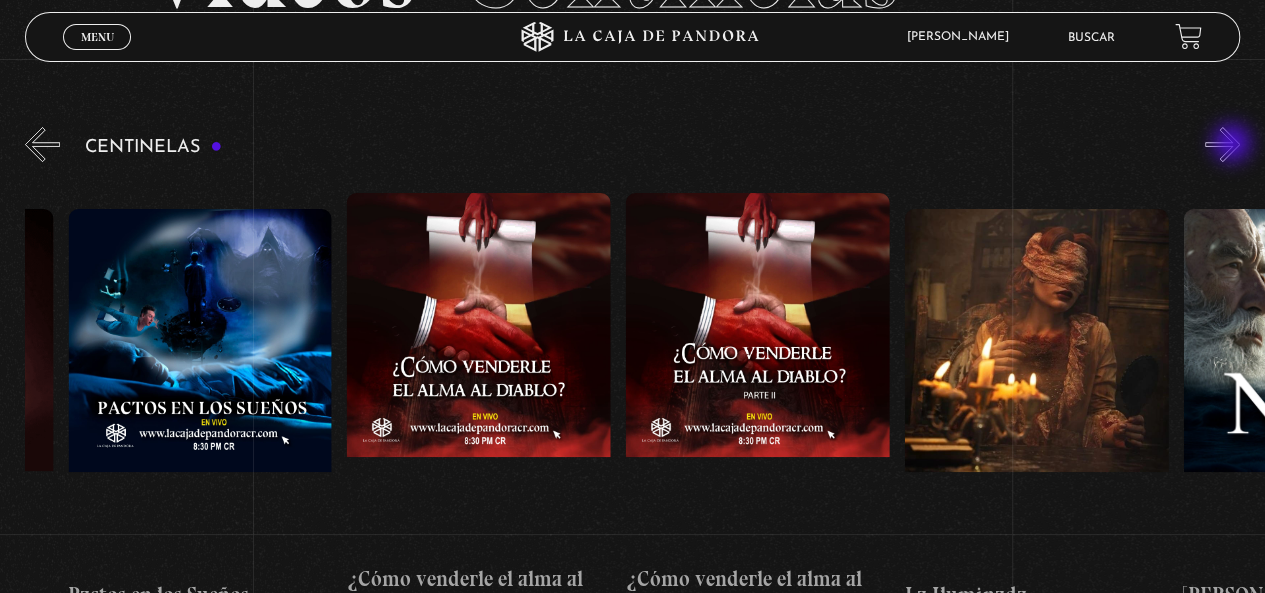 click on "»" at bounding box center [1222, 144] 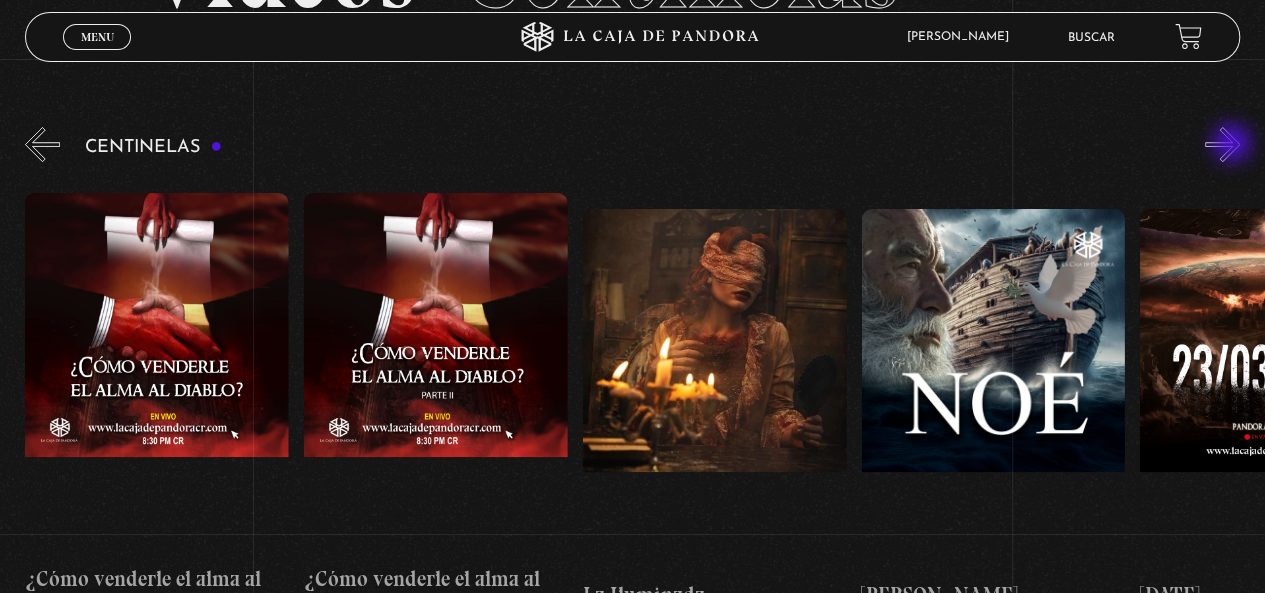 click on "»" at bounding box center [1222, 144] 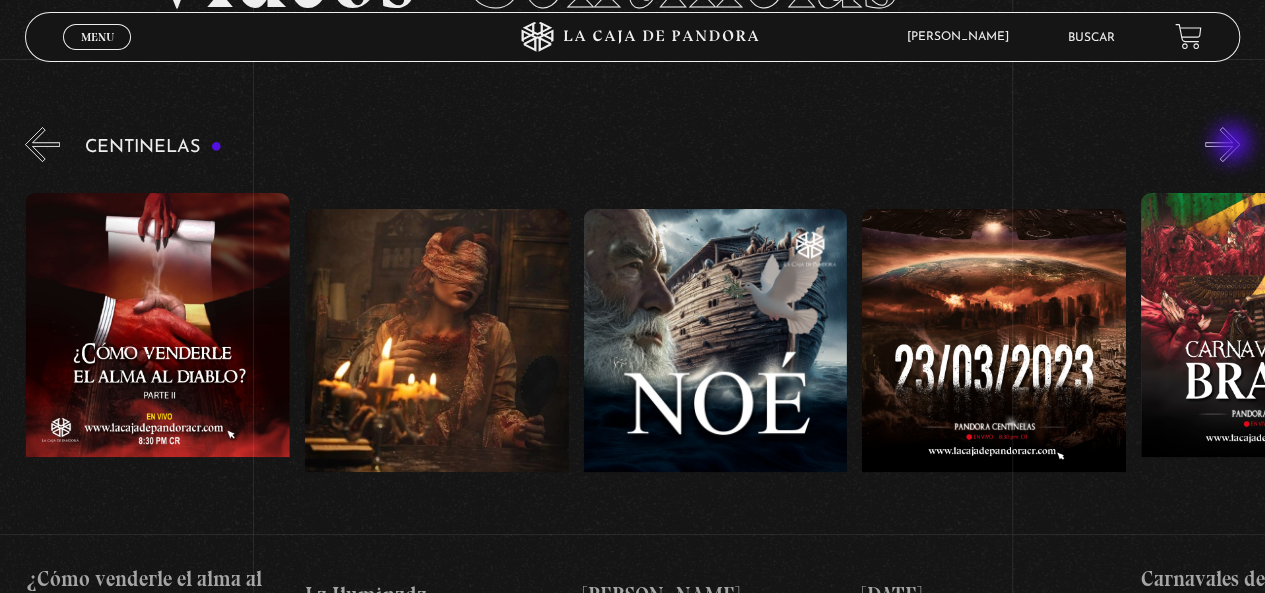click on "»" at bounding box center (1222, 144) 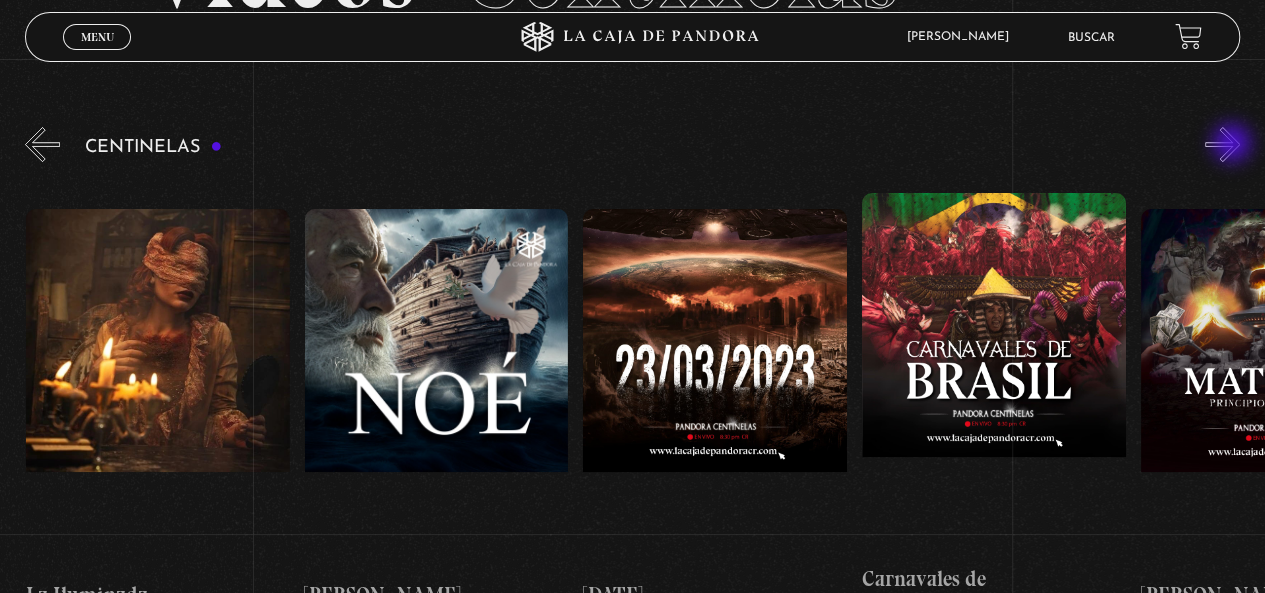 click on "»" at bounding box center [1222, 144] 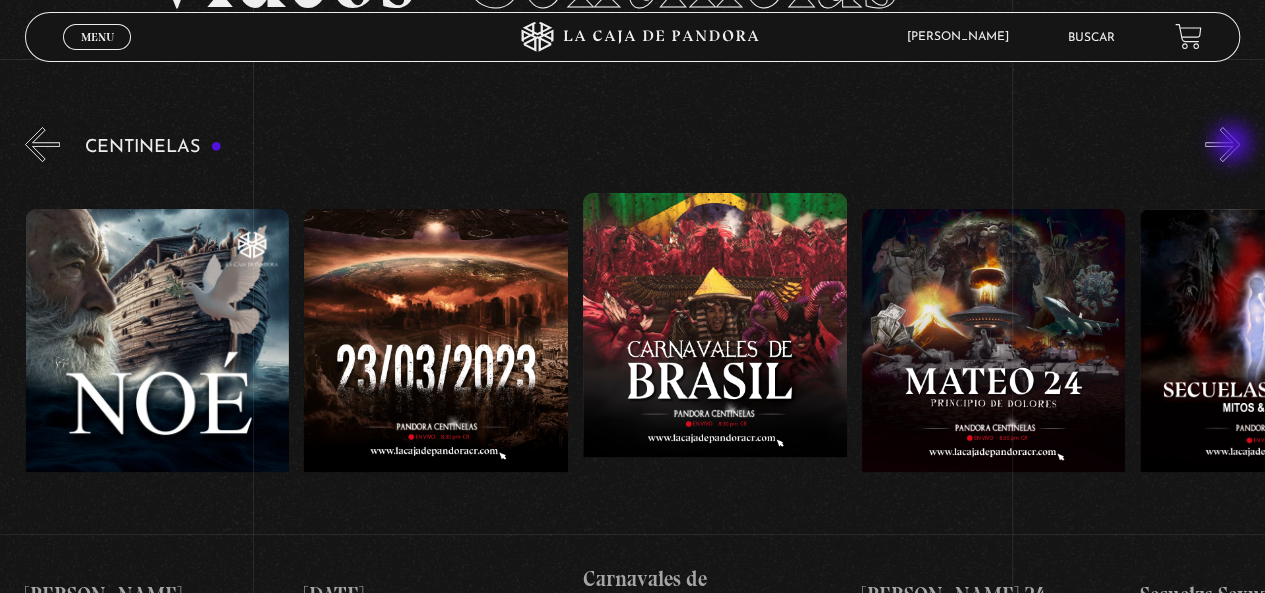 click on "»" at bounding box center [1222, 144] 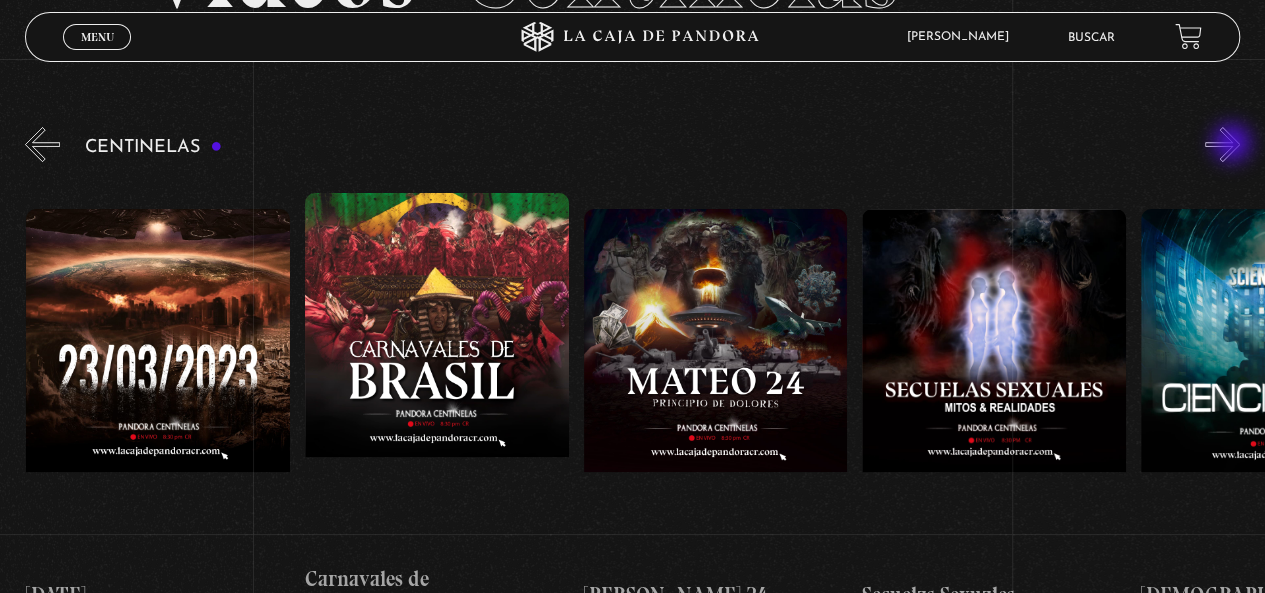 scroll, scrollTop: 0, scrollLeft: 11146, axis: horizontal 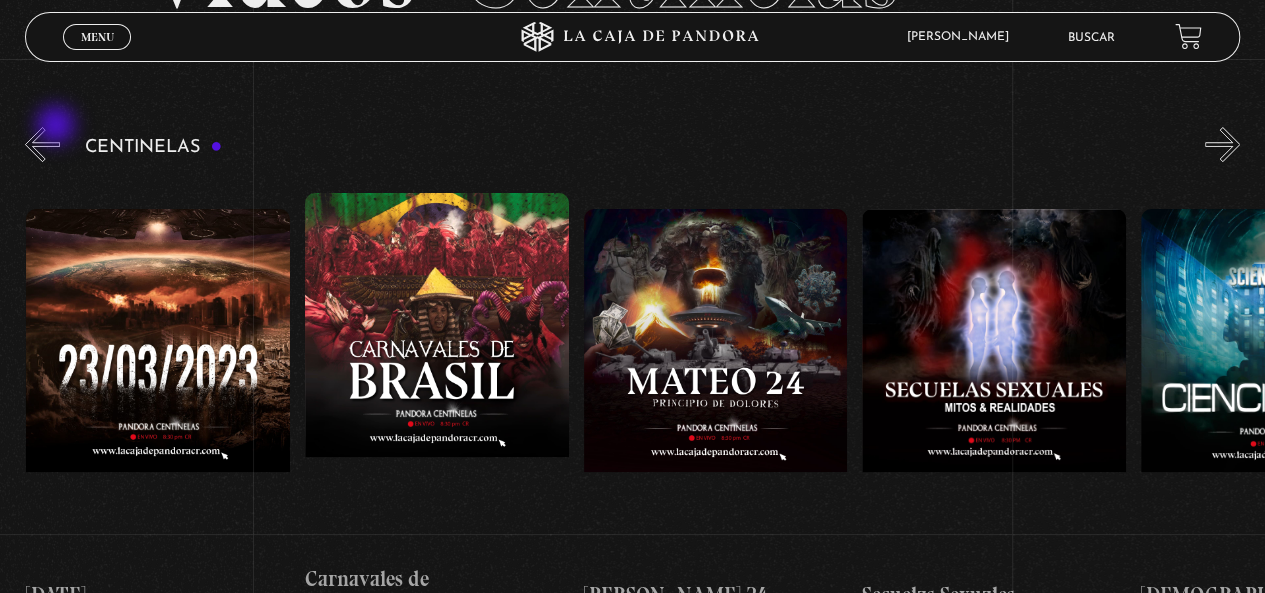 click on "«" at bounding box center [42, 144] 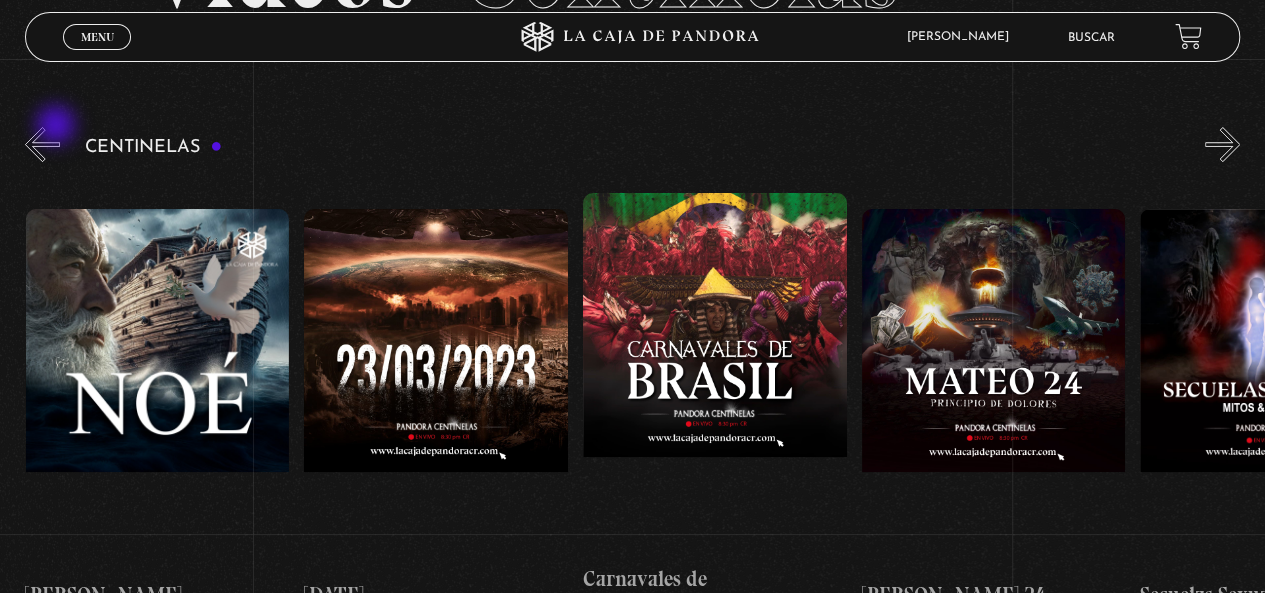 click on "«" at bounding box center (42, 144) 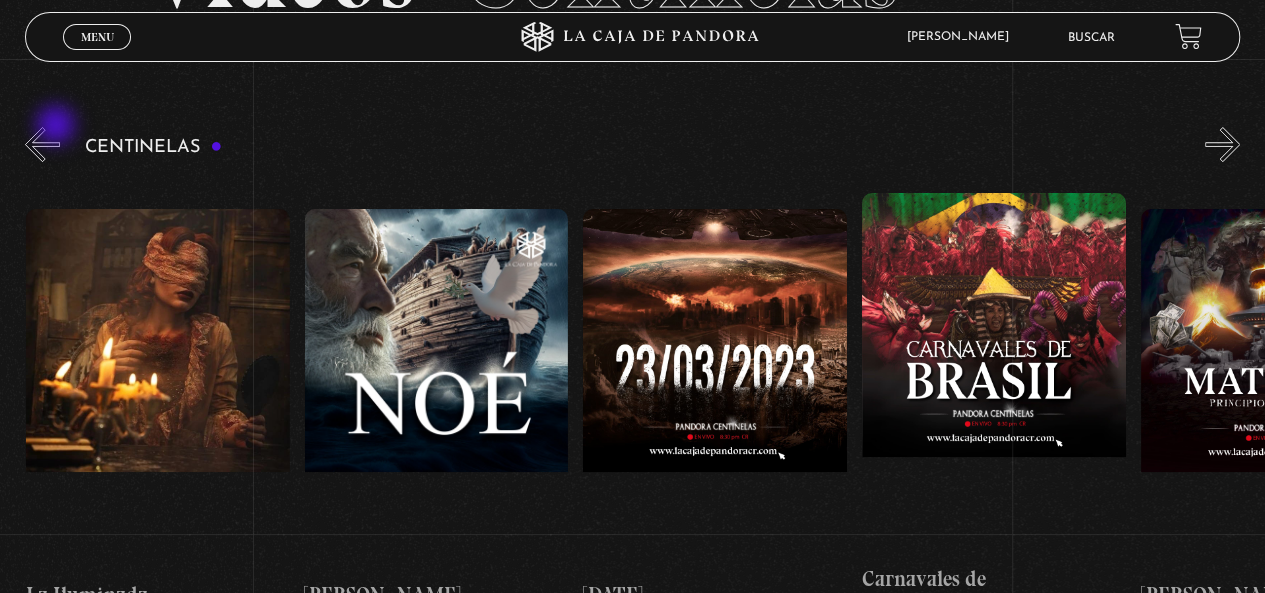 click on "«" at bounding box center [42, 144] 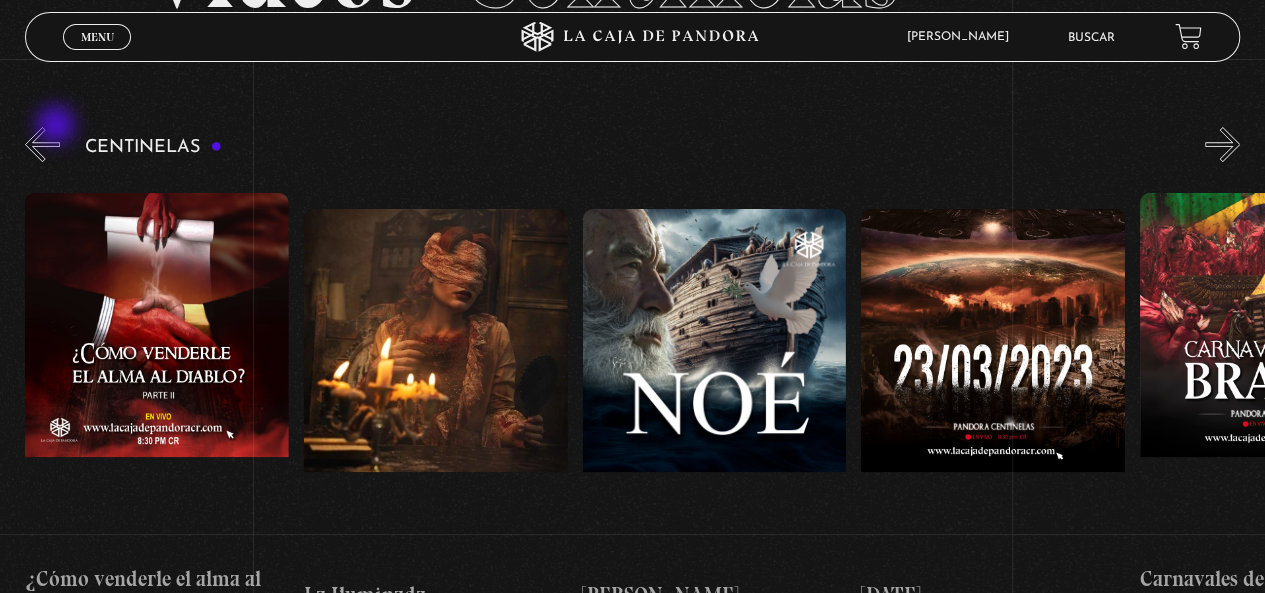click on "«" at bounding box center [42, 144] 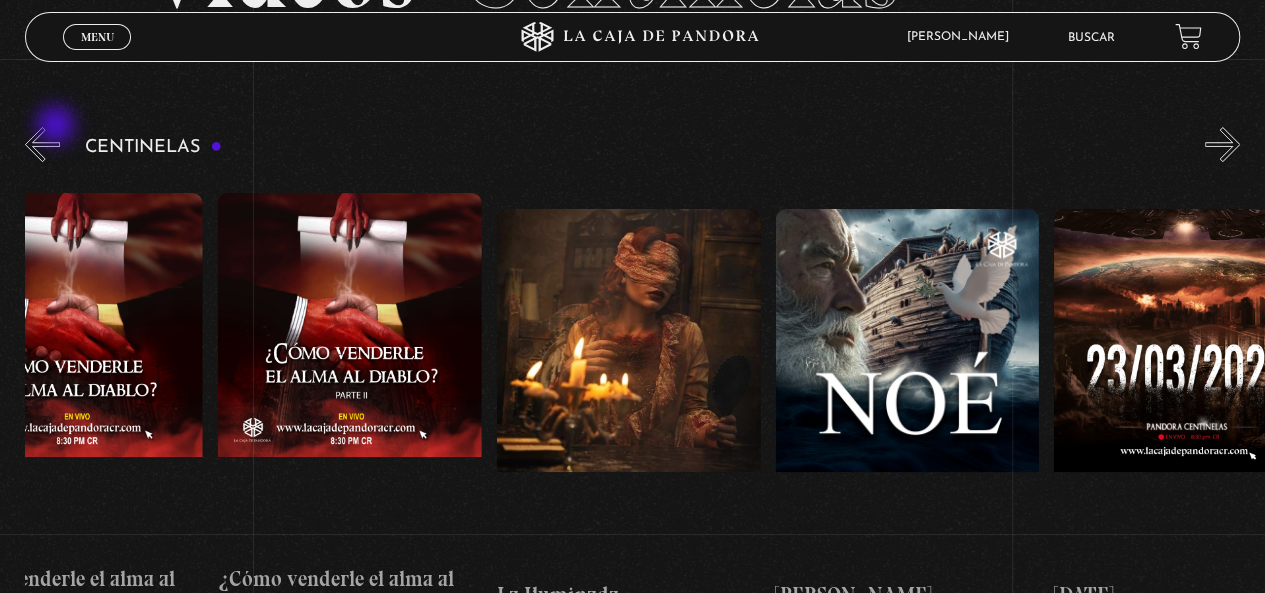 click on "«" at bounding box center (42, 144) 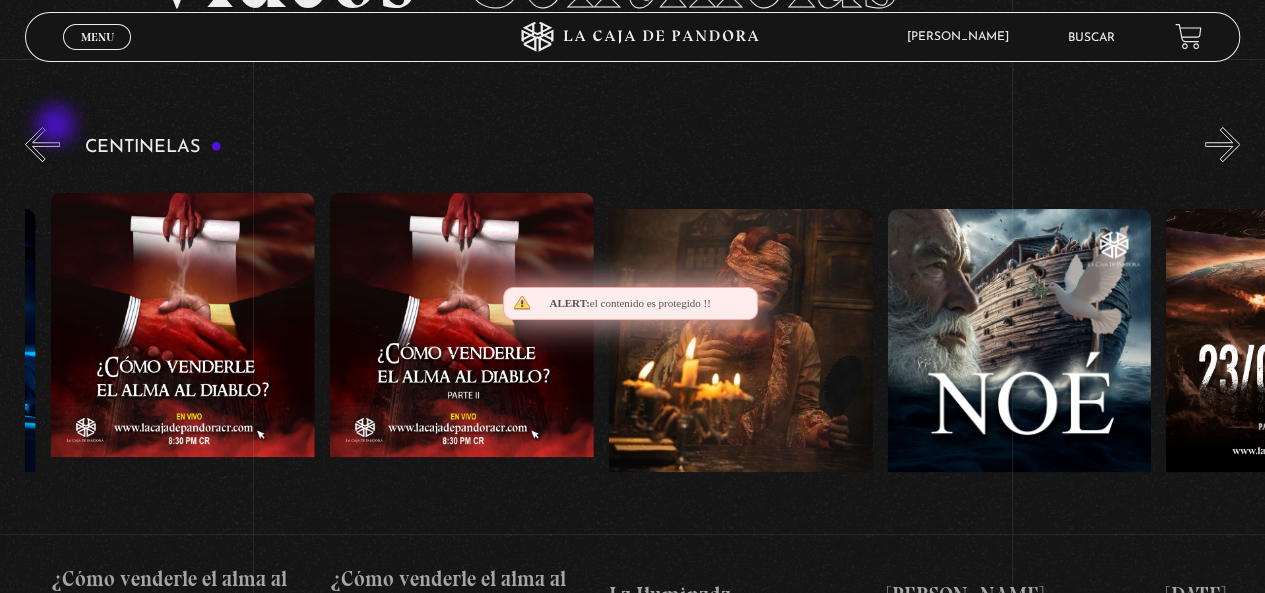 click on "«" at bounding box center (42, 144) 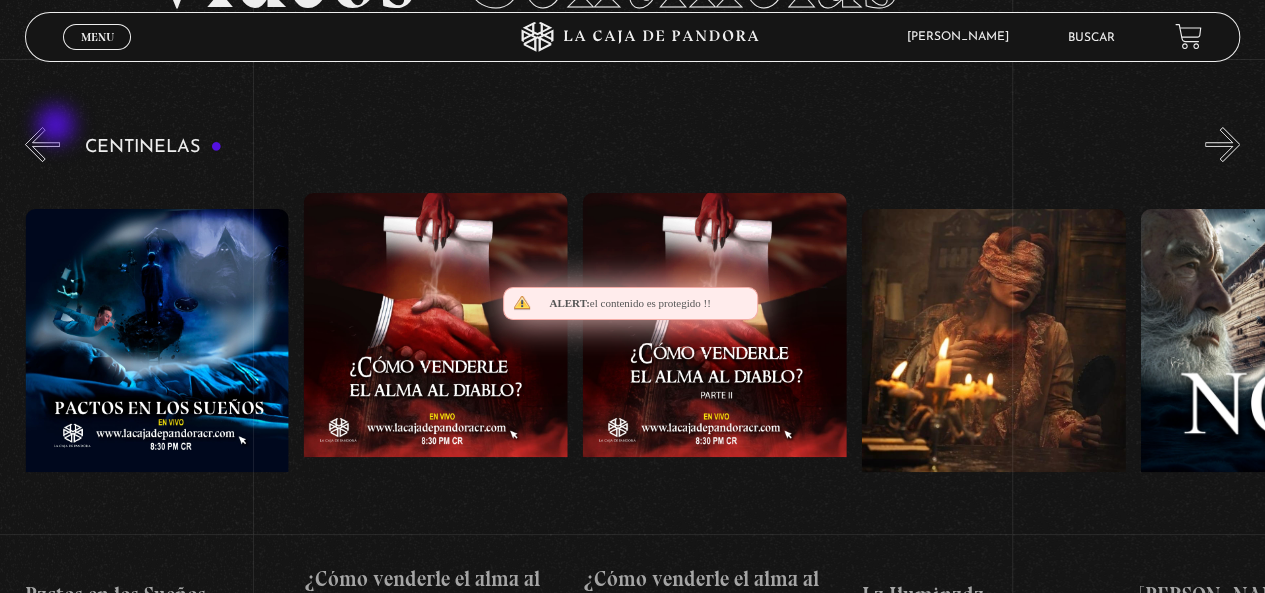 click on "«" at bounding box center [42, 144] 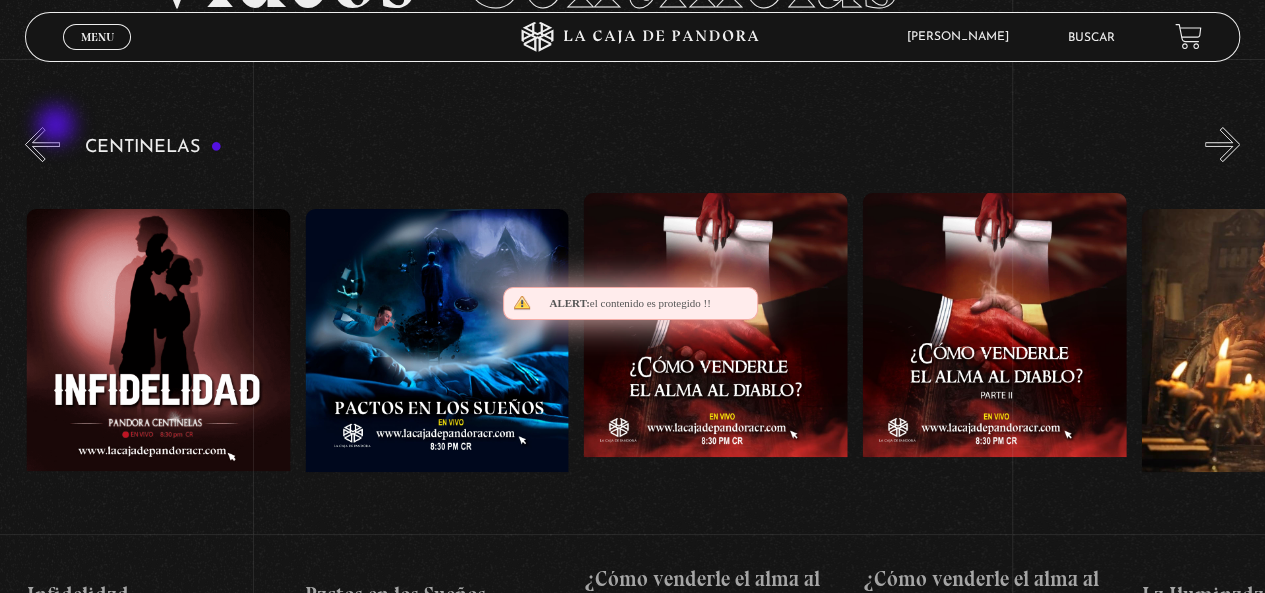 click on "«" at bounding box center [42, 144] 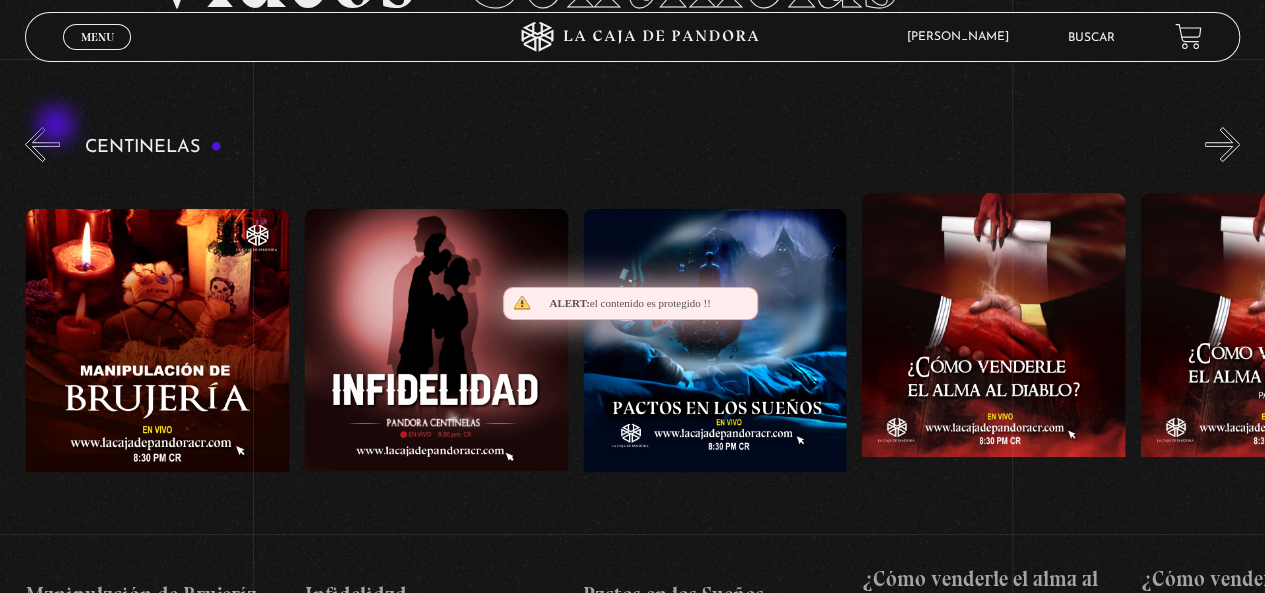 click on "«" at bounding box center [42, 144] 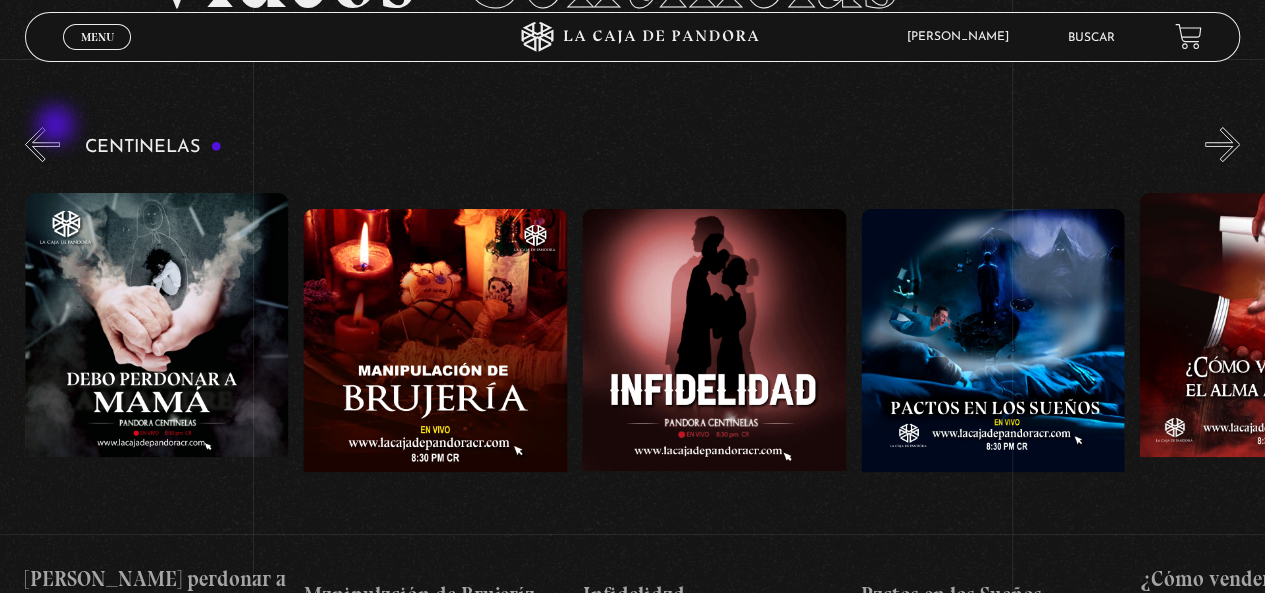 scroll, scrollTop: 0, scrollLeft: 8917, axis: horizontal 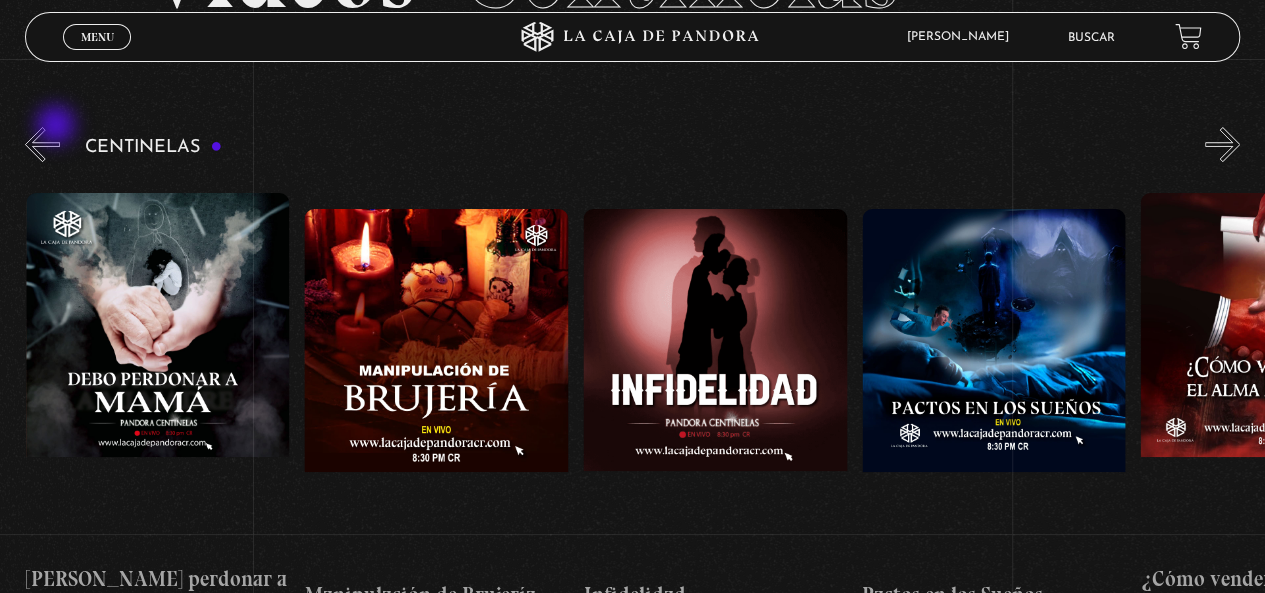click on "«" at bounding box center [42, 144] 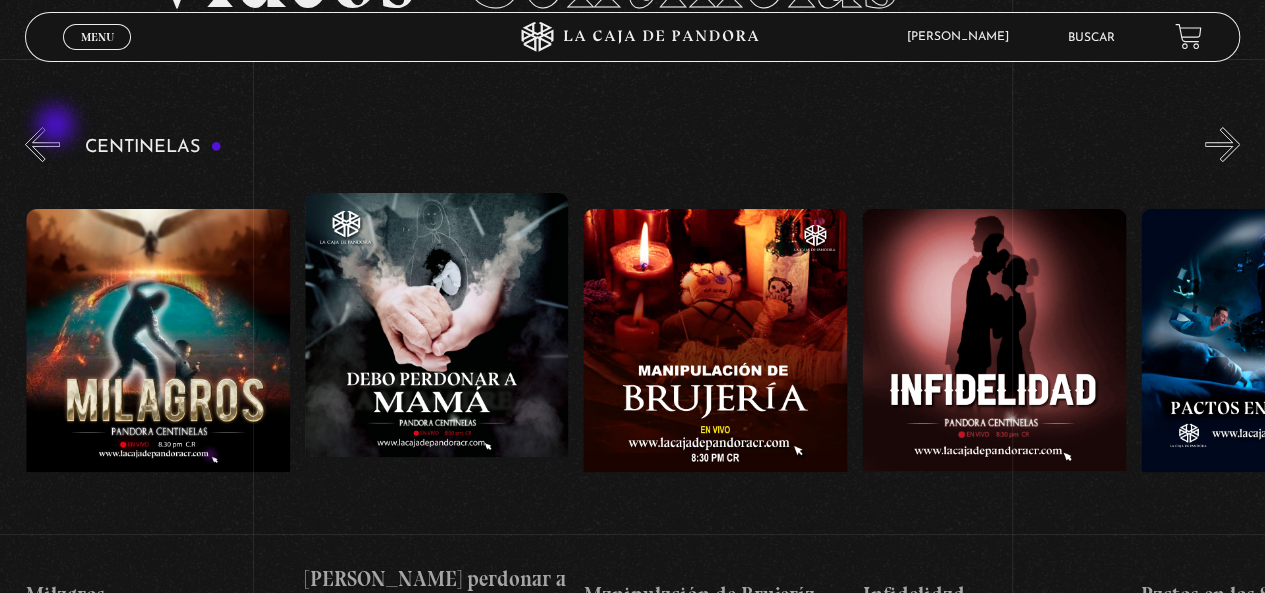 click on "«" at bounding box center [42, 144] 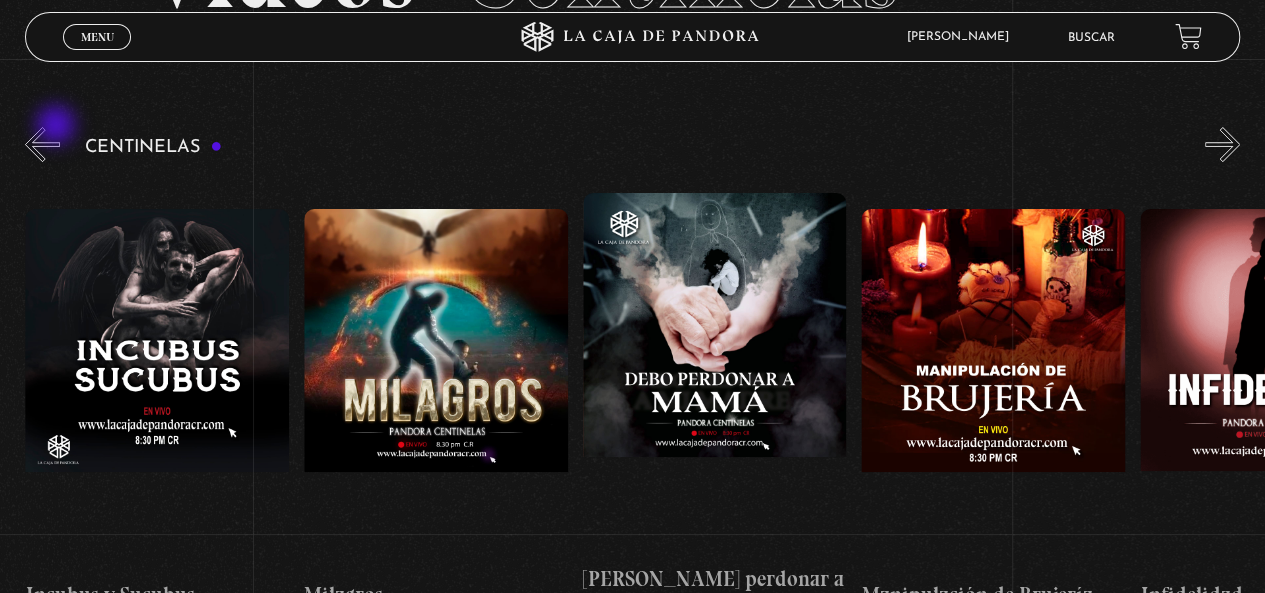 click on "«" at bounding box center (42, 144) 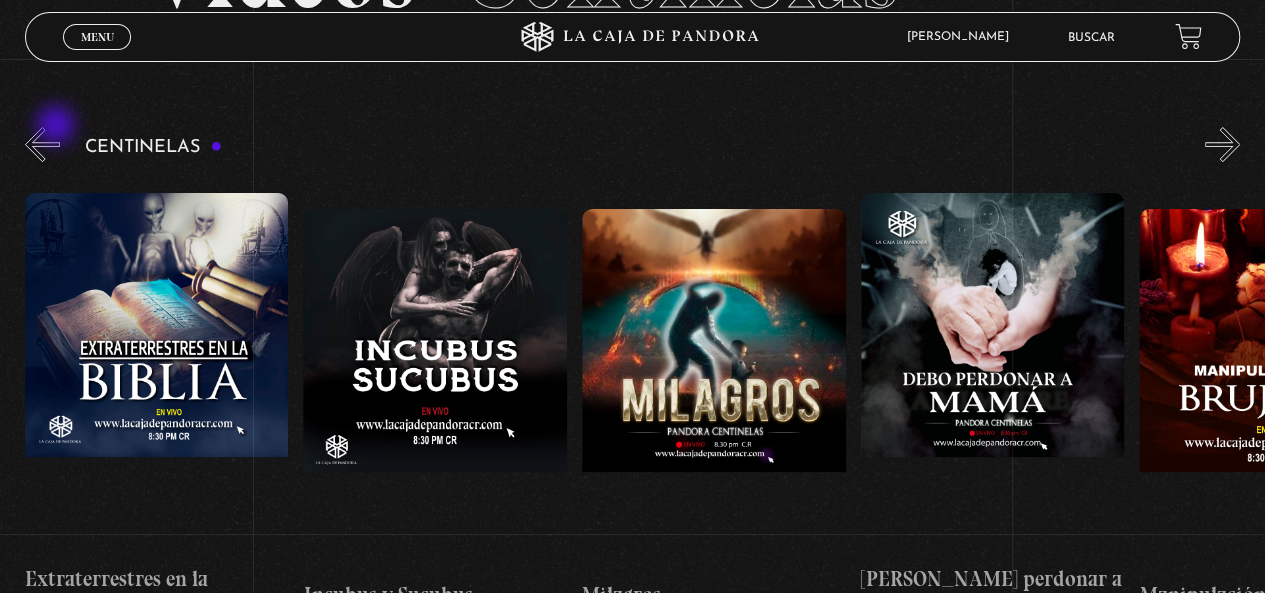 scroll, scrollTop: 0, scrollLeft: 8081, axis: horizontal 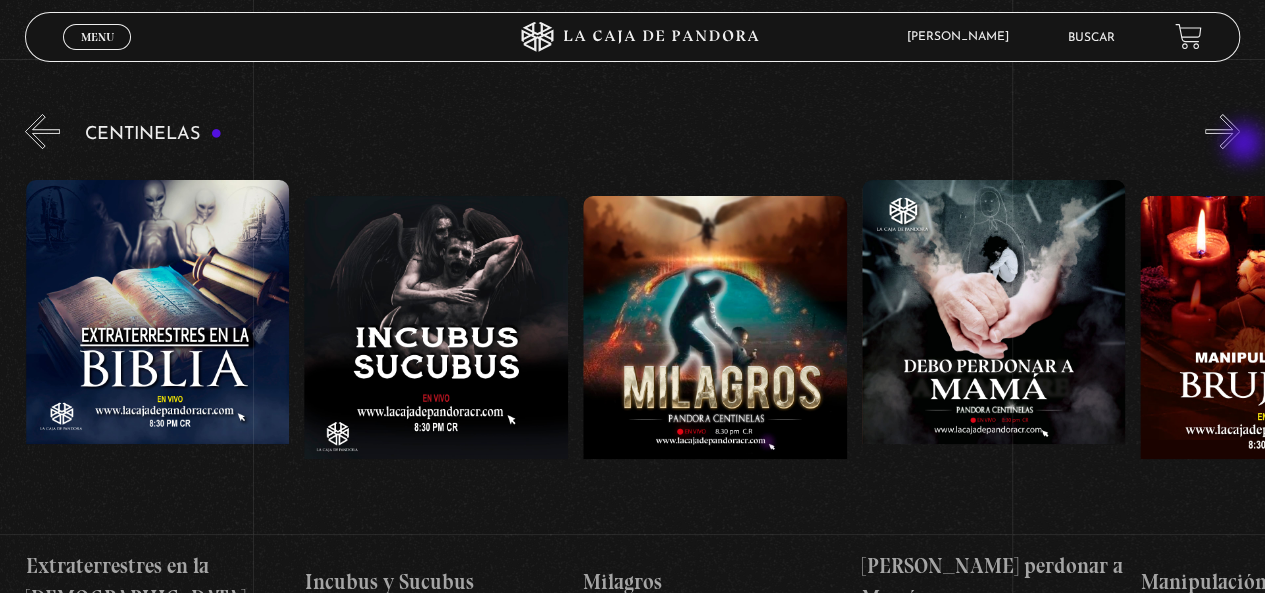 click on "»" at bounding box center [1222, 131] 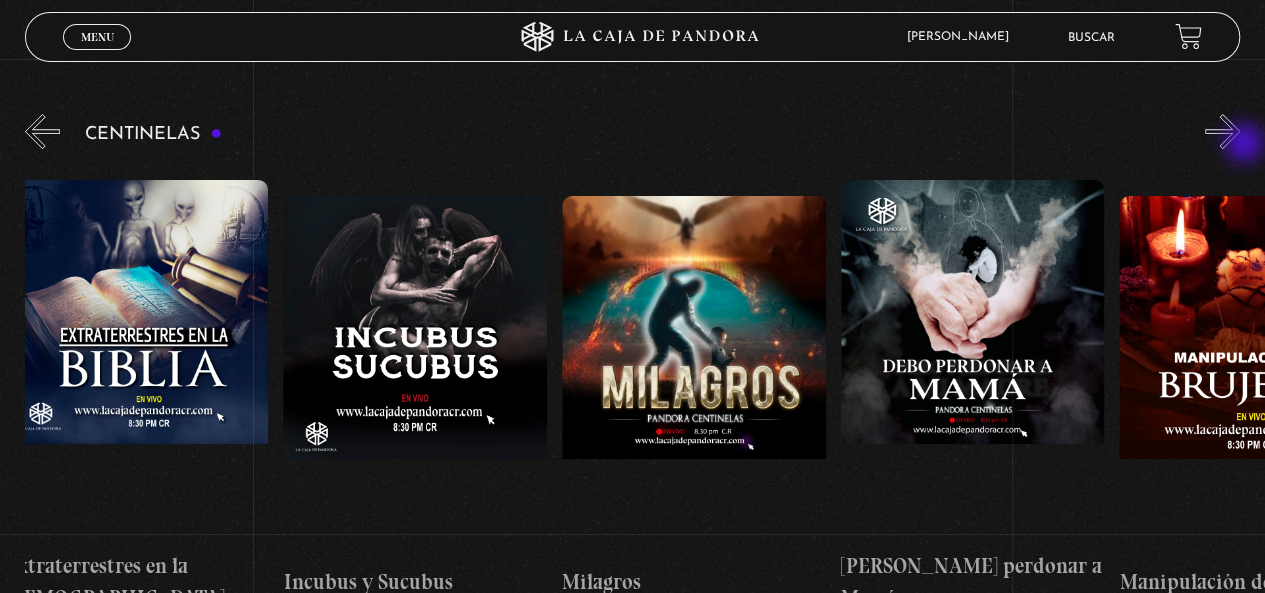 click on "»" at bounding box center [1222, 131] 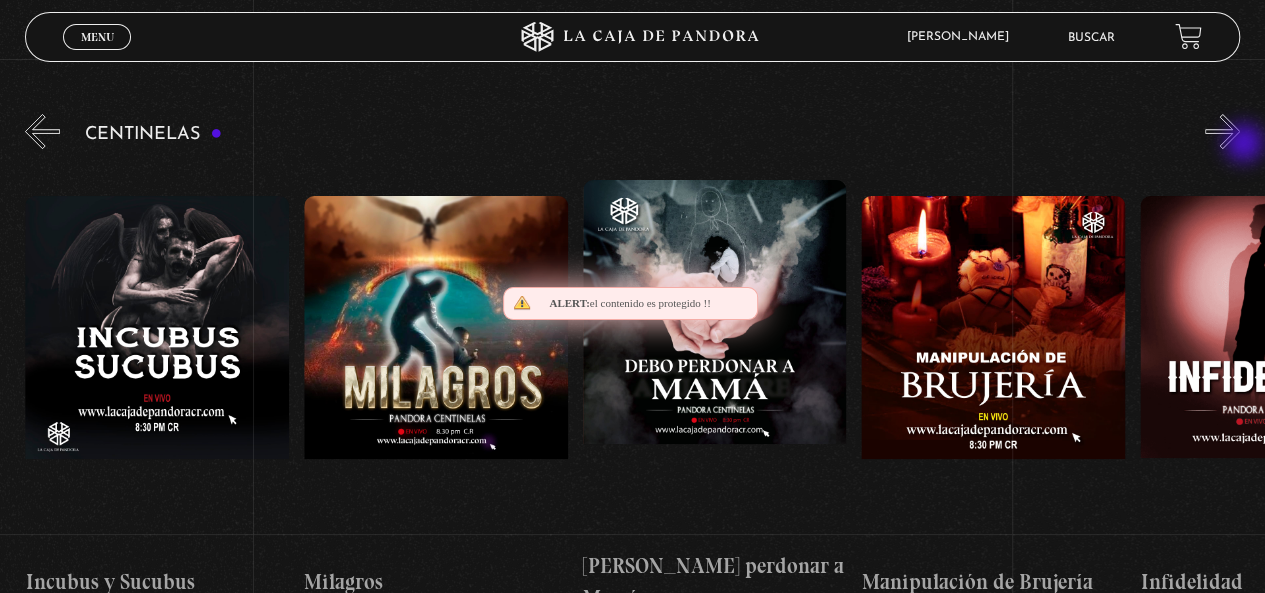 click on "»" at bounding box center [1222, 131] 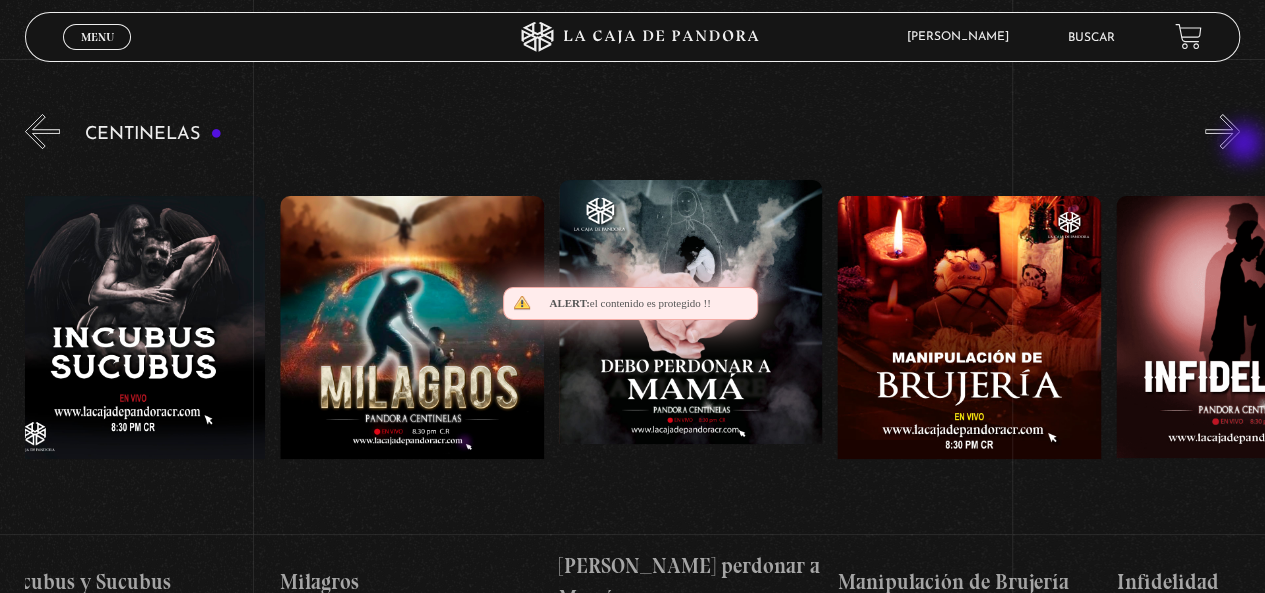 click on "»" at bounding box center [1222, 131] 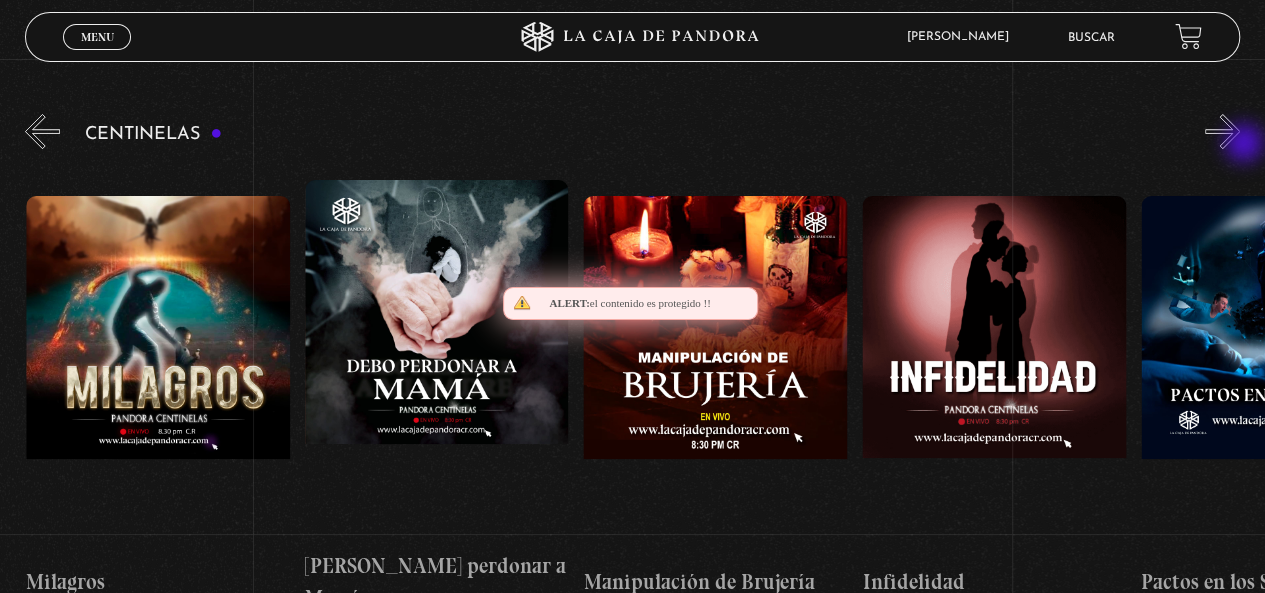 click on "»" at bounding box center (1222, 131) 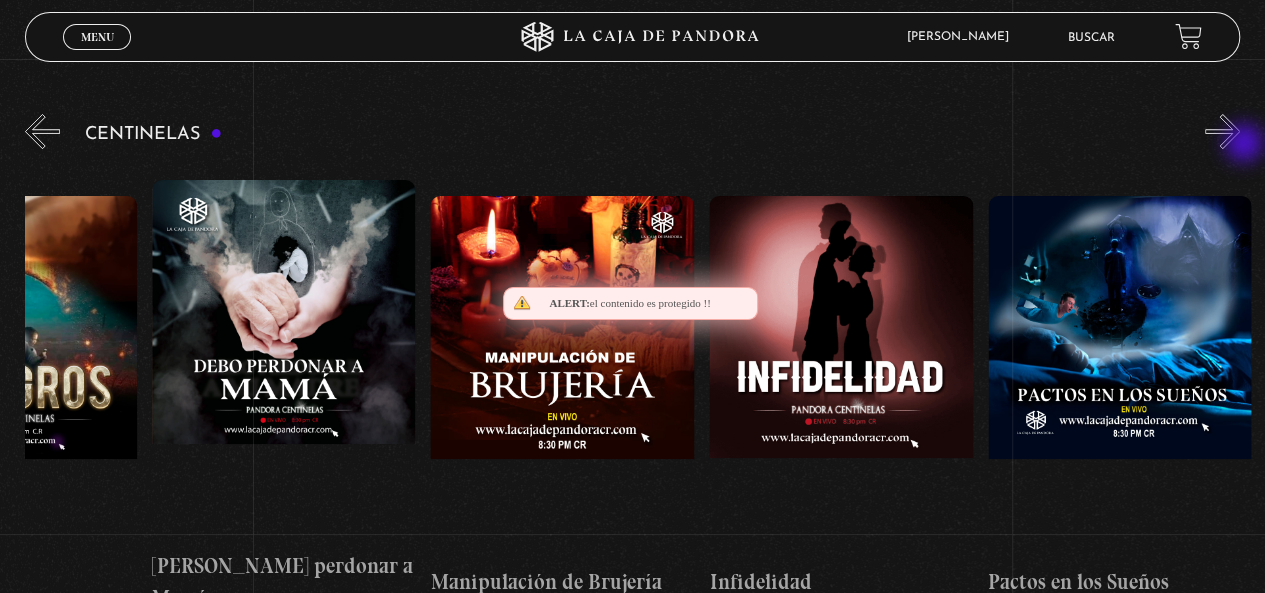 click on "»" at bounding box center (1222, 131) 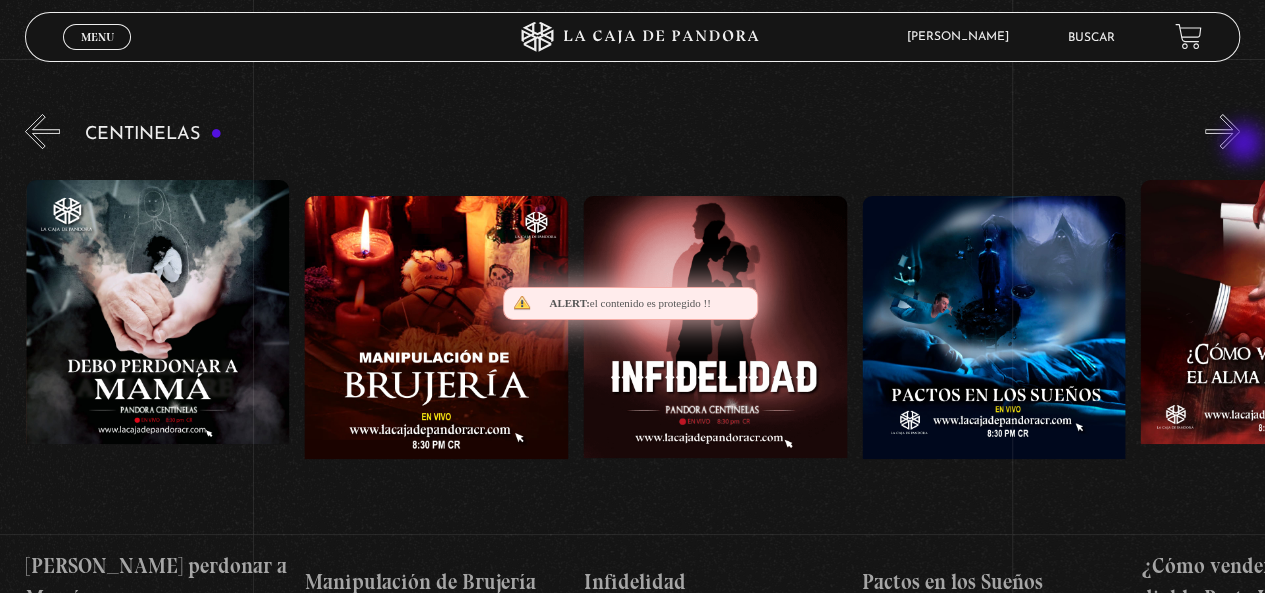 click on "»" at bounding box center [1222, 131] 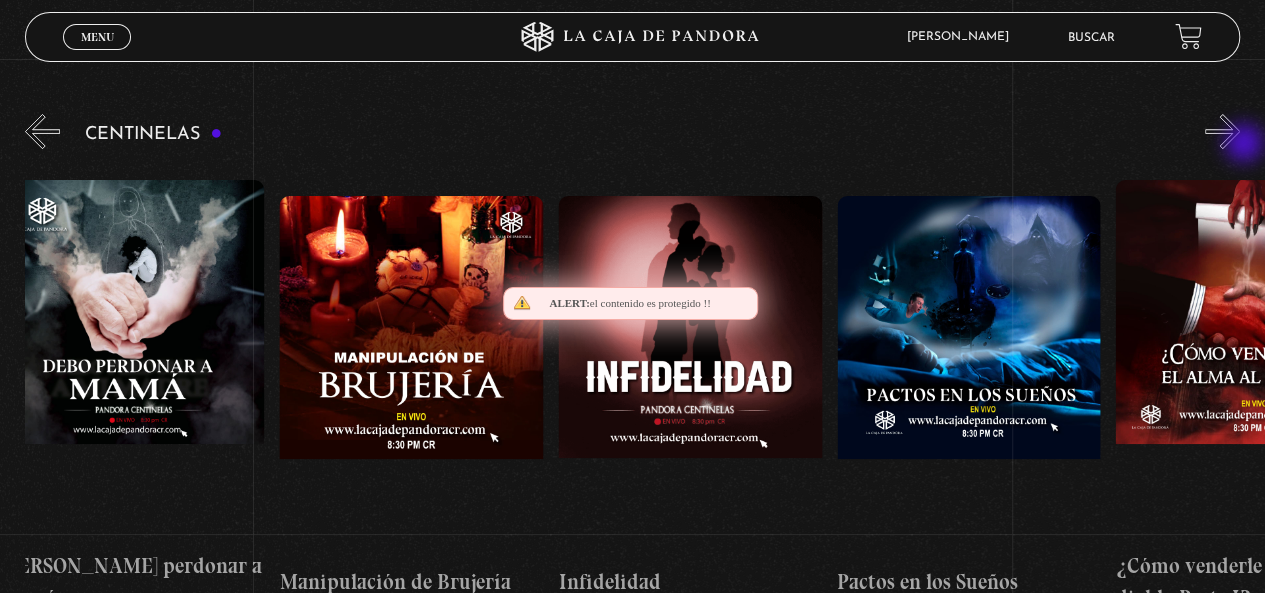 click on "»" at bounding box center (1222, 131) 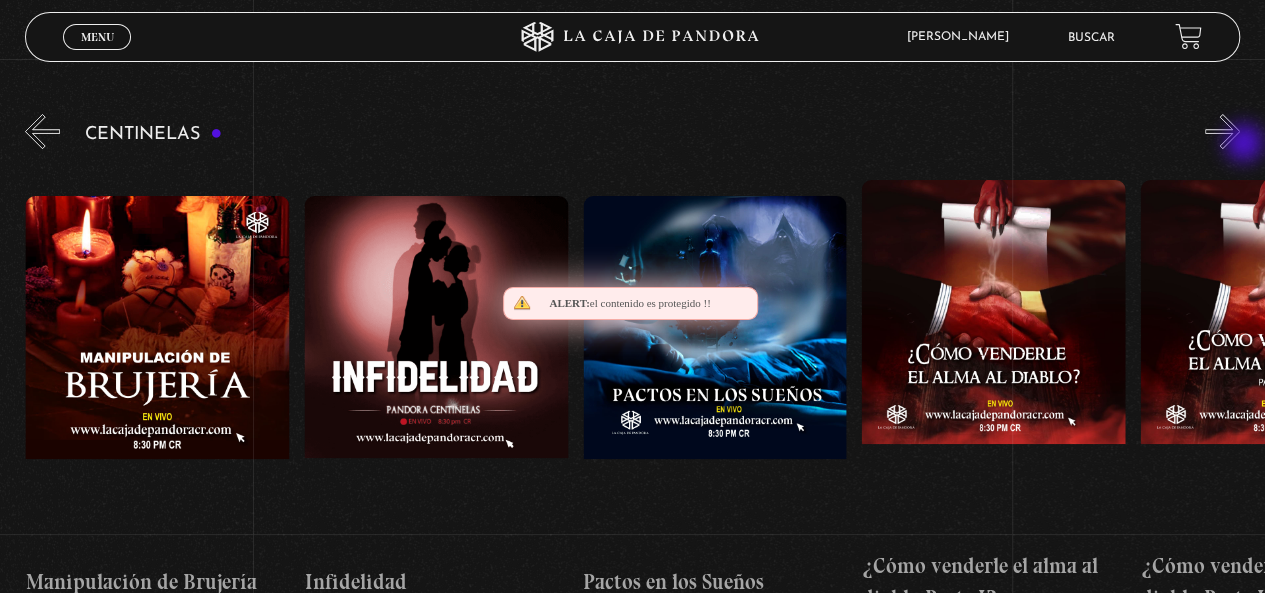 click on "»" at bounding box center (1222, 131) 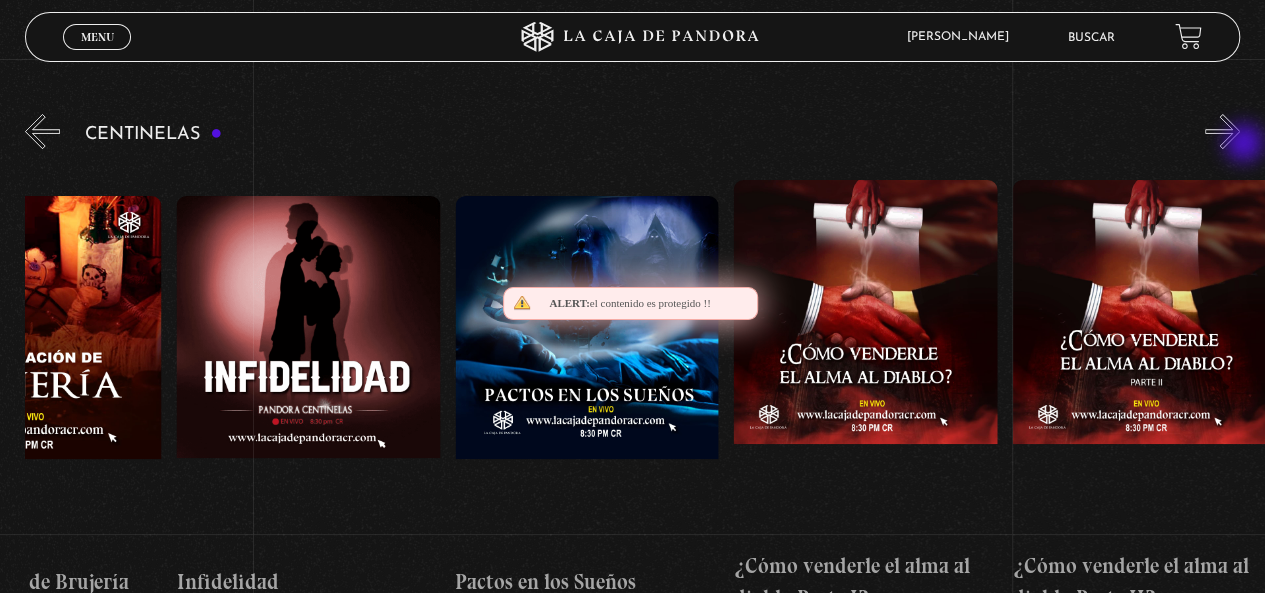 click on "»" at bounding box center [1222, 131] 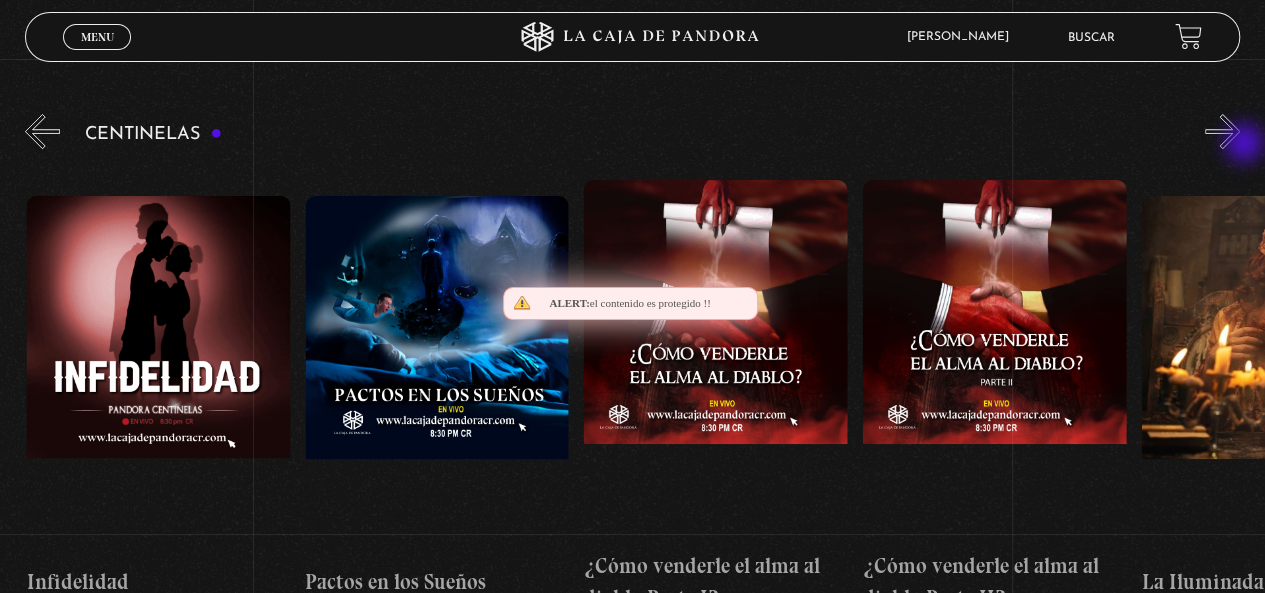 click on "»" at bounding box center [1222, 131] 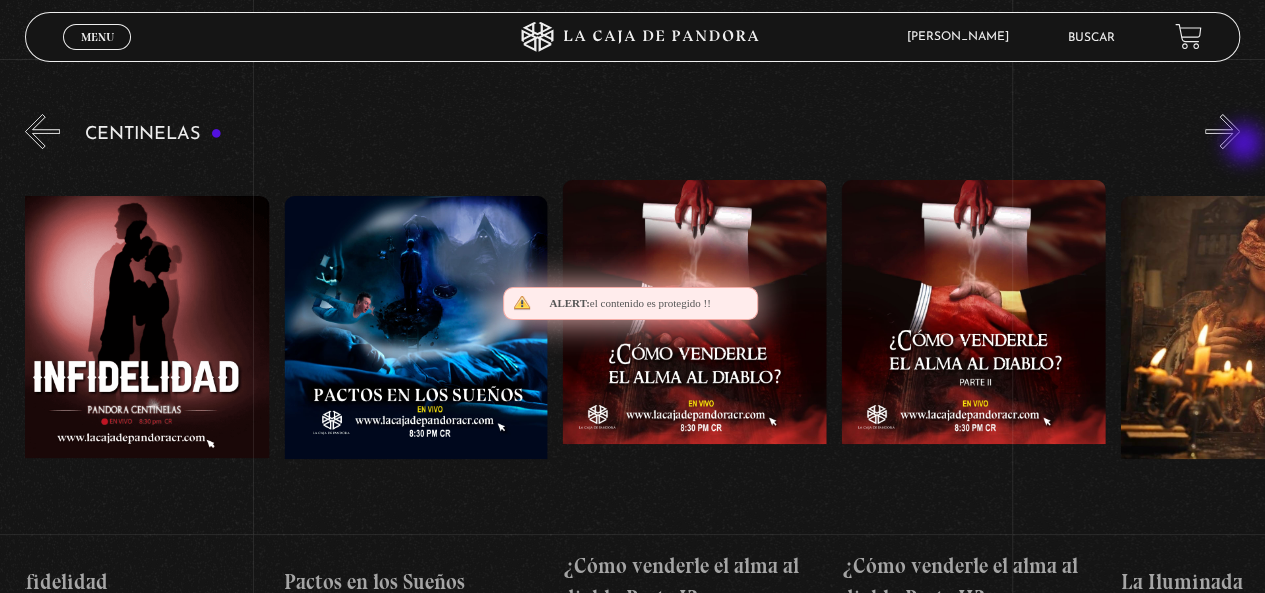 click on "»" at bounding box center (1222, 131) 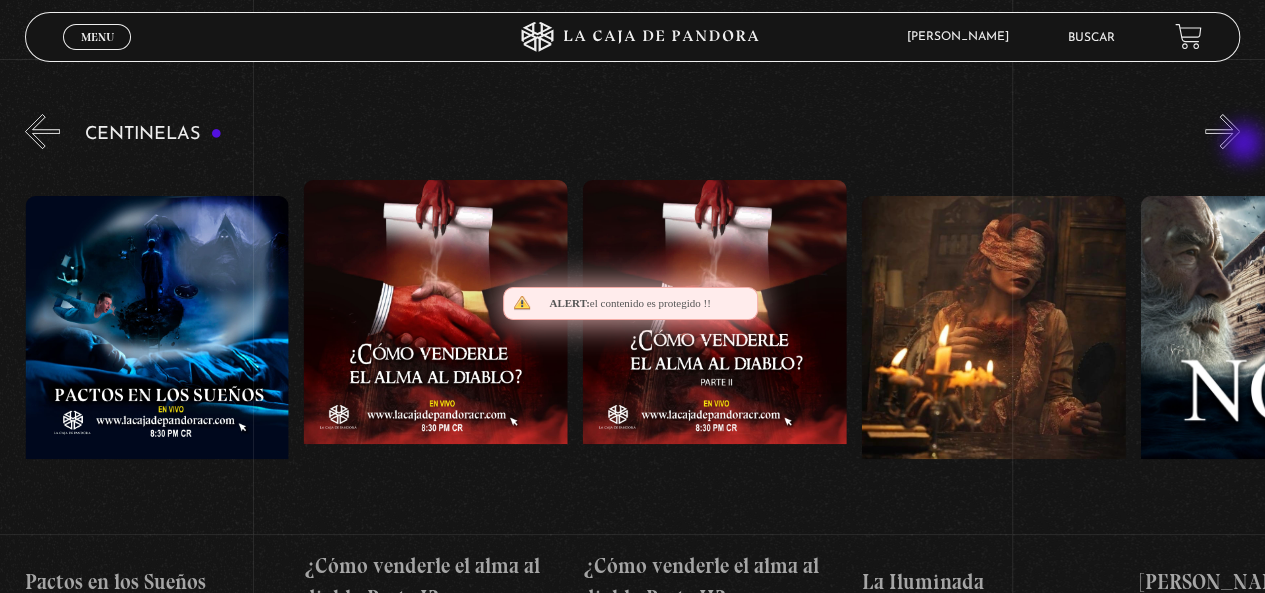 click on "»" at bounding box center [1222, 131] 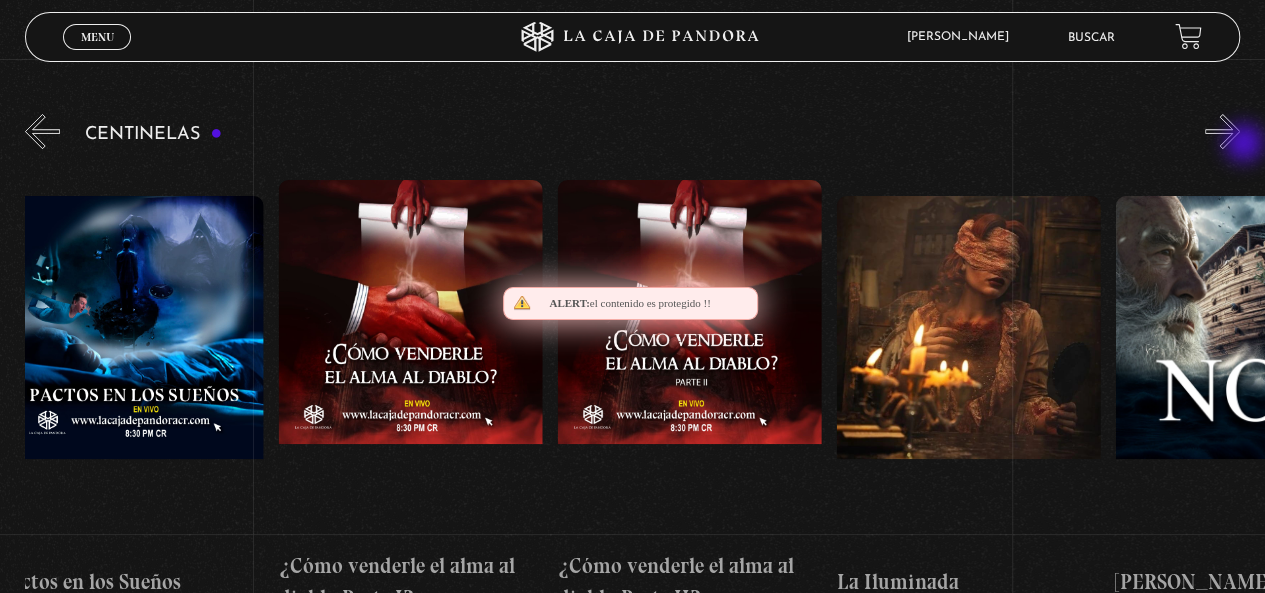 click on "»" at bounding box center (1222, 131) 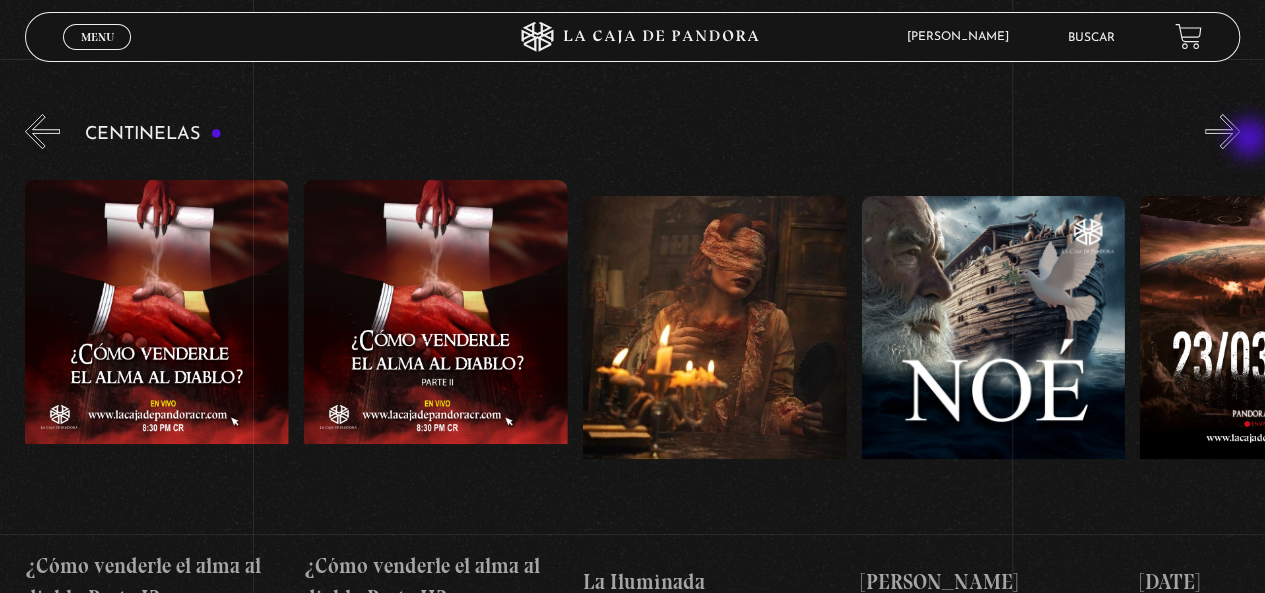 click on "»" at bounding box center (1222, 131) 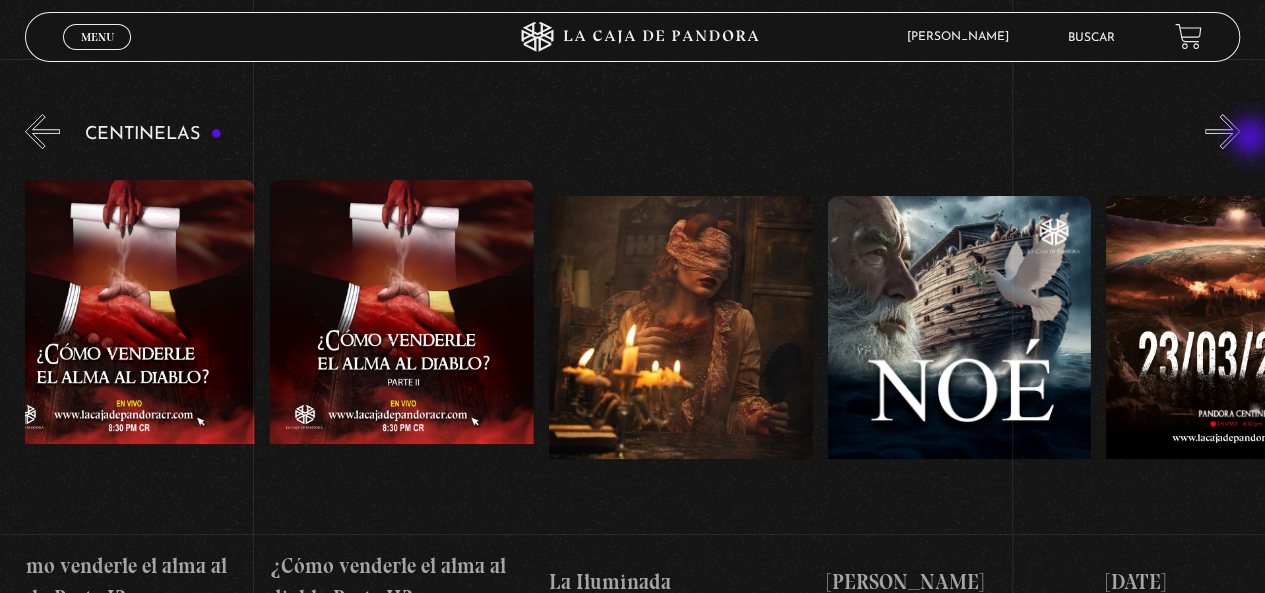 click on "»" at bounding box center [1222, 131] 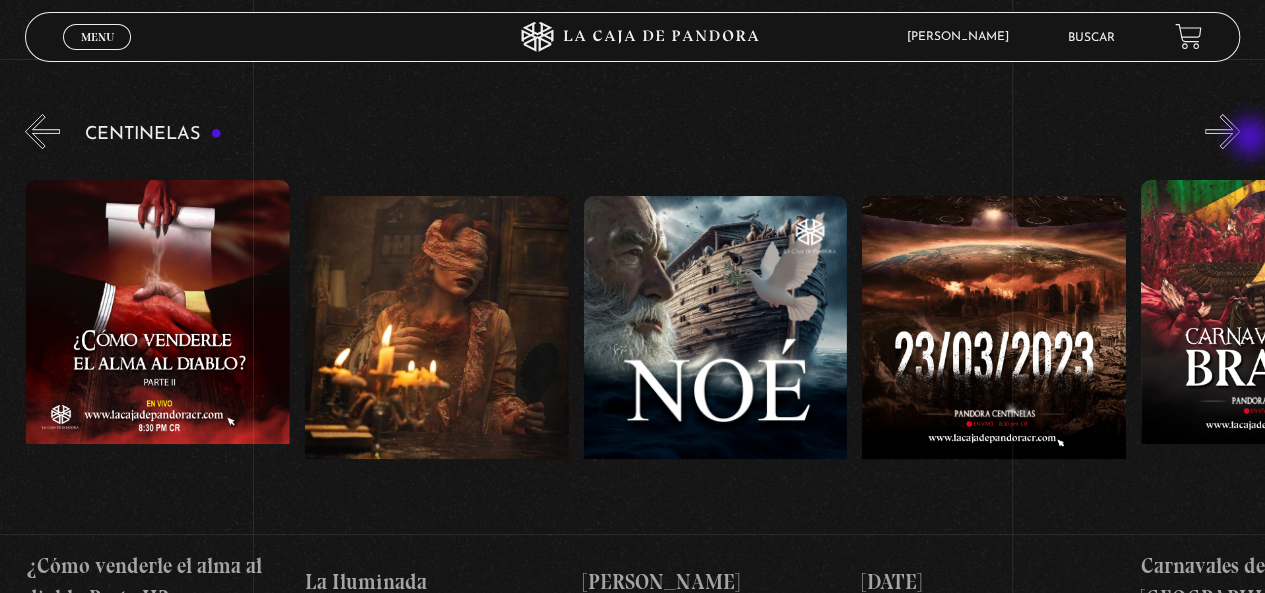 click on "»" at bounding box center (1222, 131) 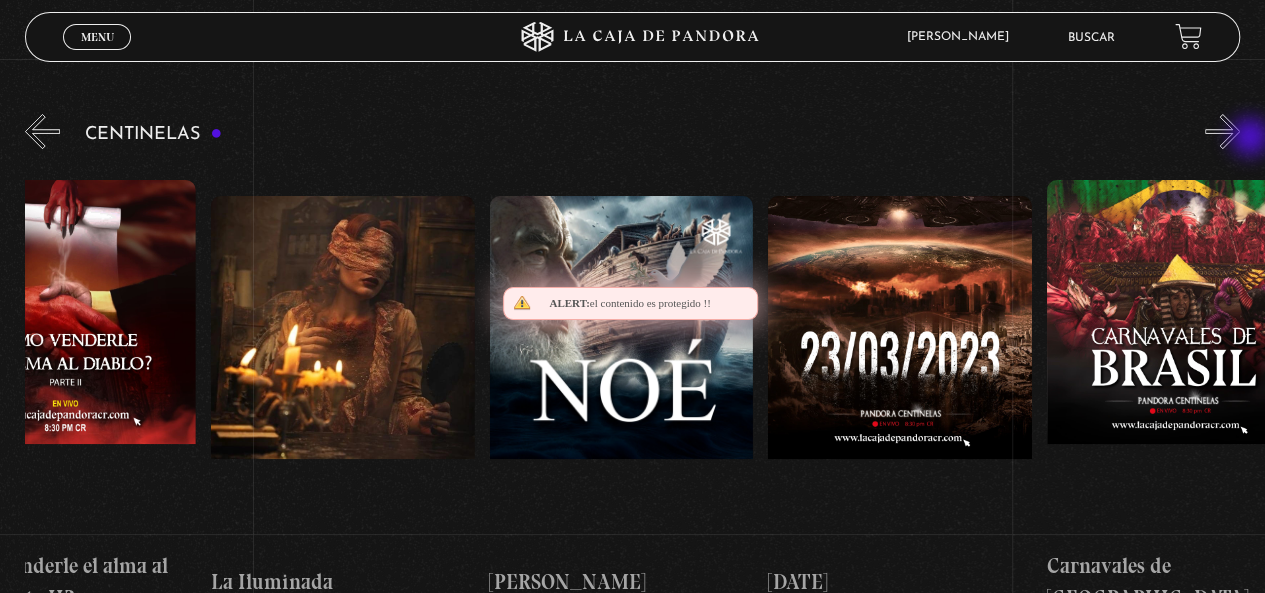 click on "»" at bounding box center (1222, 131) 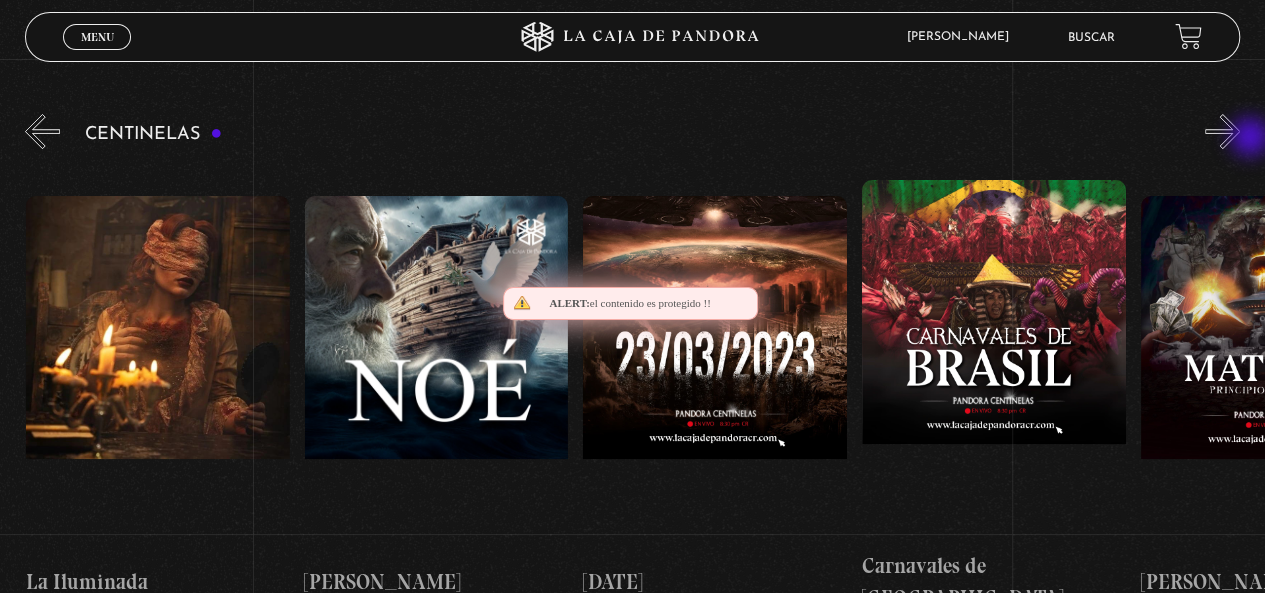 click on "»" at bounding box center (1222, 131) 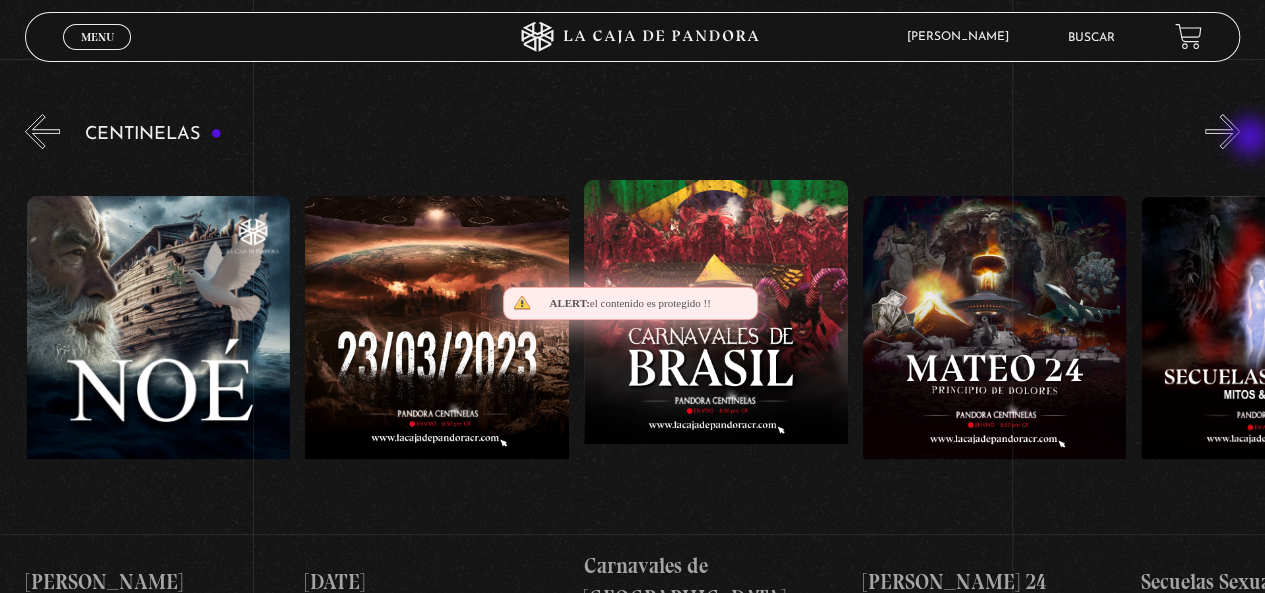 scroll, scrollTop: 0, scrollLeft: 10868, axis: horizontal 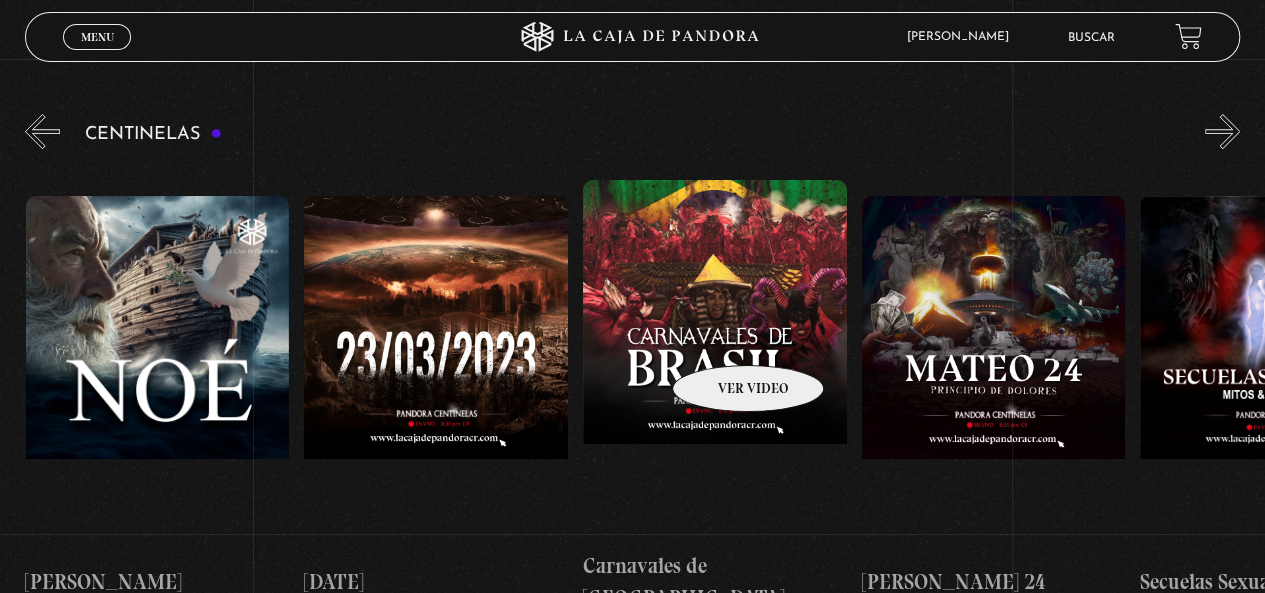 click at bounding box center (715, 360) 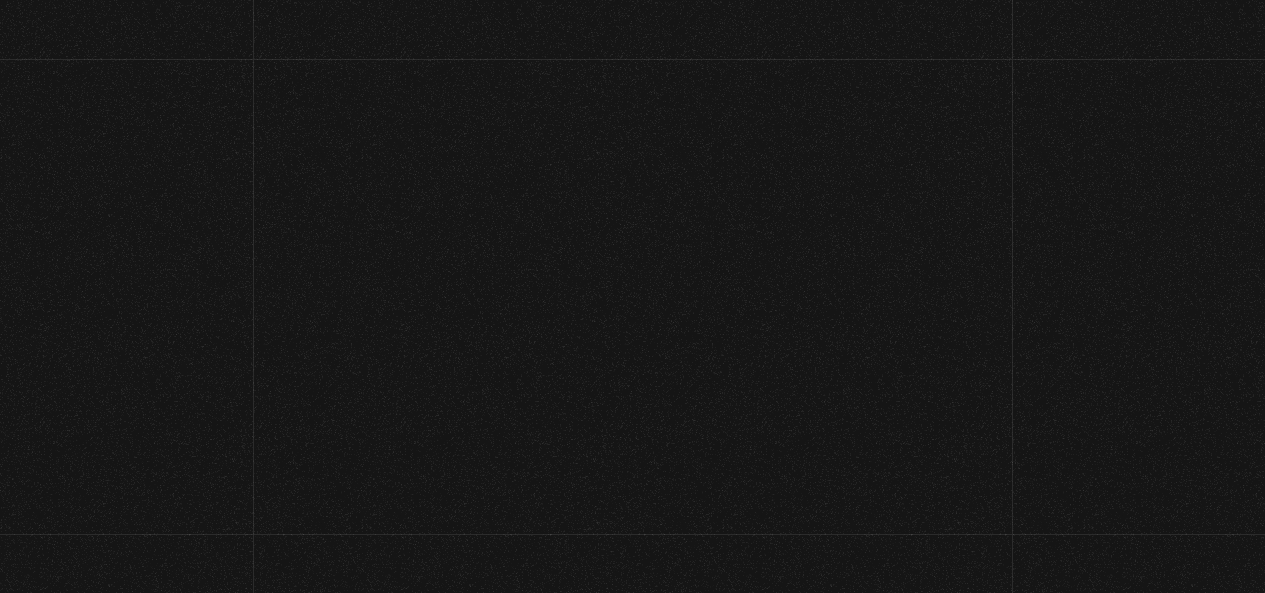 scroll, scrollTop: 0, scrollLeft: 0, axis: both 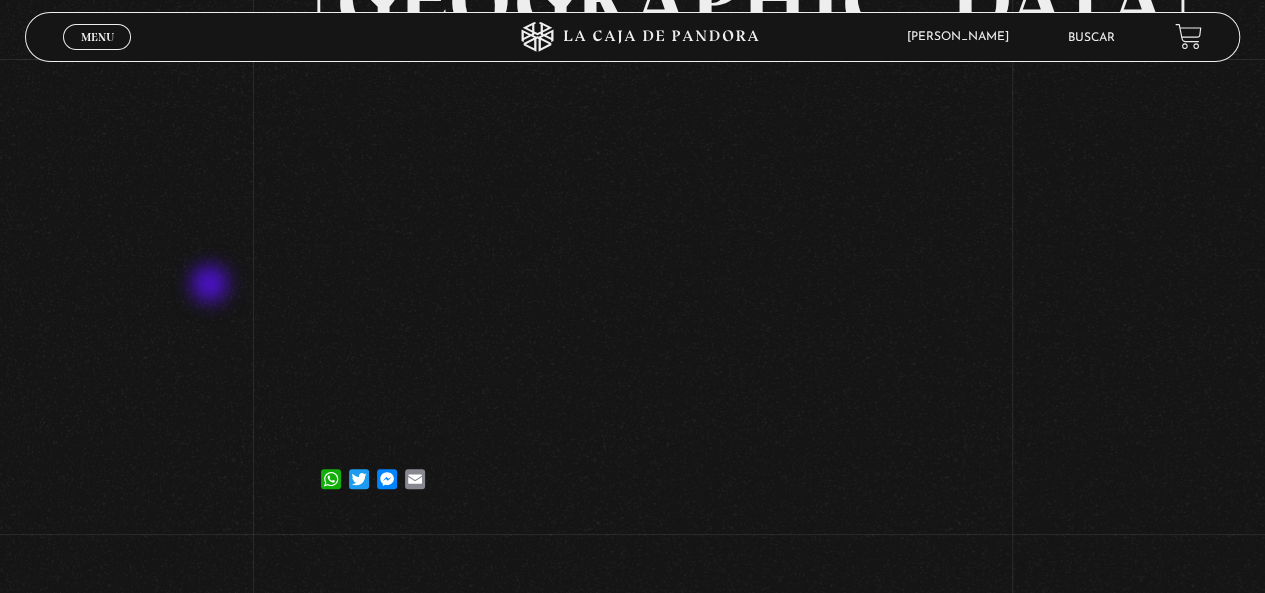 click on "Volver
[DATE]
Carnavales de [GEOGRAPHIC_DATA]
WhatsApp Twitter Messenger Email" at bounding box center (632, 144) 